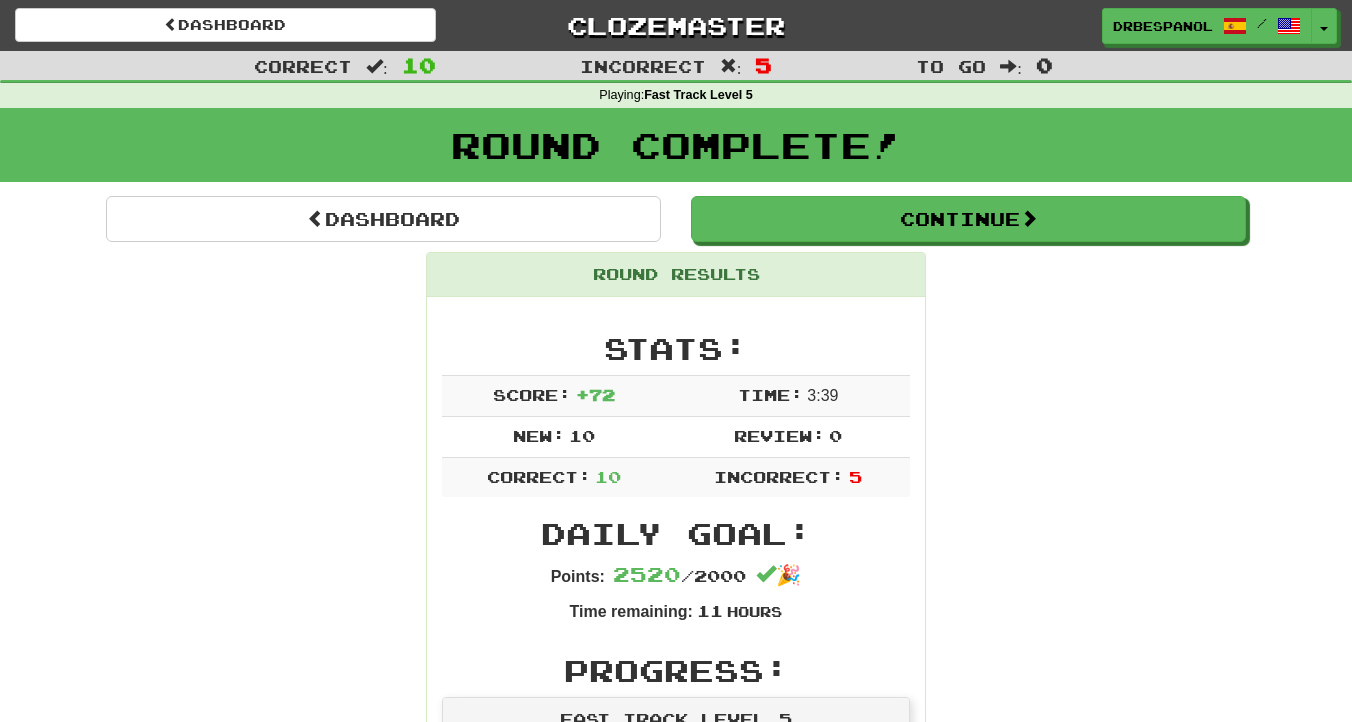 scroll, scrollTop: 0, scrollLeft: 0, axis: both 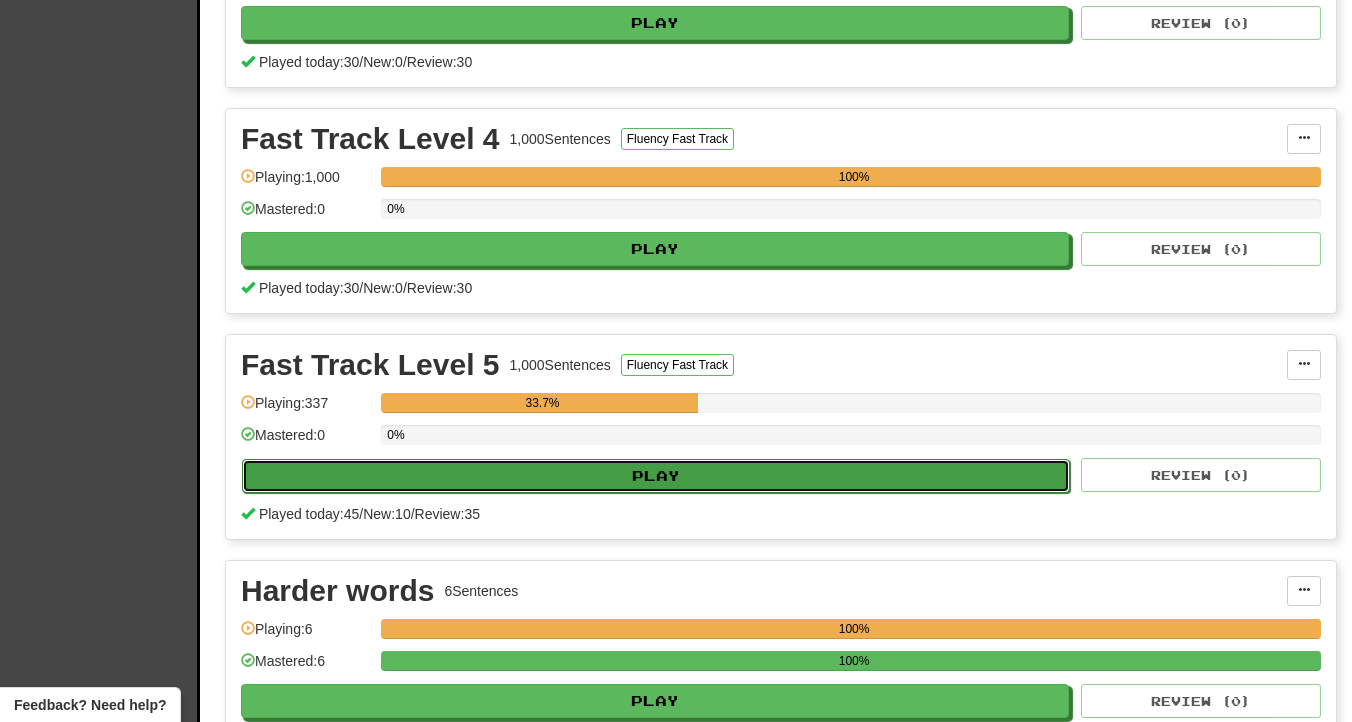 click on "Play" at bounding box center (656, 476) 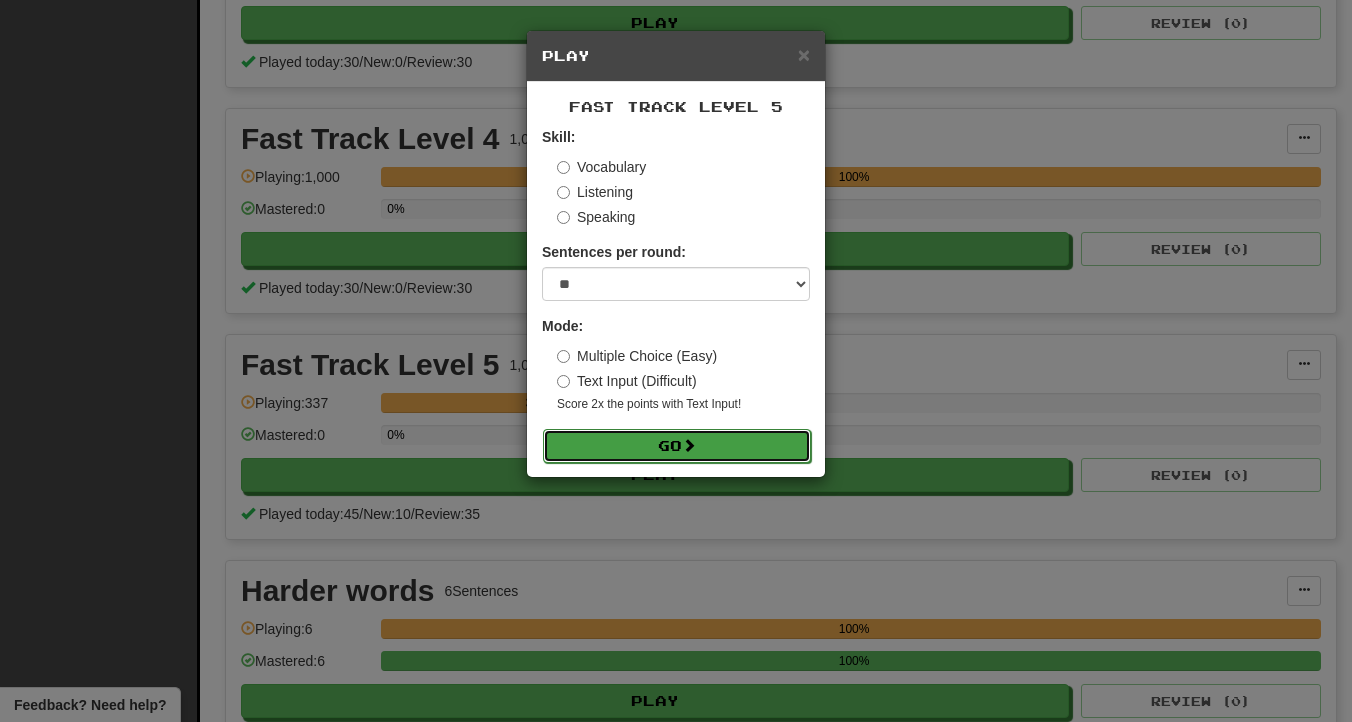 click on "Go" at bounding box center (677, 446) 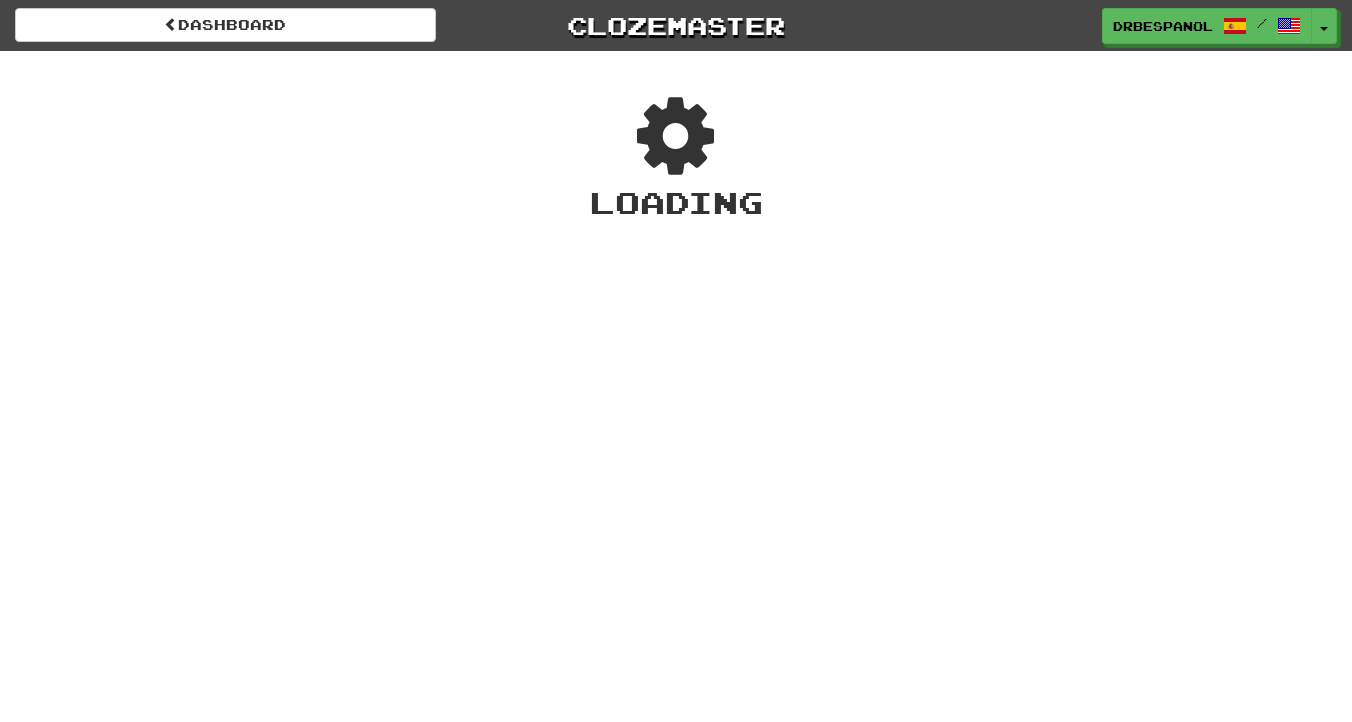 scroll, scrollTop: 0, scrollLeft: 0, axis: both 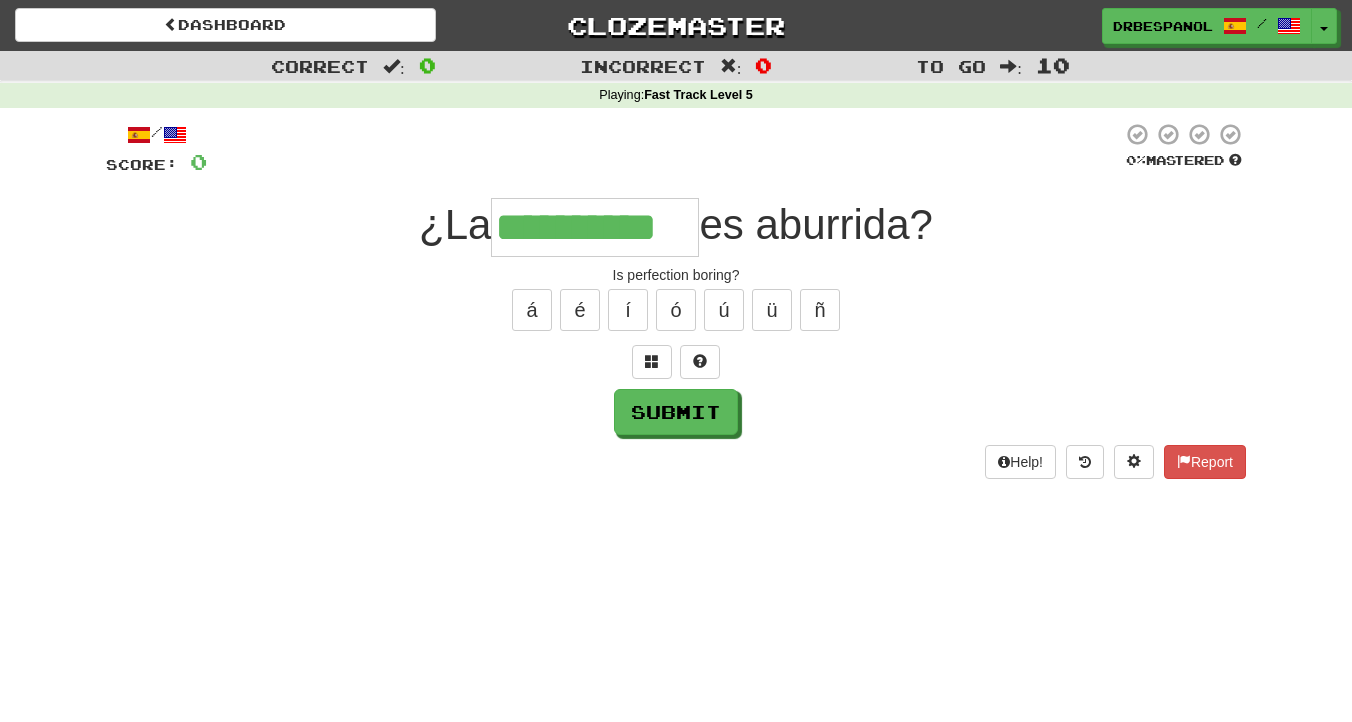 type on "**********" 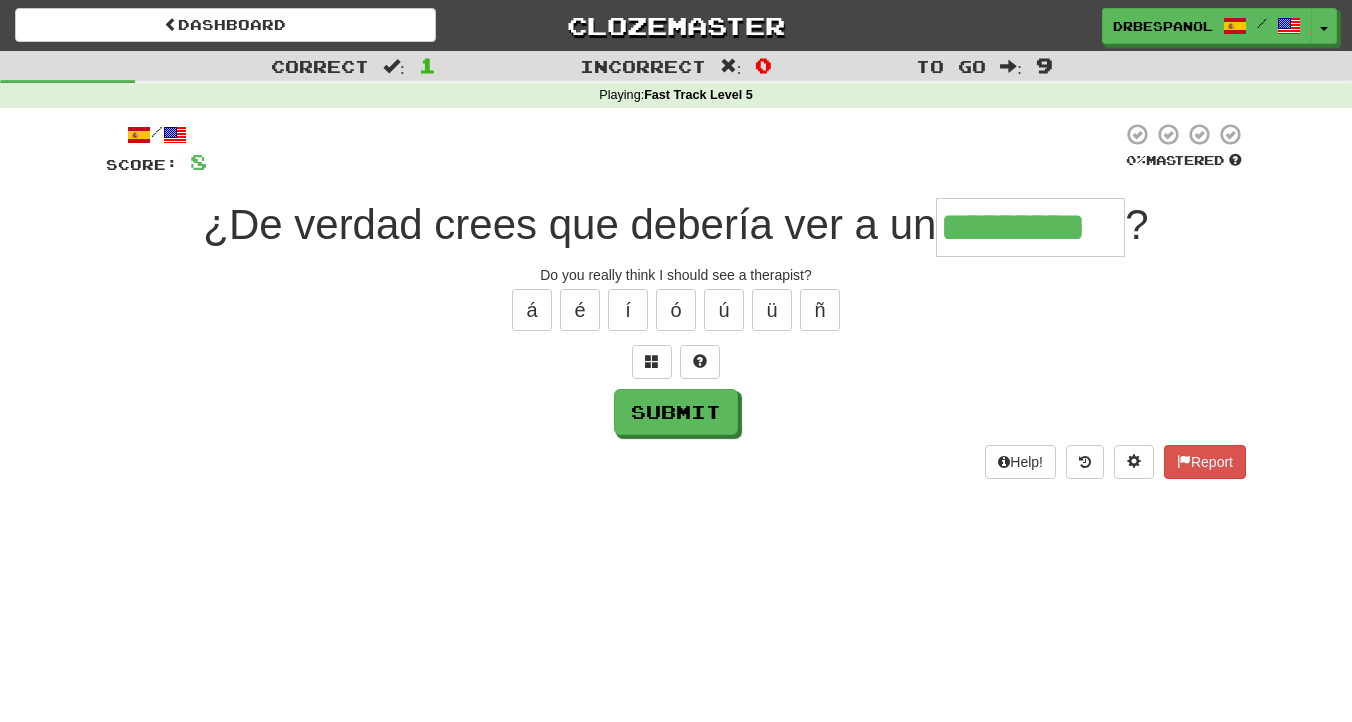 type on "*********" 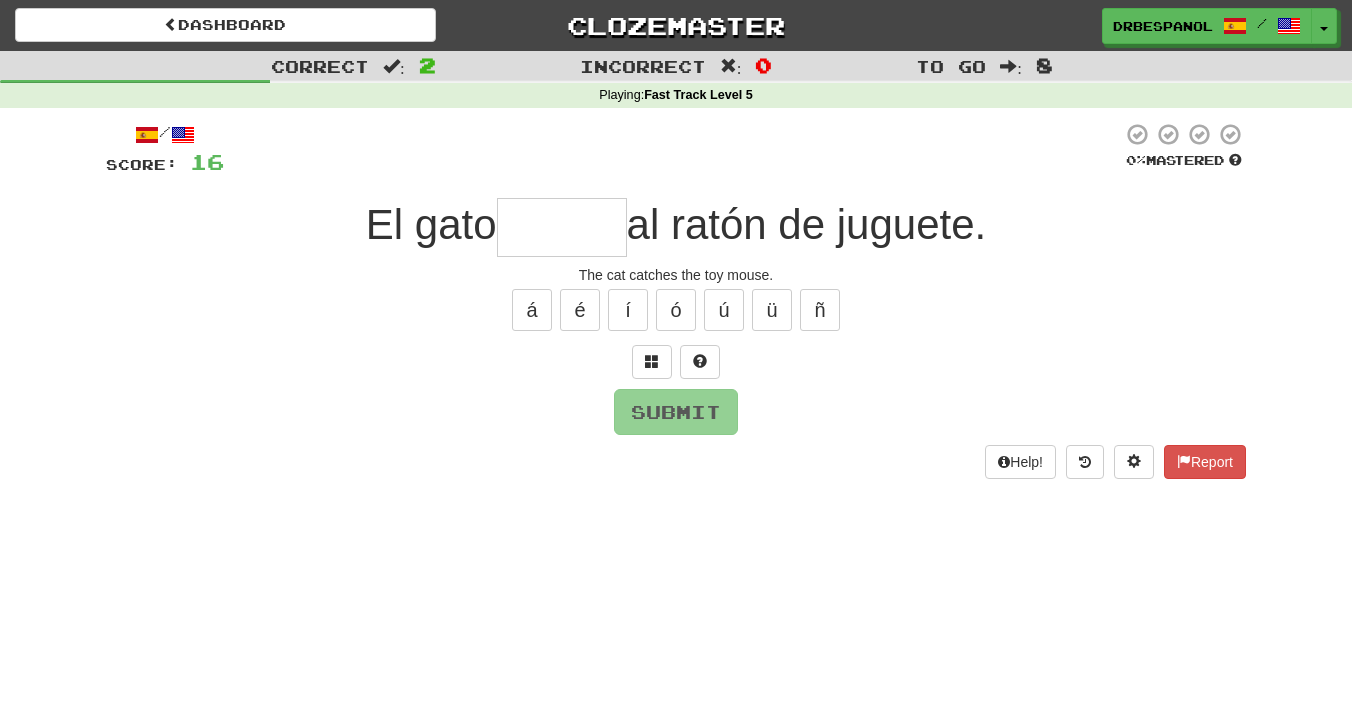 type on "*" 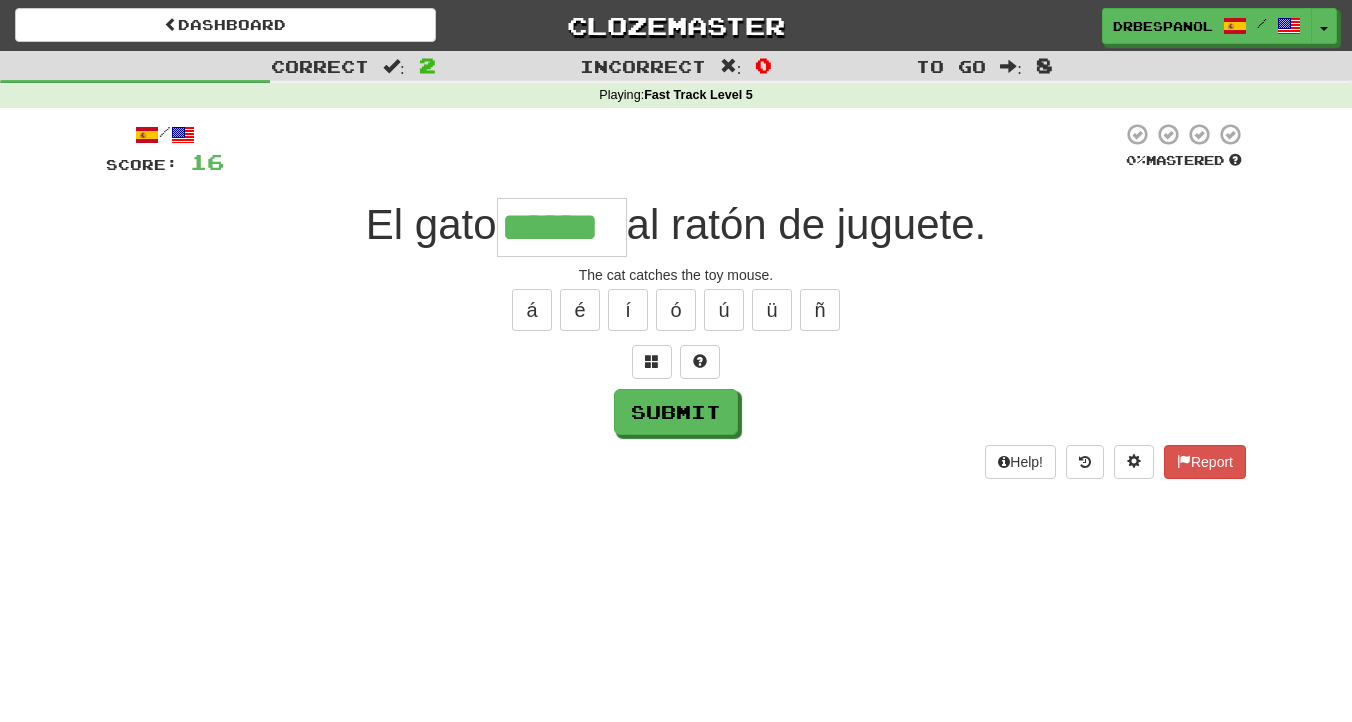 type on "******" 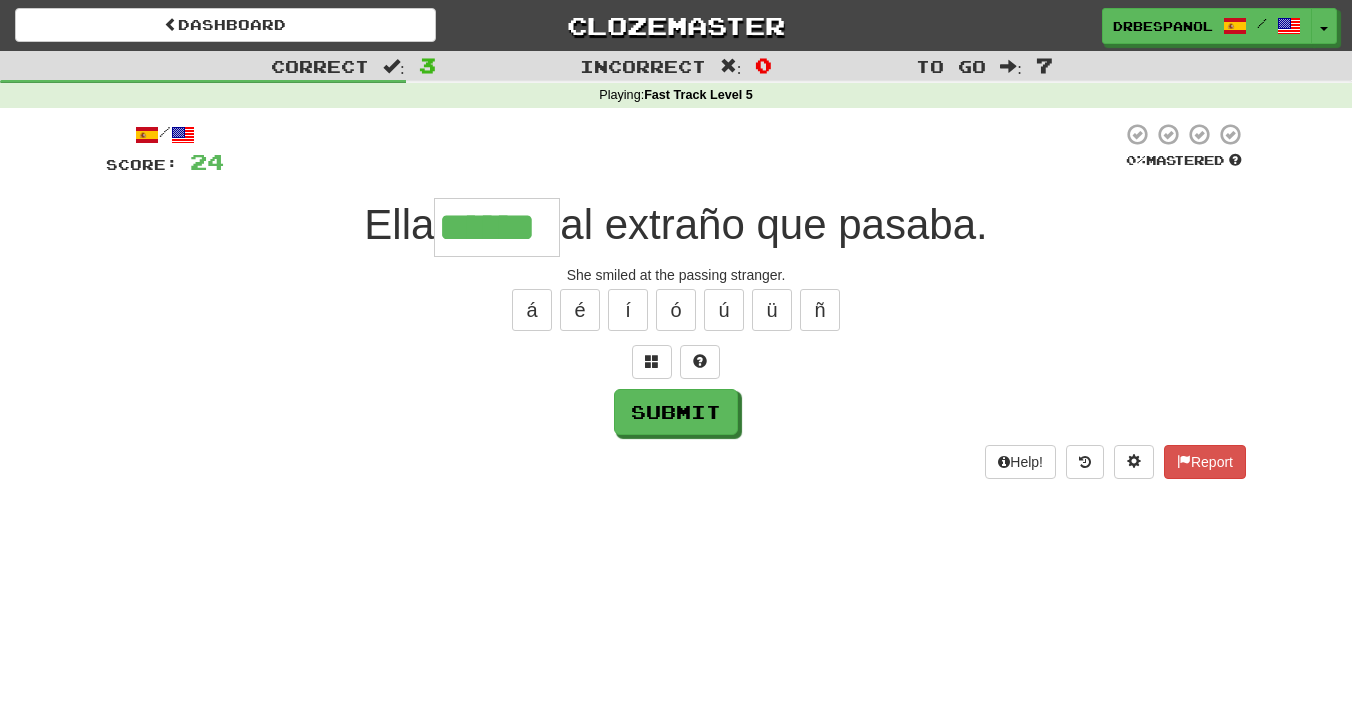 type on "******" 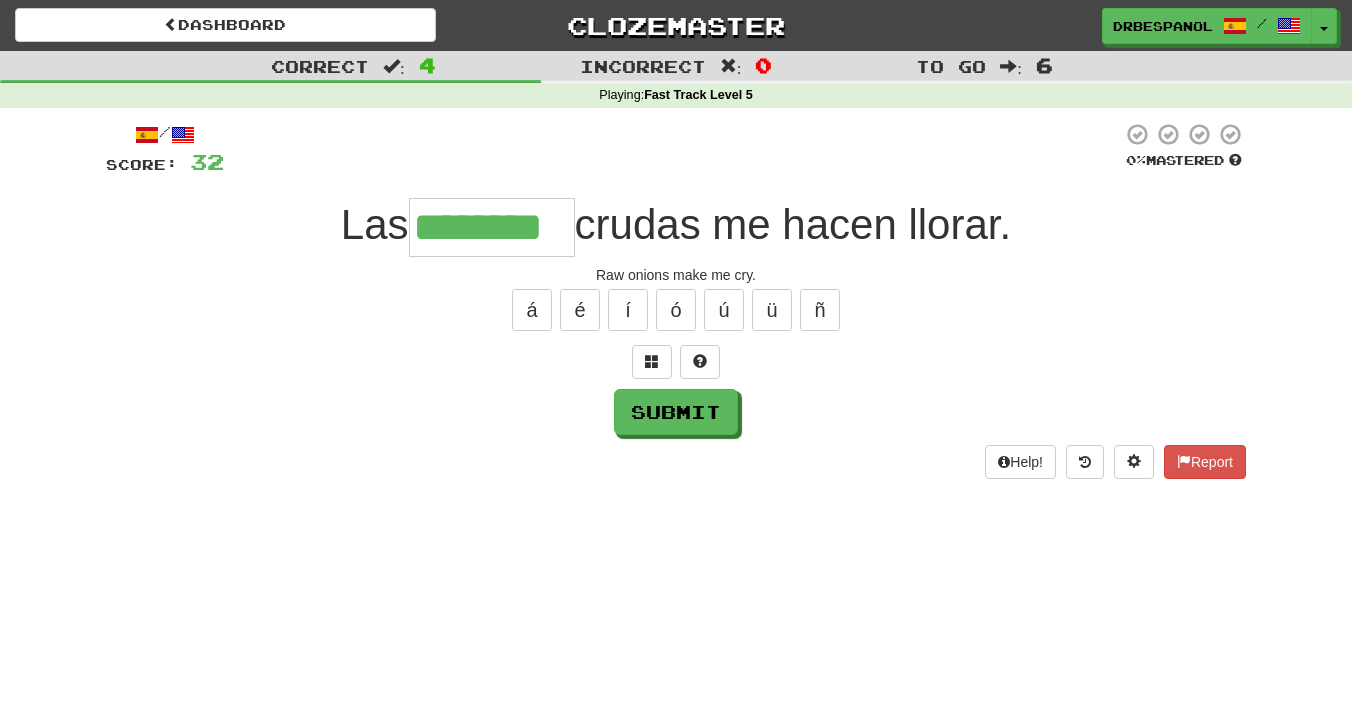 type on "********" 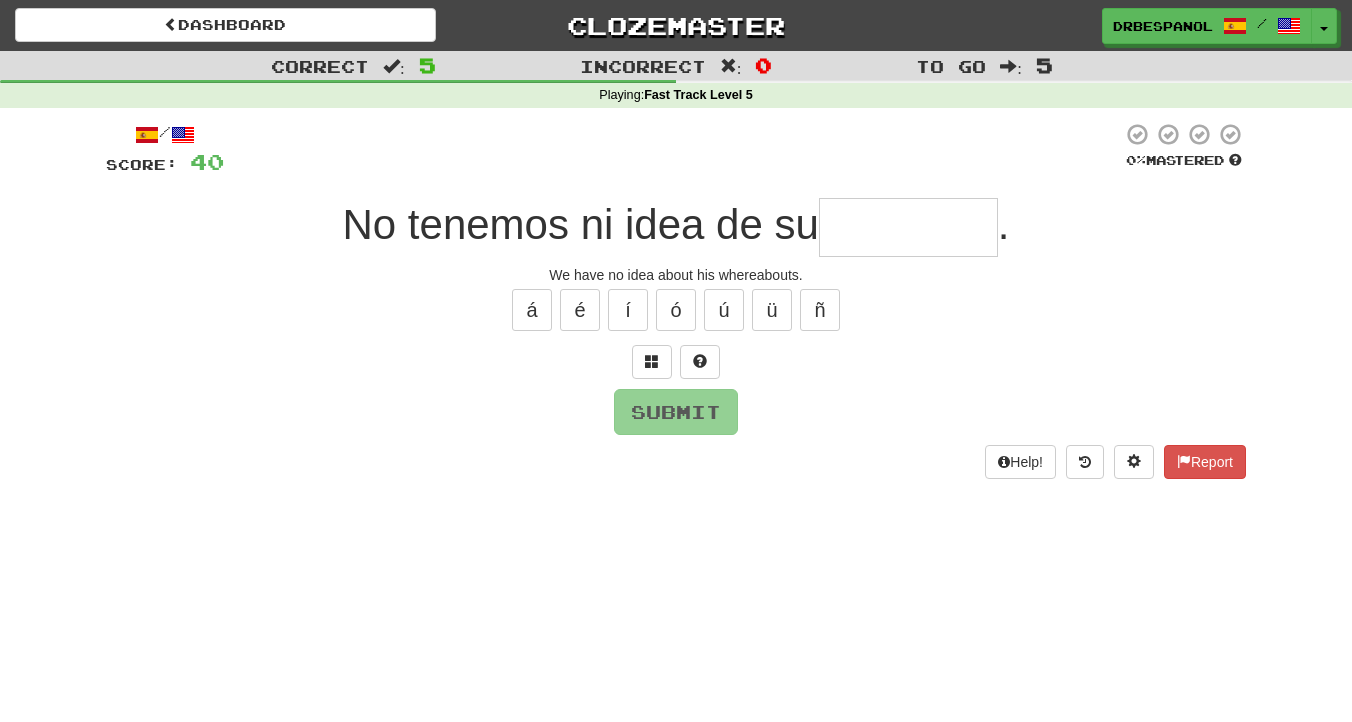 type on "*" 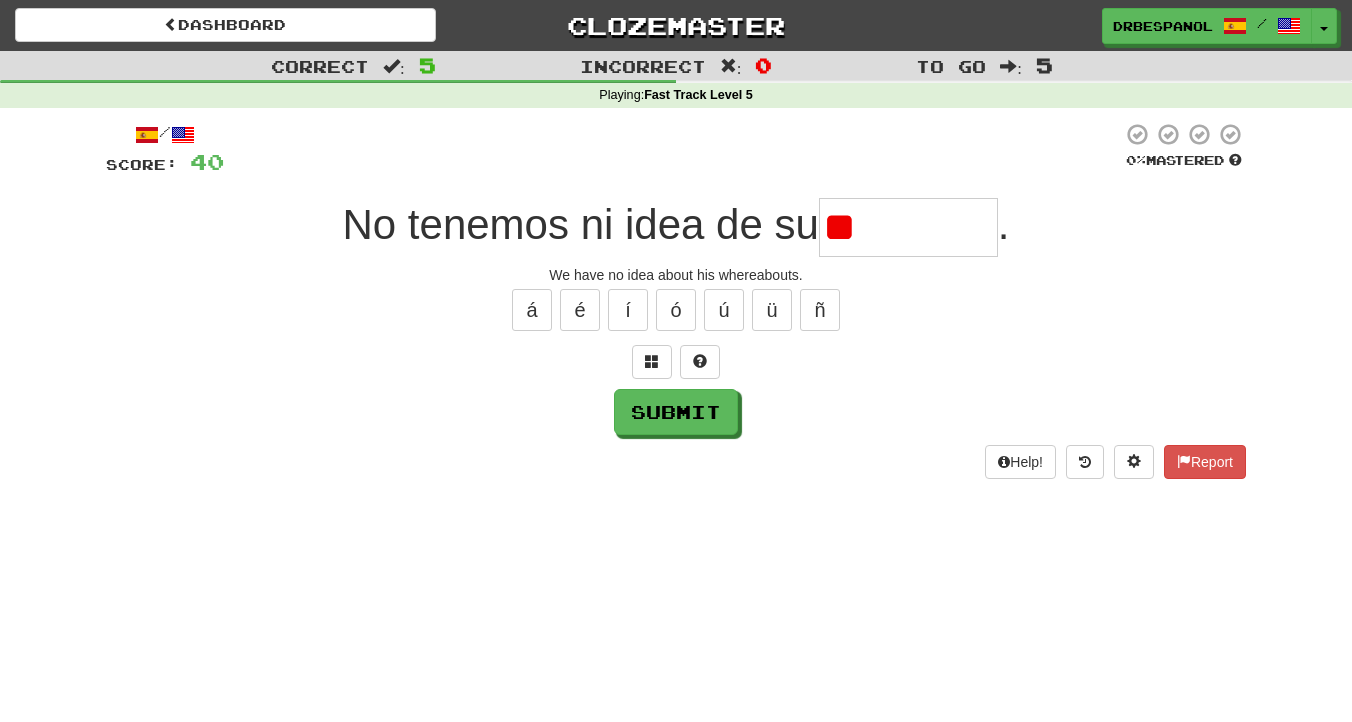 type on "*" 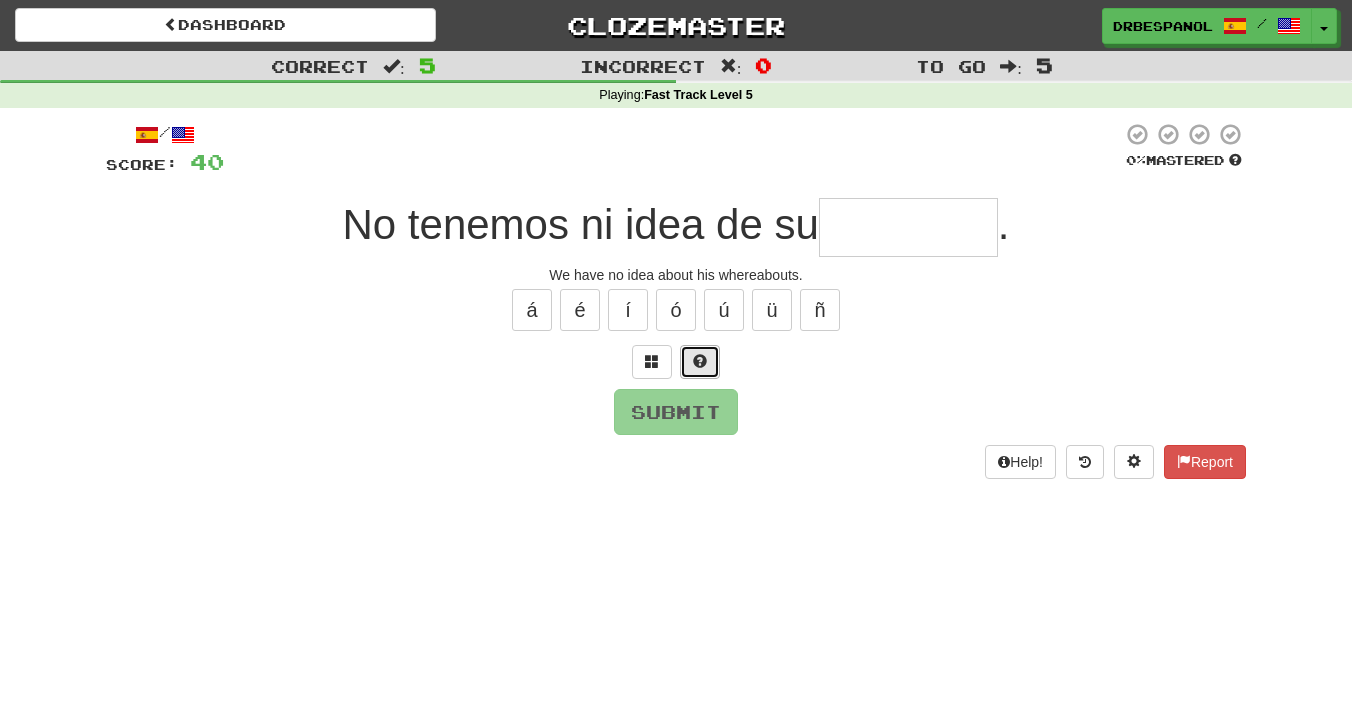 click at bounding box center (700, 361) 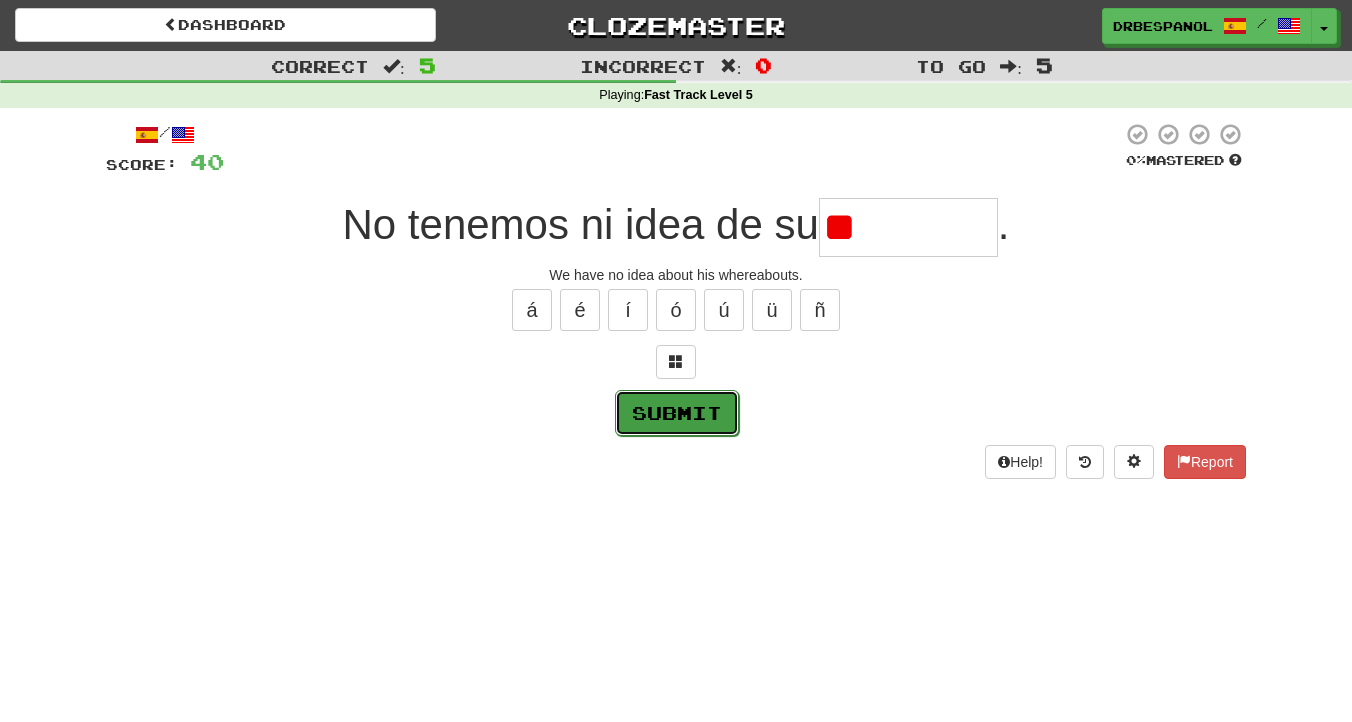 click on "Submit" at bounding box center (677, 413) 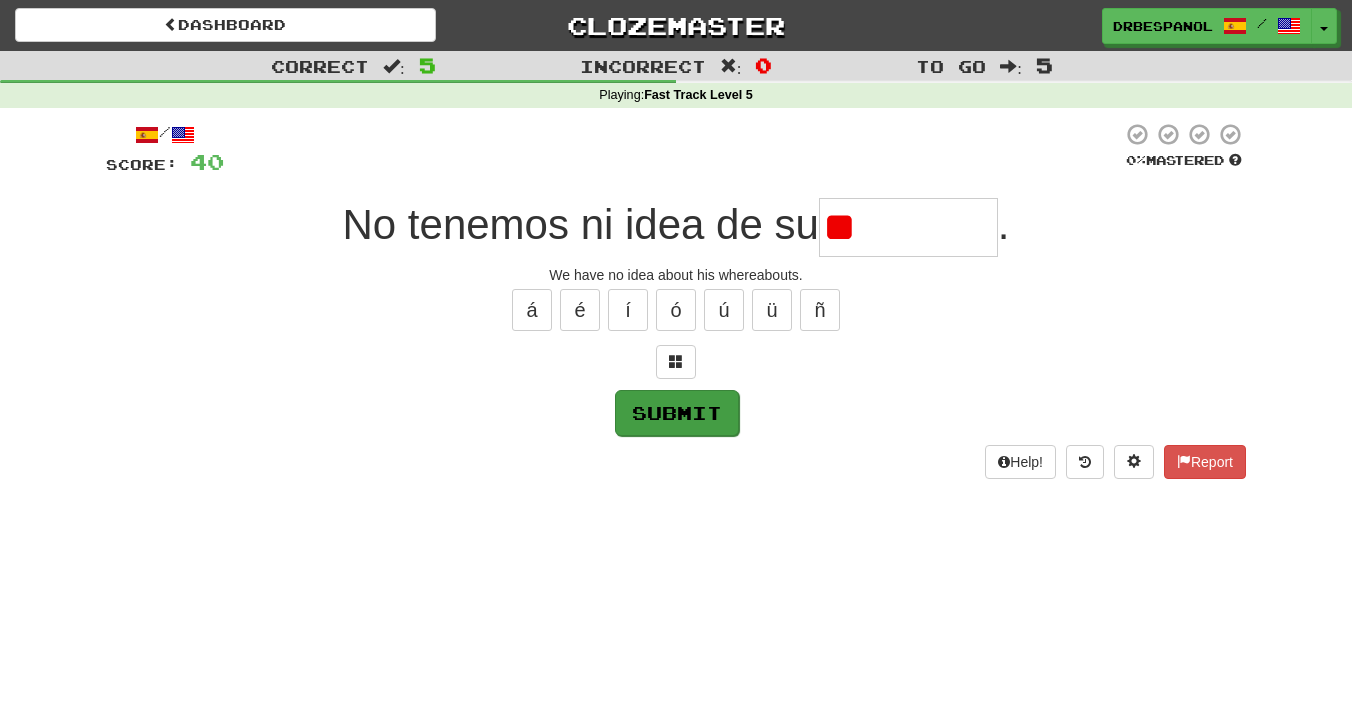 type on "********" 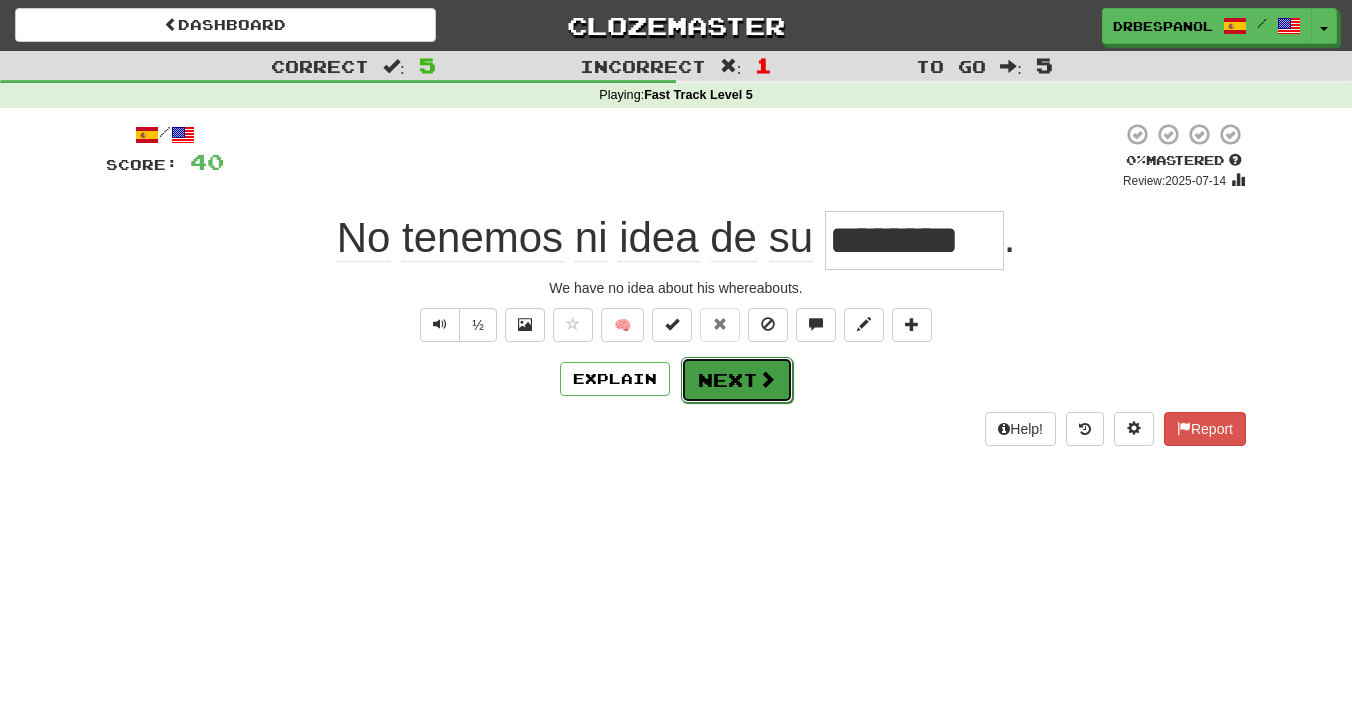 click on "Next" at bounding box center (737, 380) 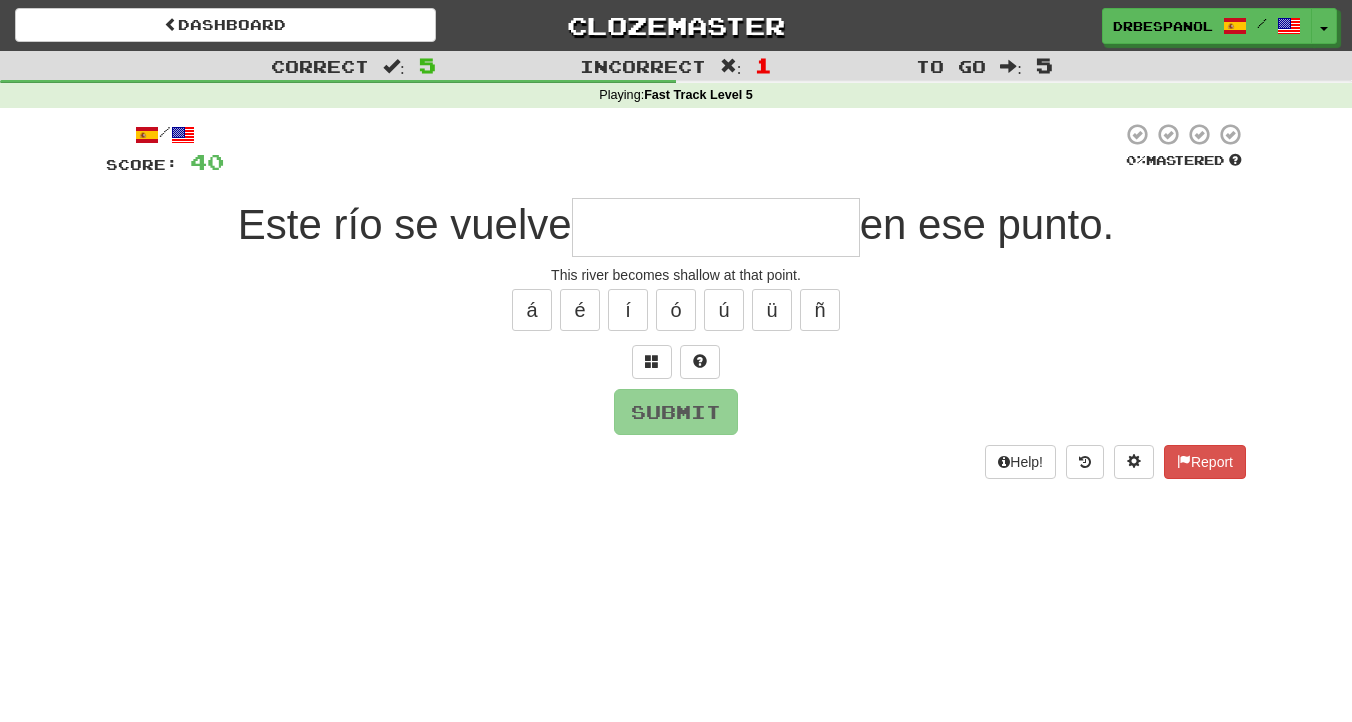type on "**********" 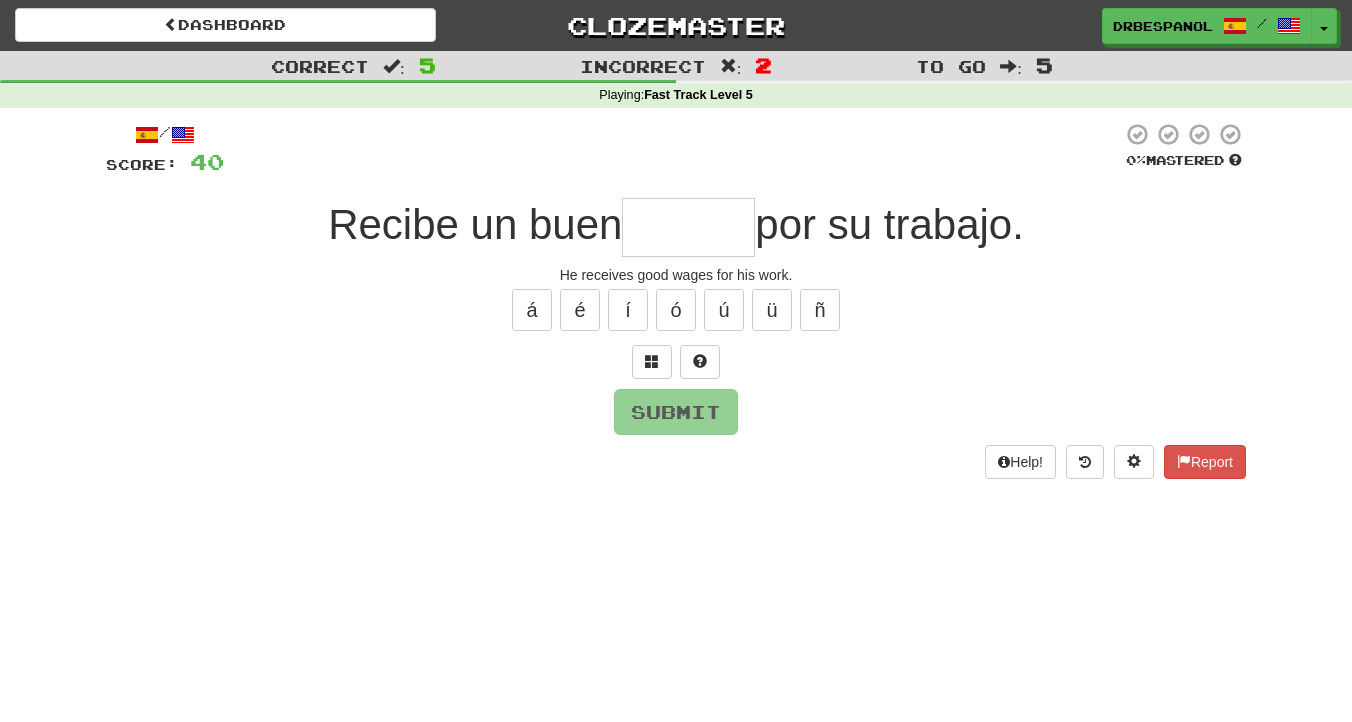 type on "*" 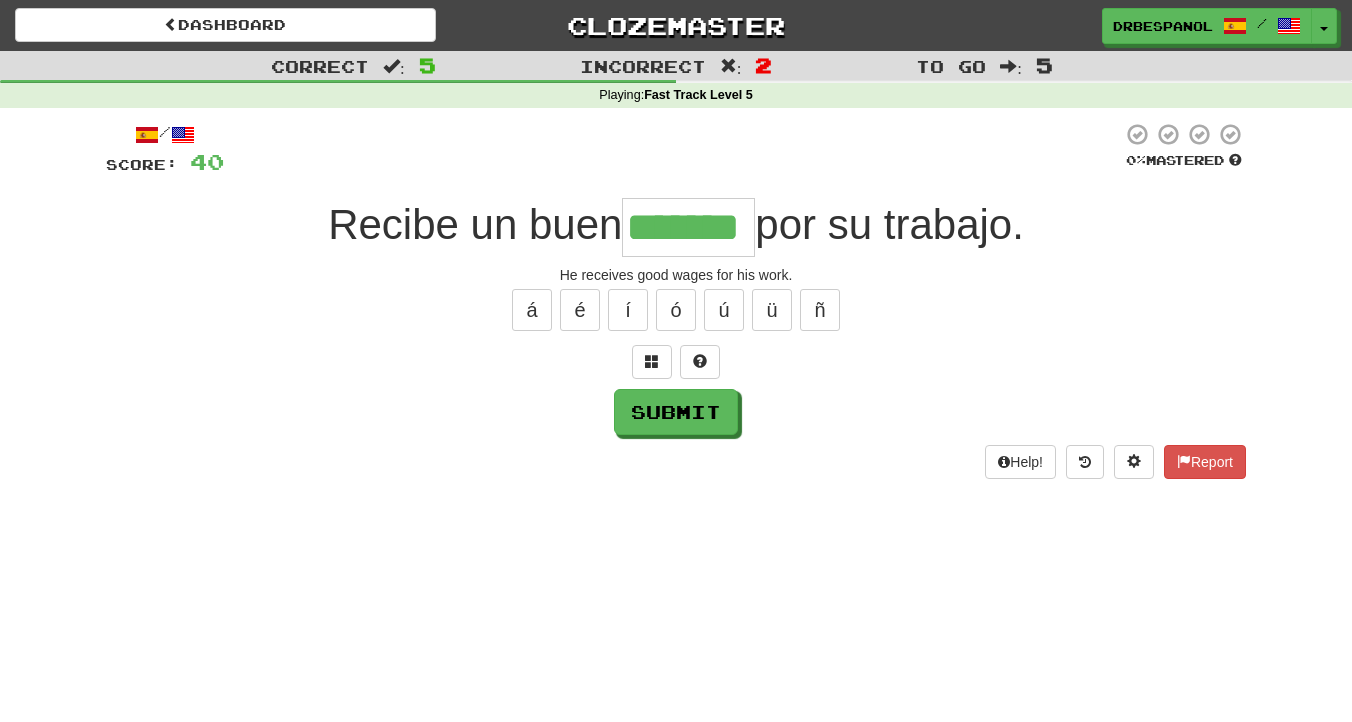 type on "*******" 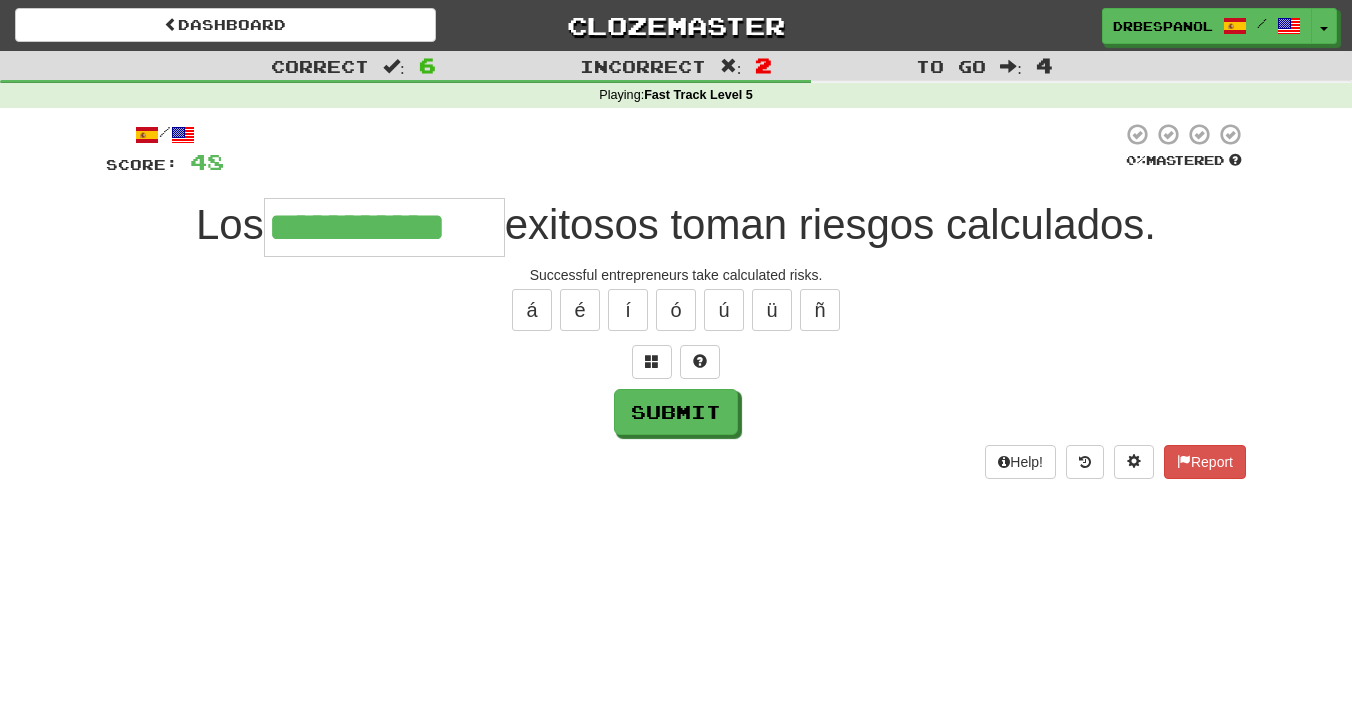 type on "**********" 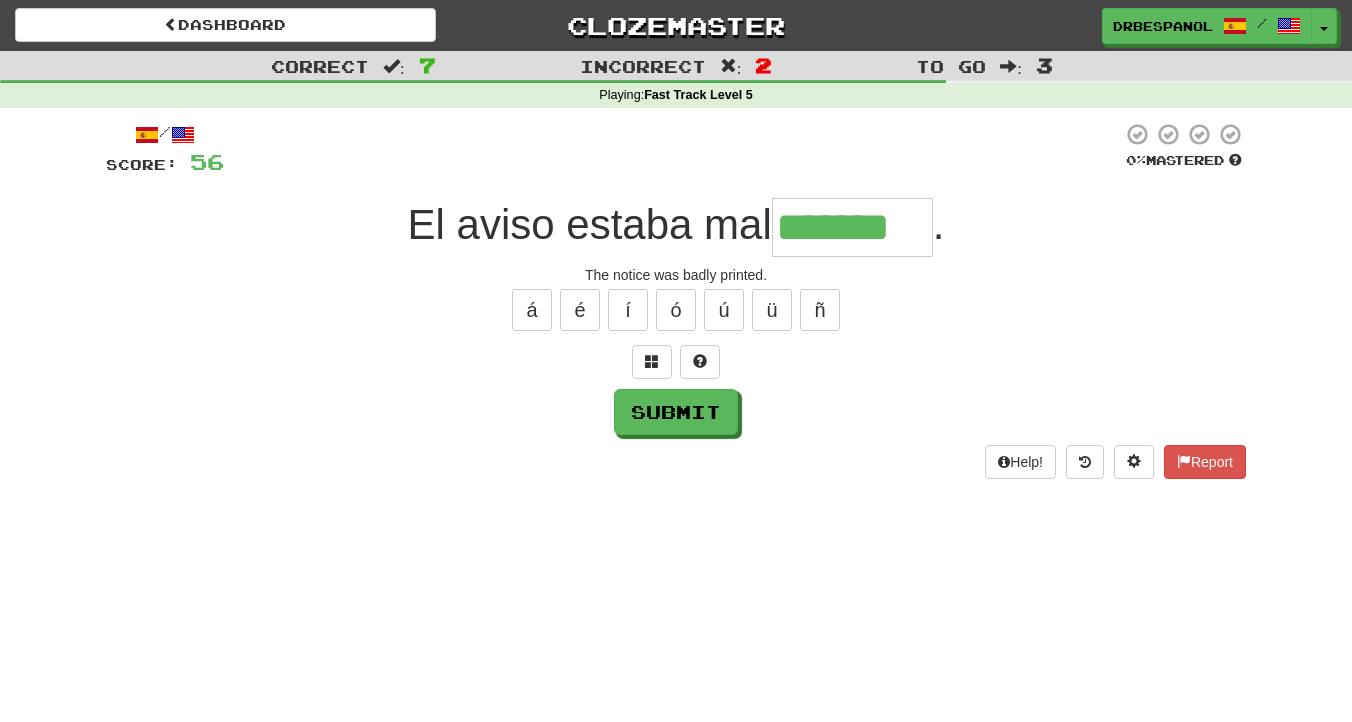 type on "*******" 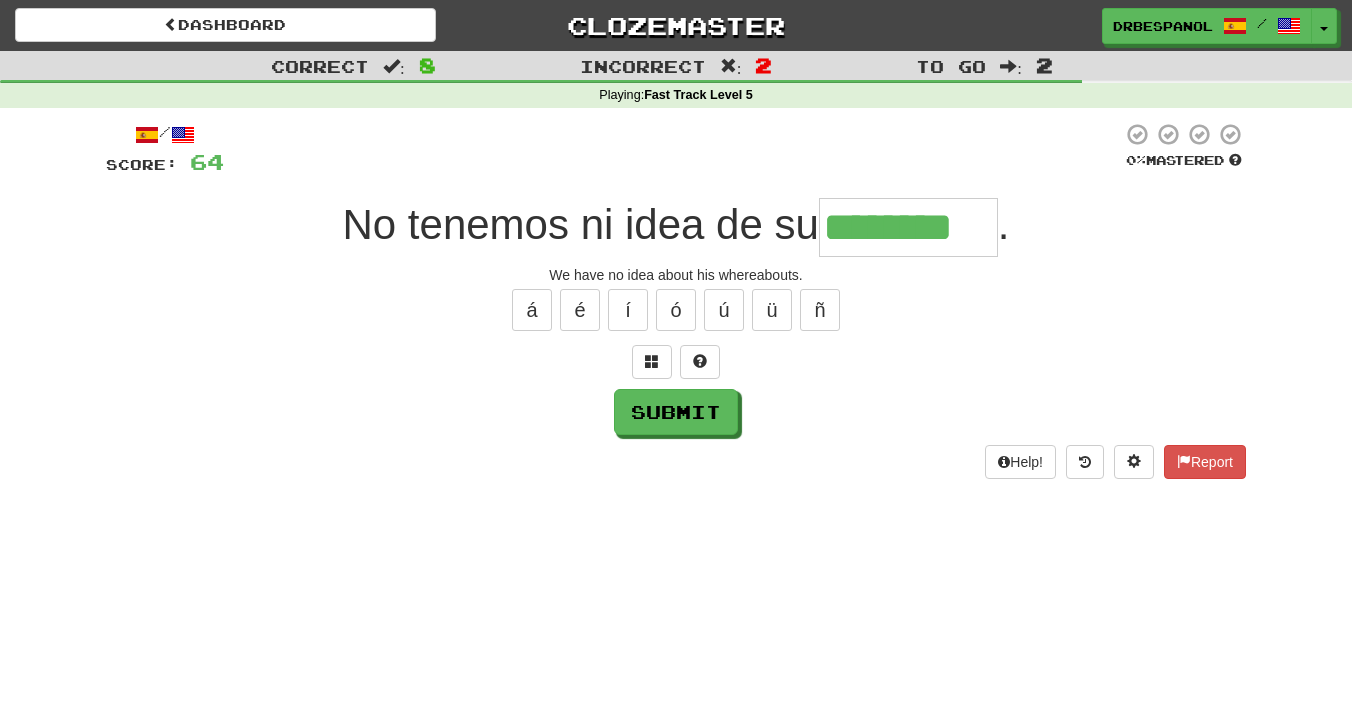 type on "********" 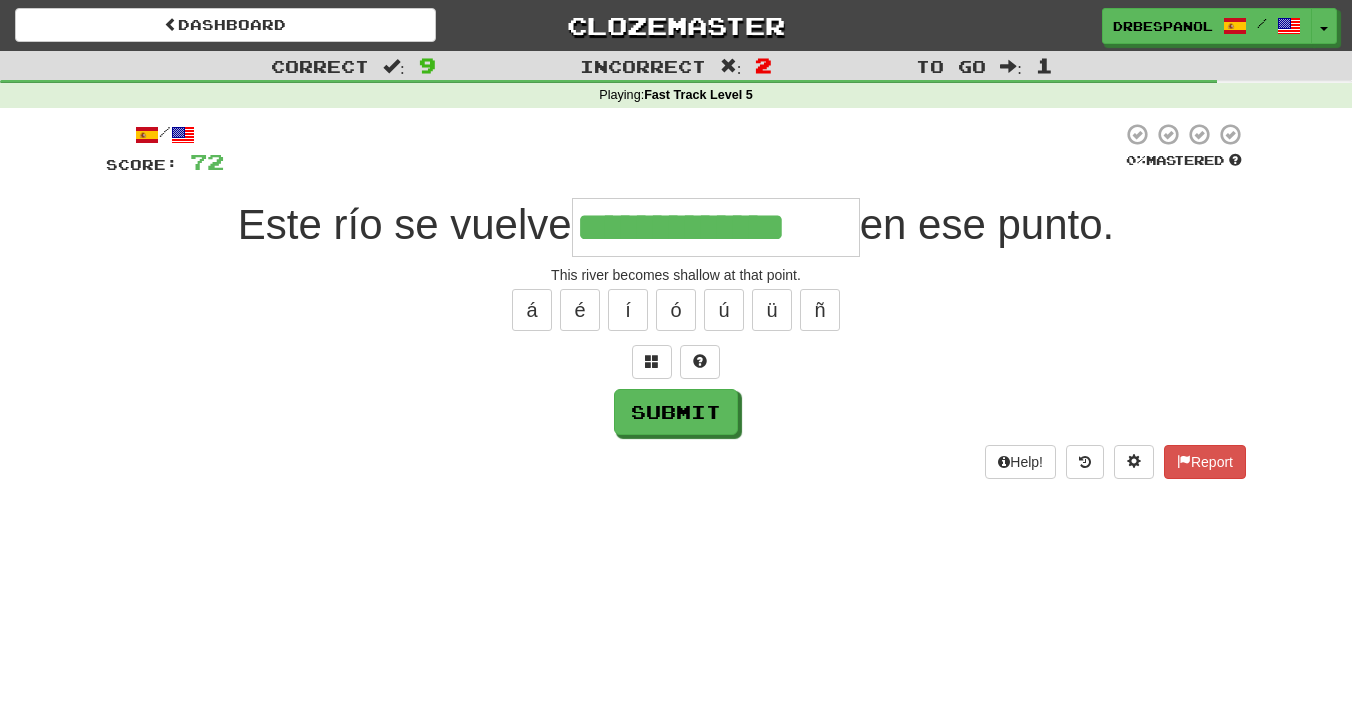 type on "**********" 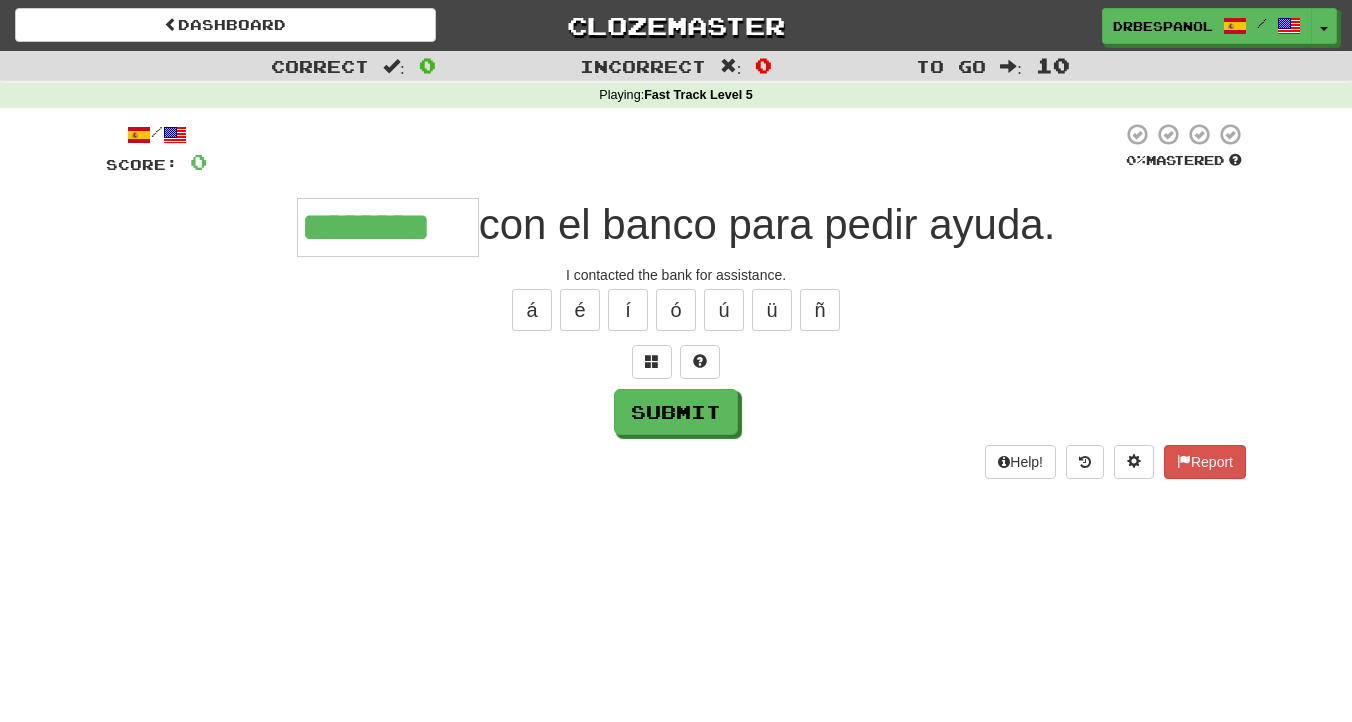 type on "********" 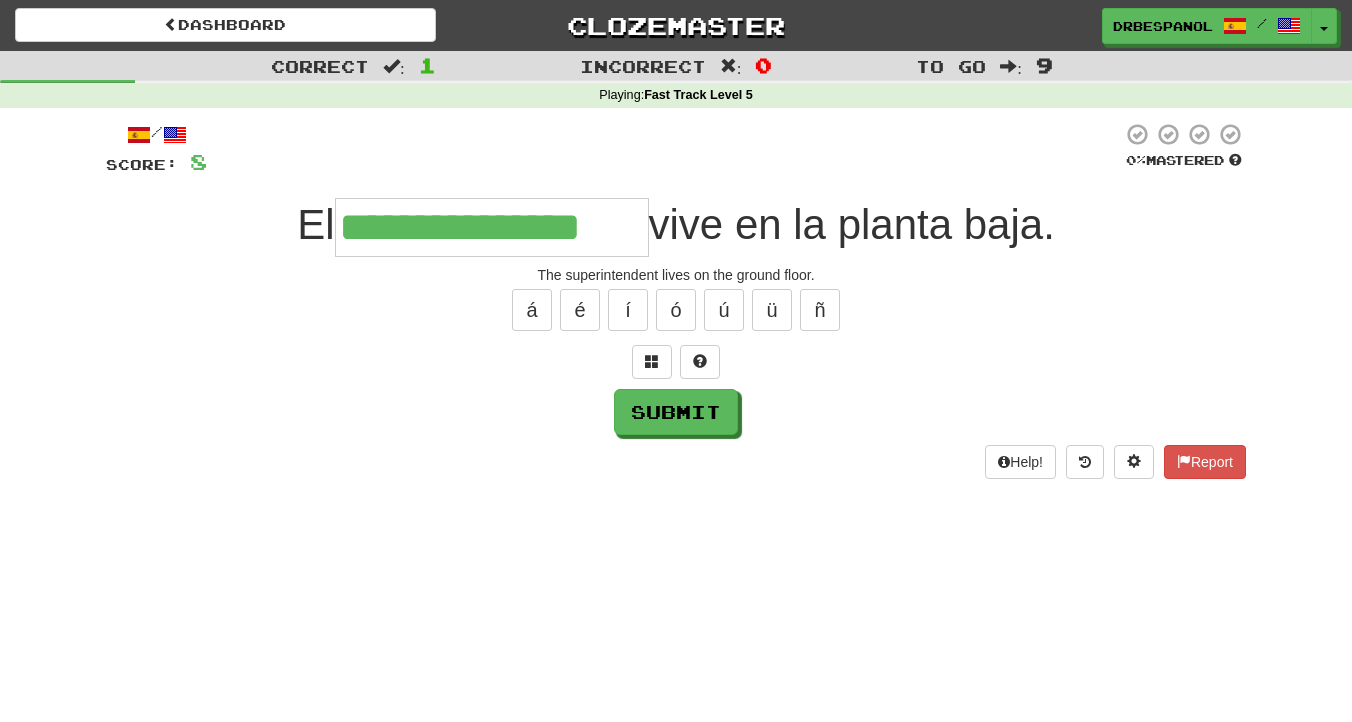 type on "**********" 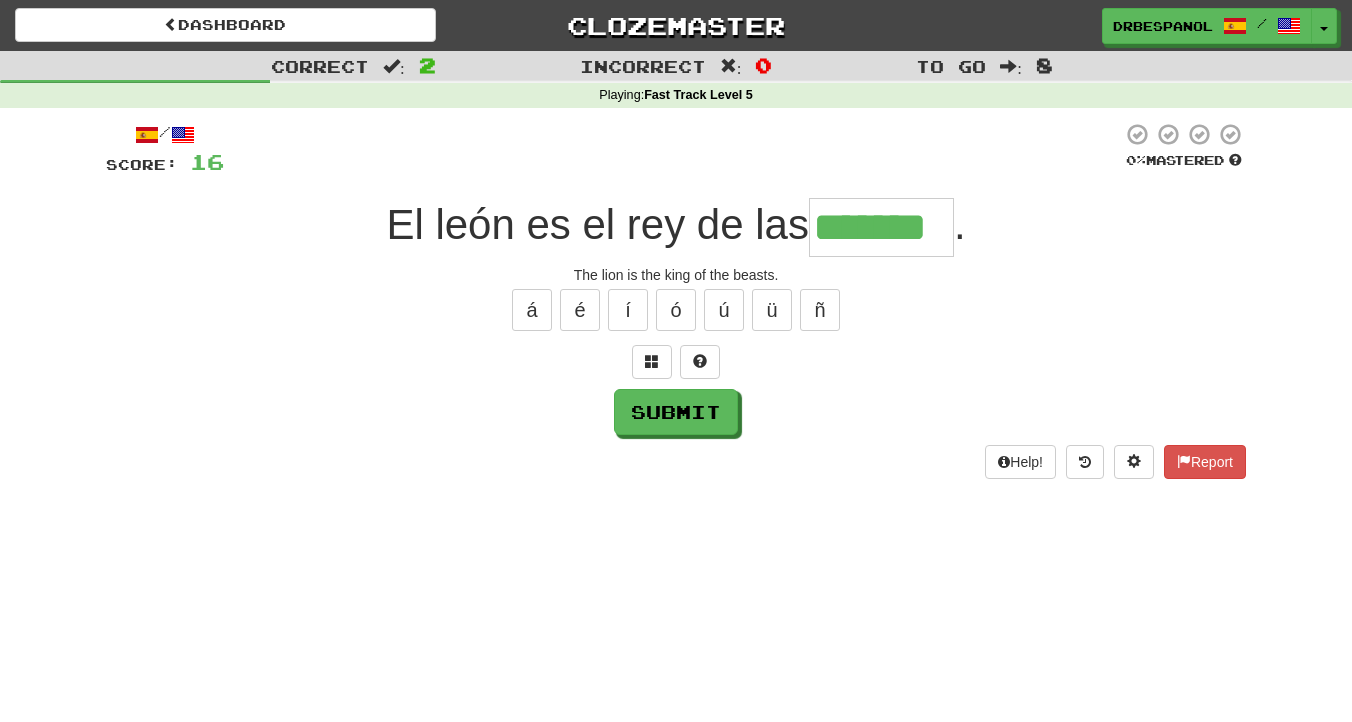 type on "*******" 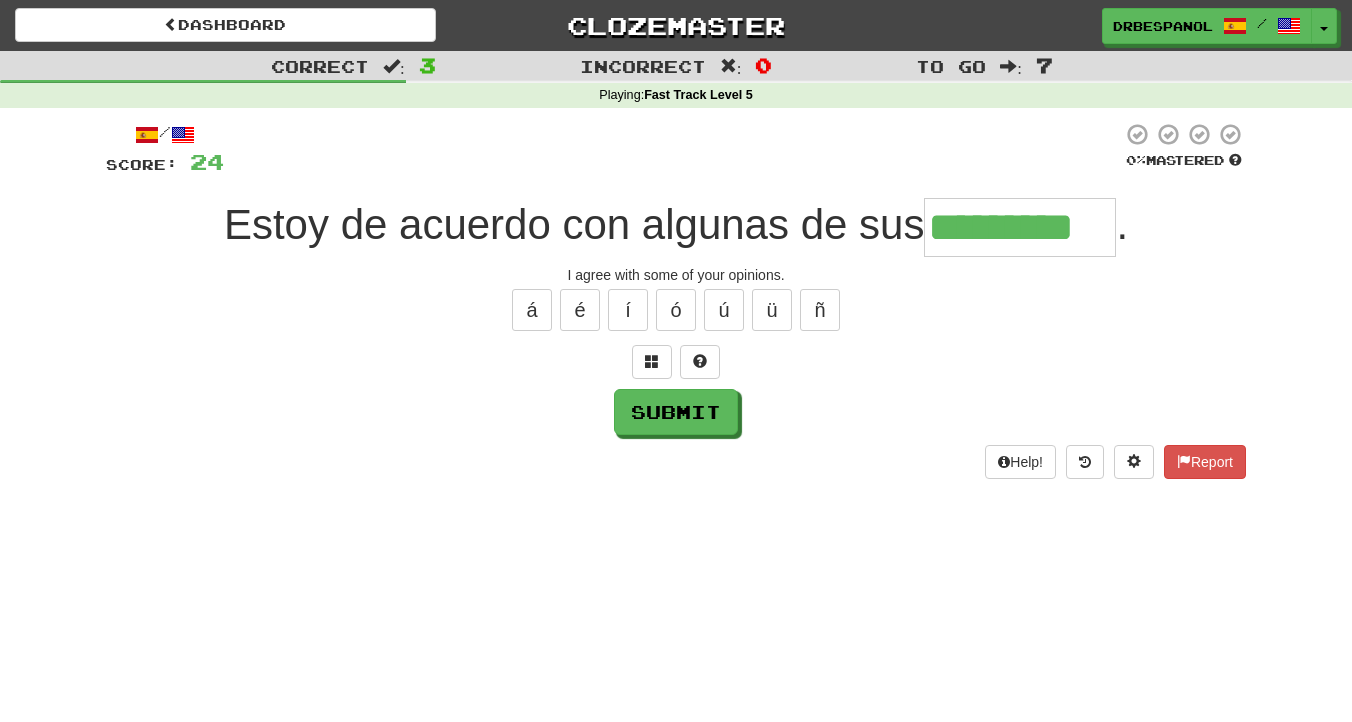 type on "*********" 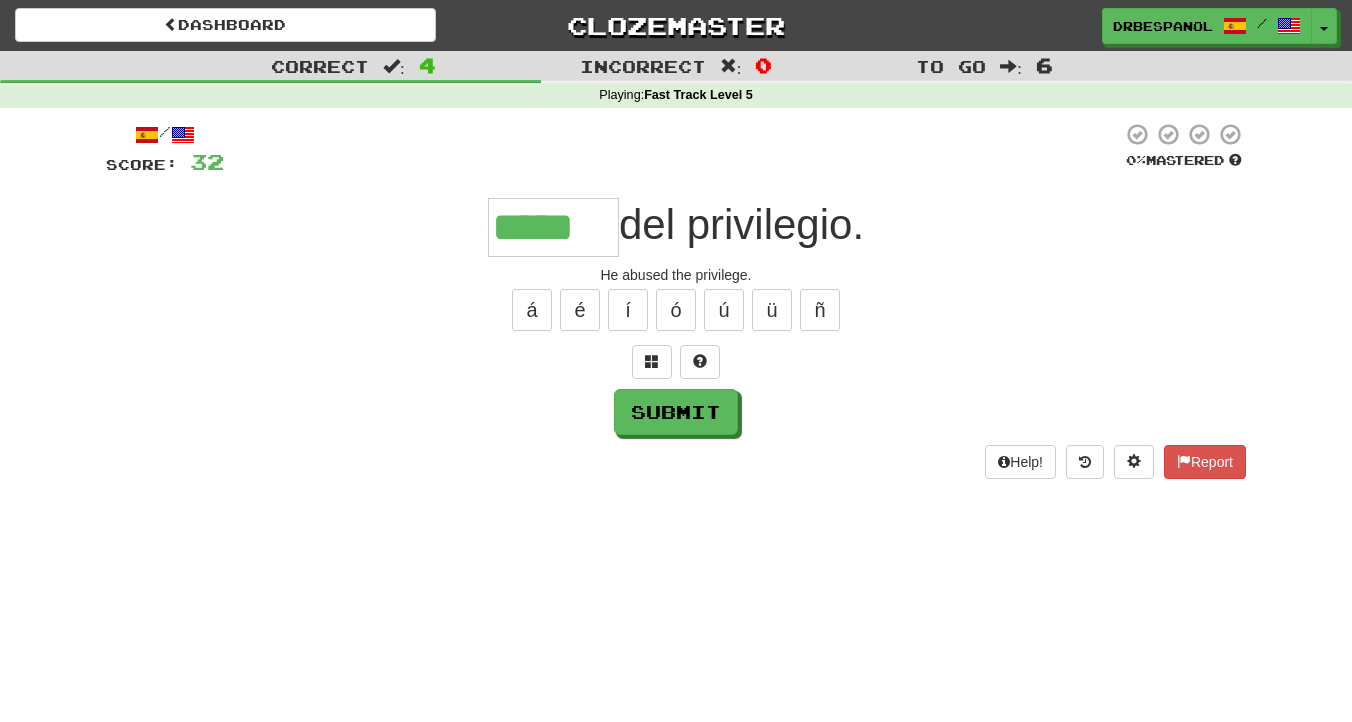 type on "*****" 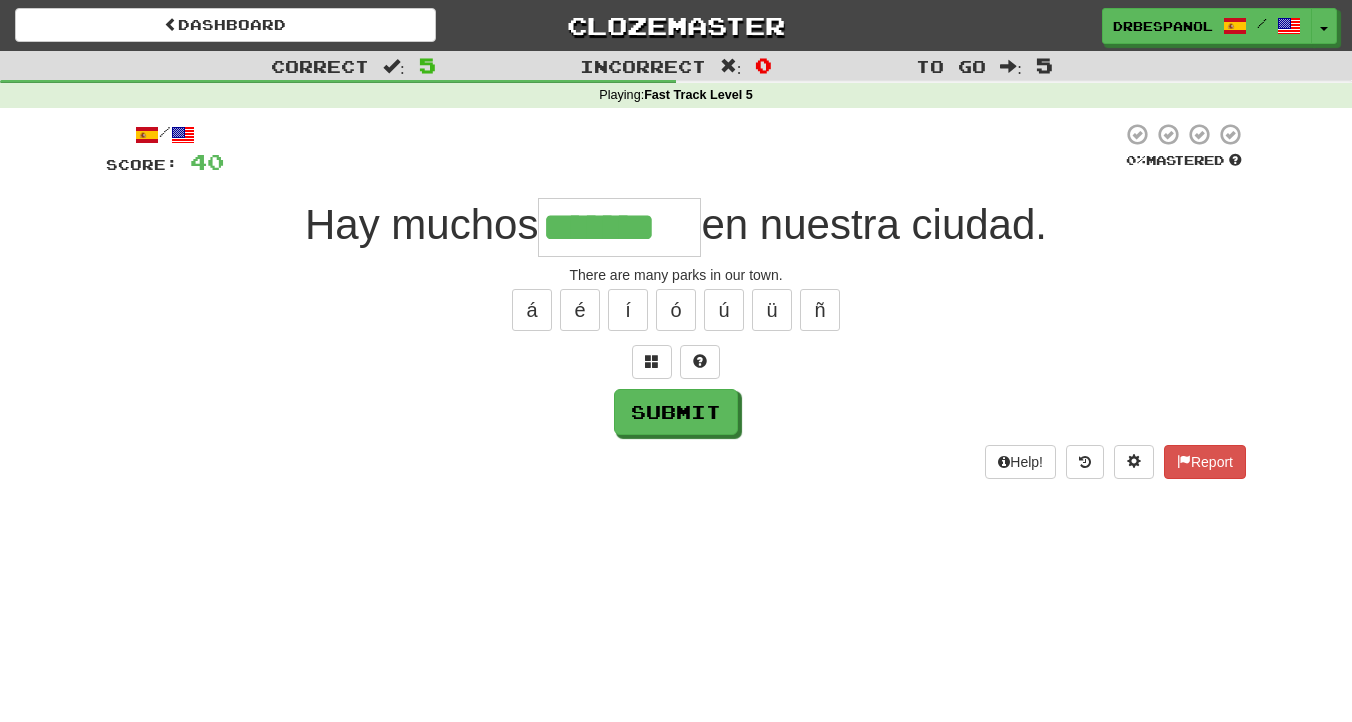 type on "*******" 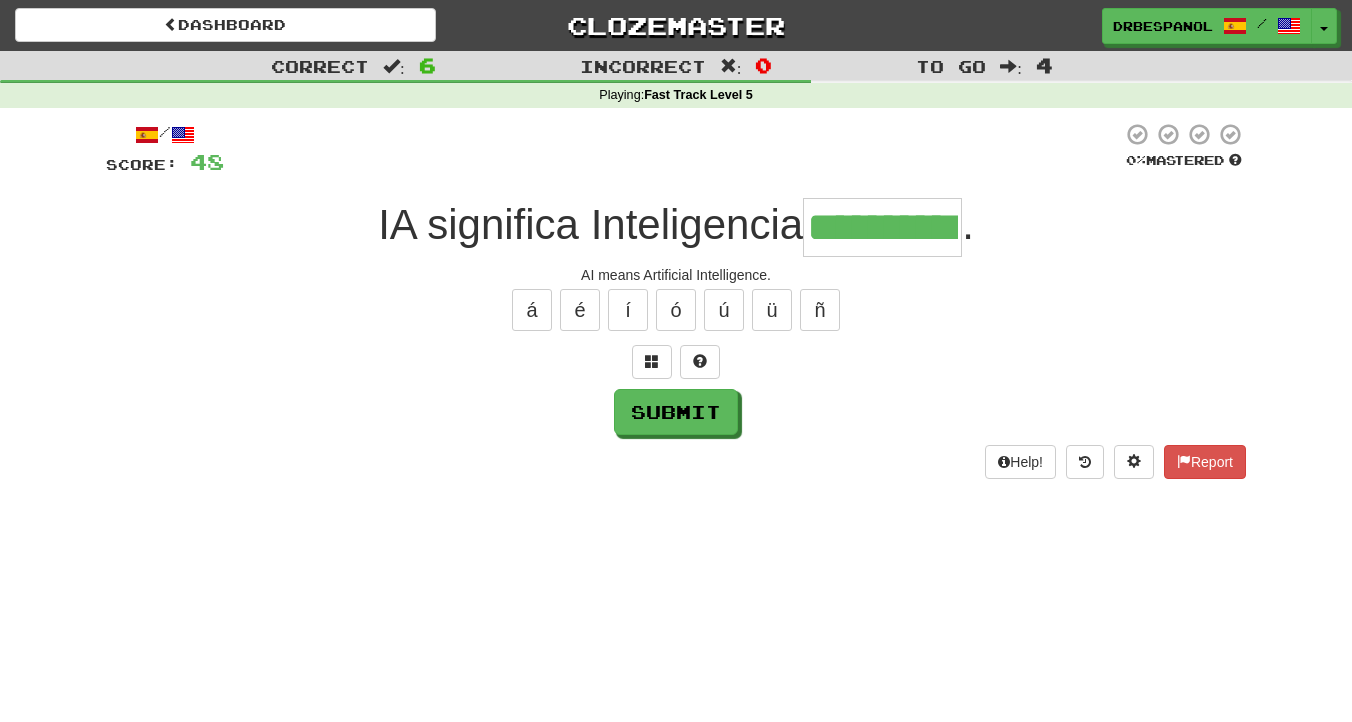 type on "**********" 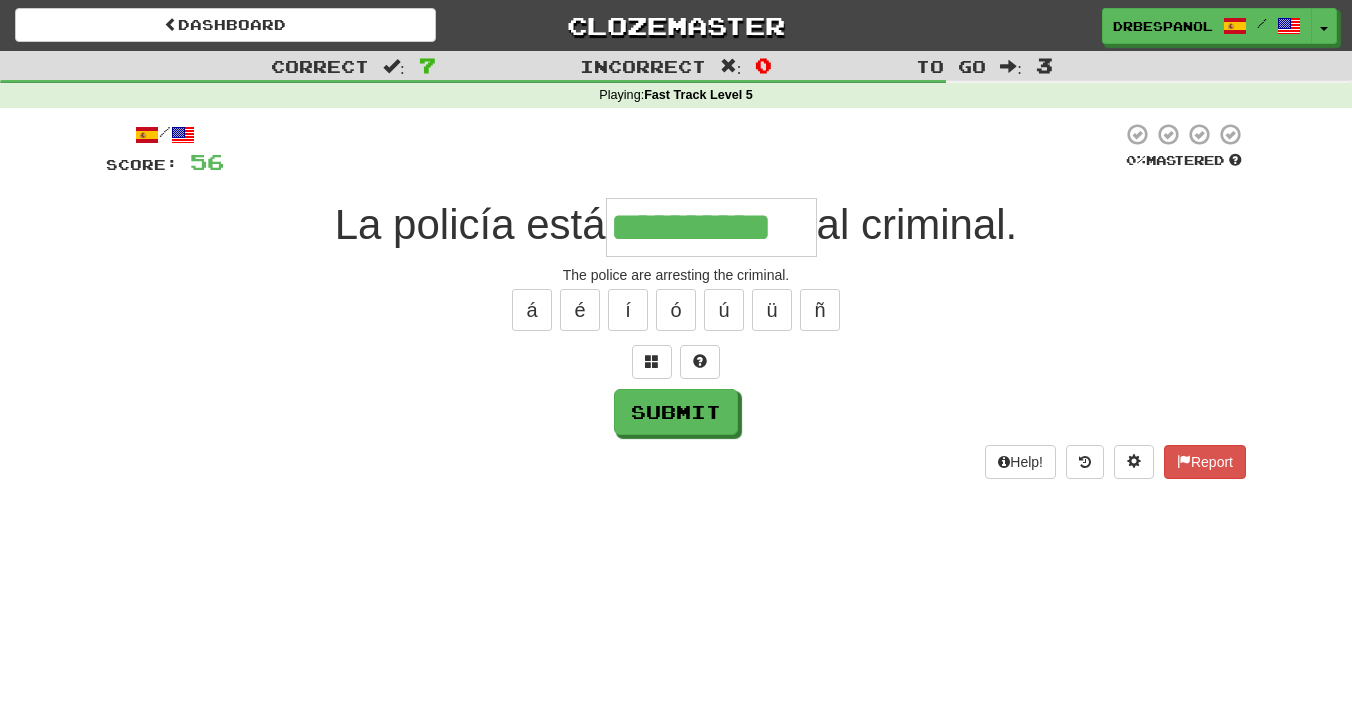 type on "**********" 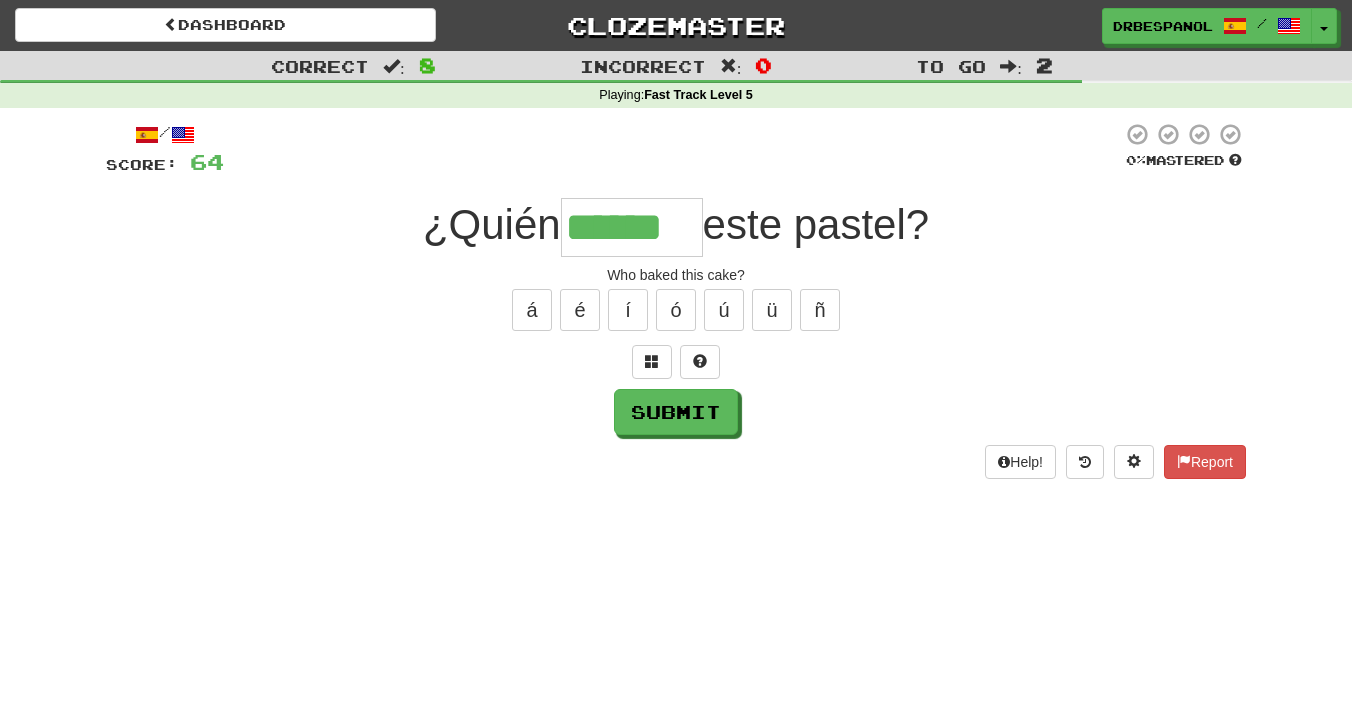 type on "******" 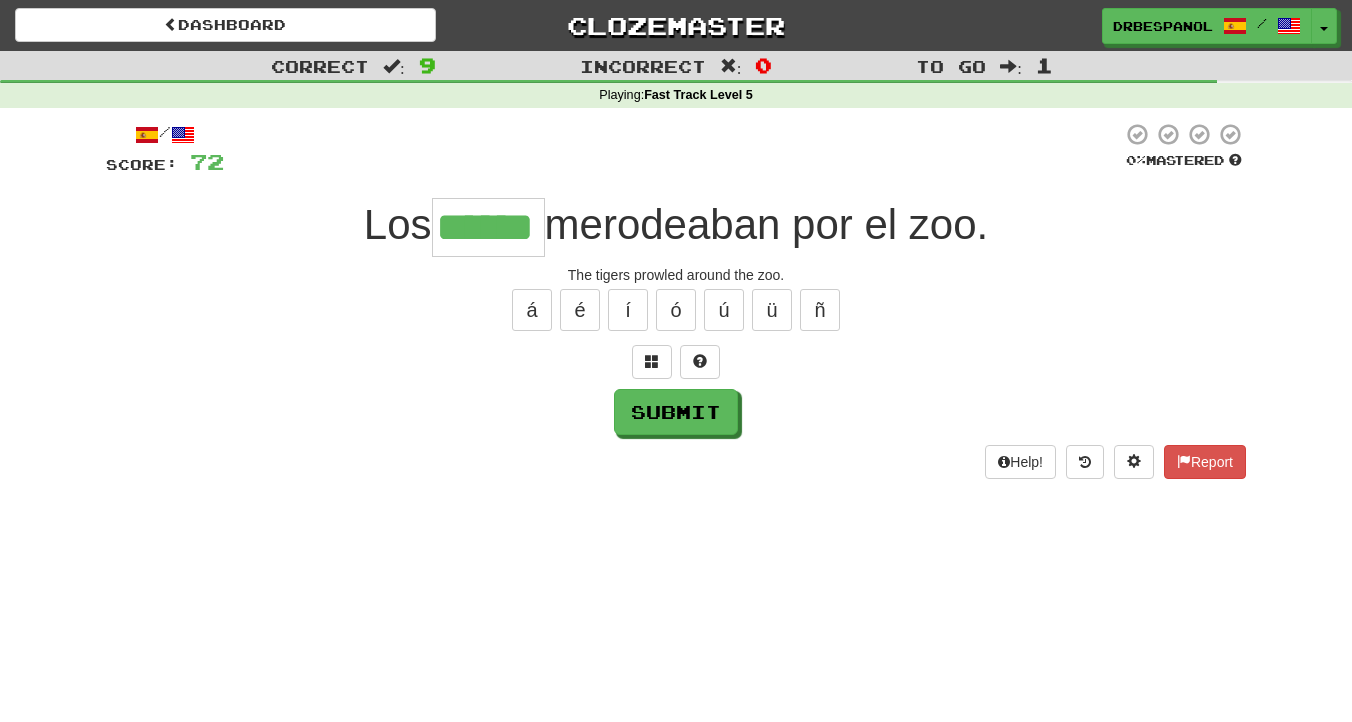 type on "******" 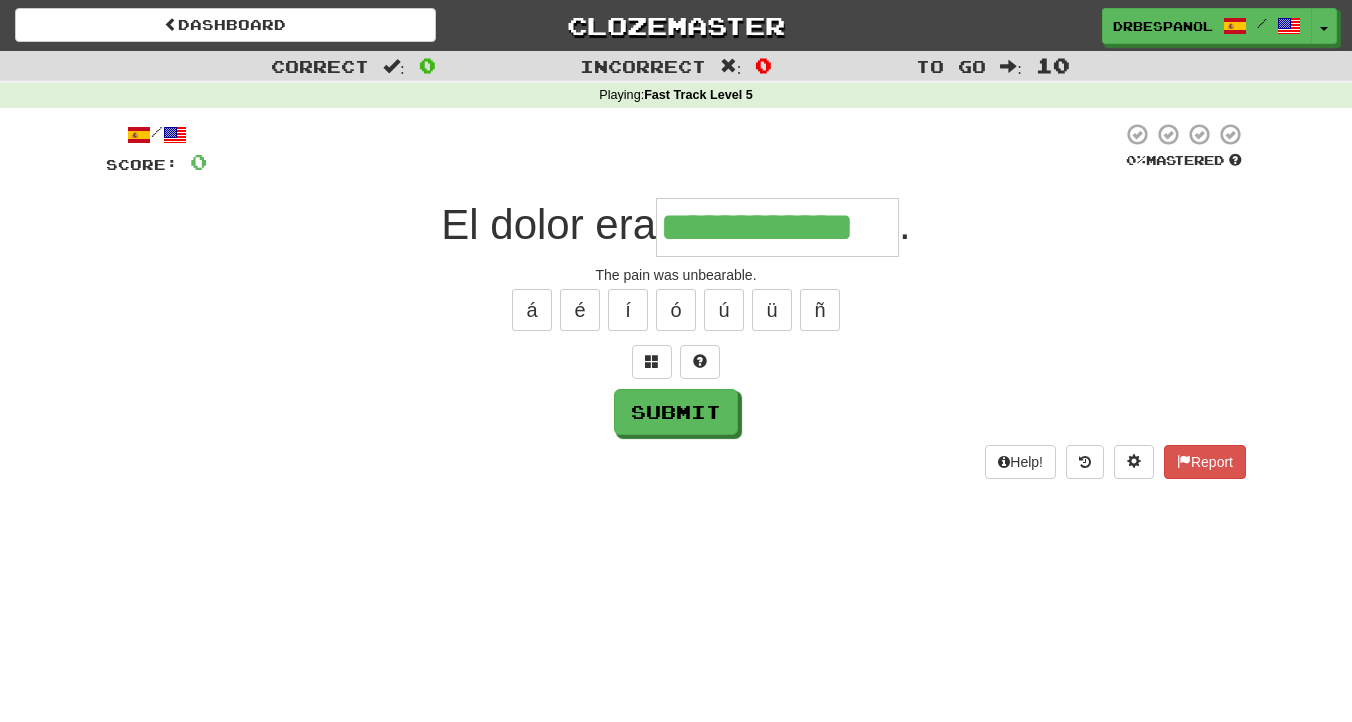 type on "**********" 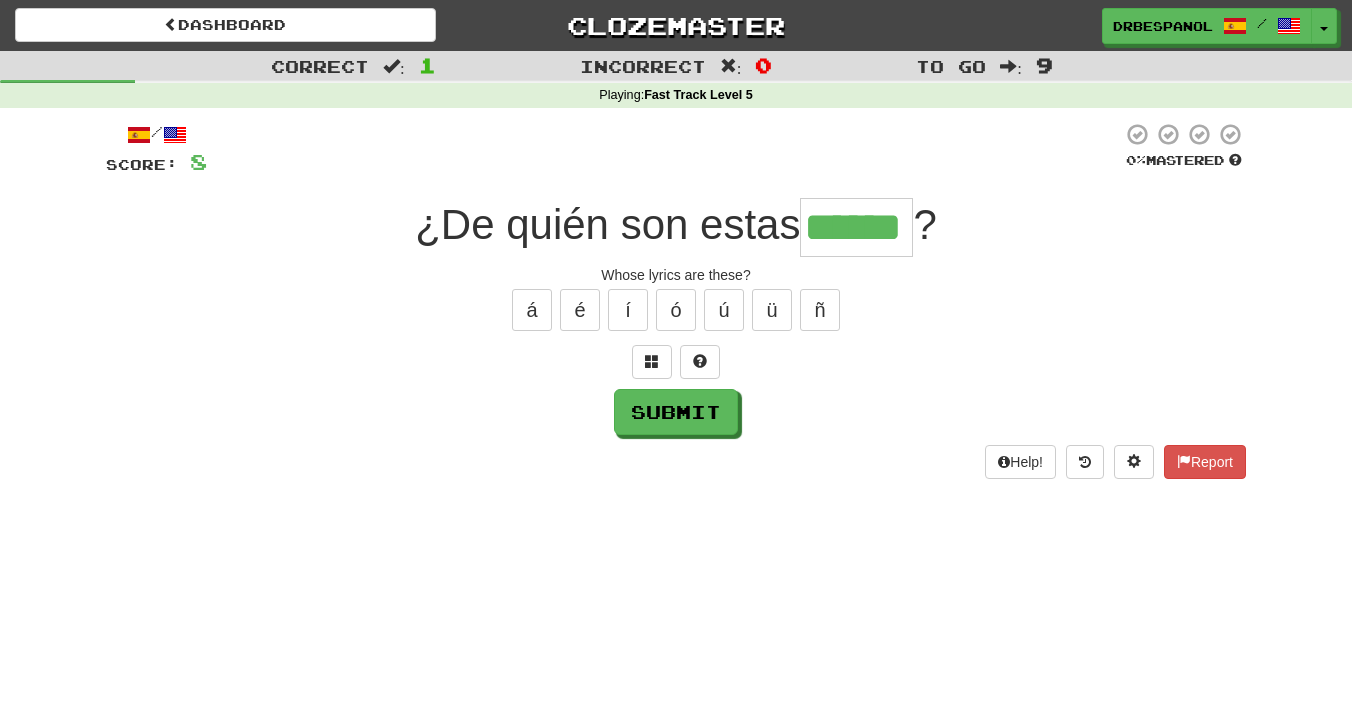 type on "******" 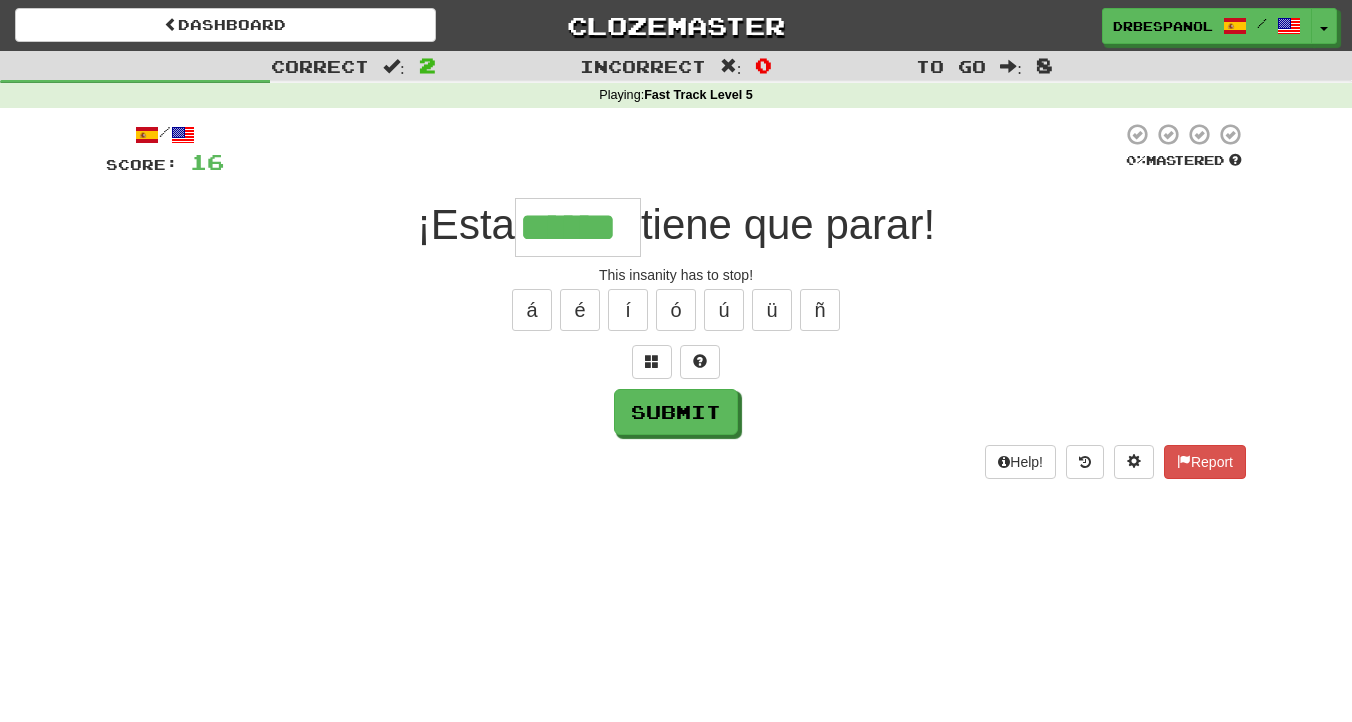 type on "******" 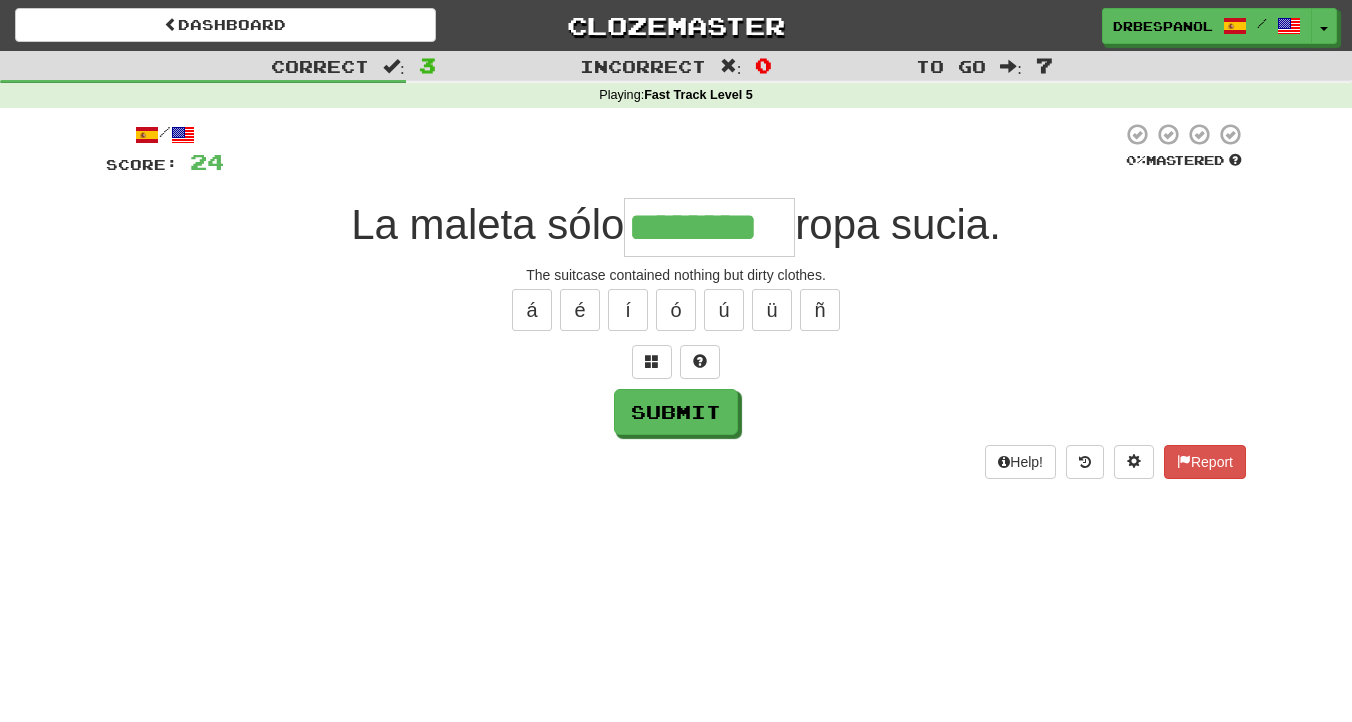 type on "********" 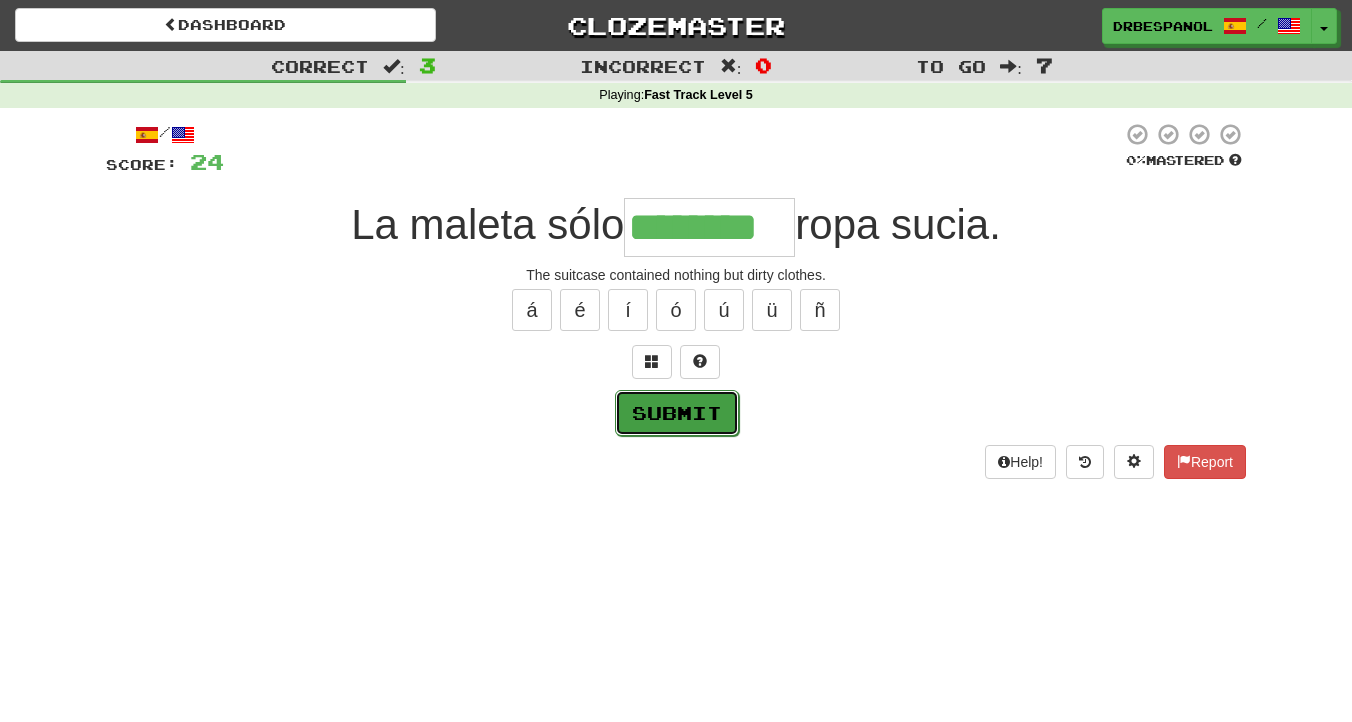 click on "Submit" at bounding box center [677, 413] 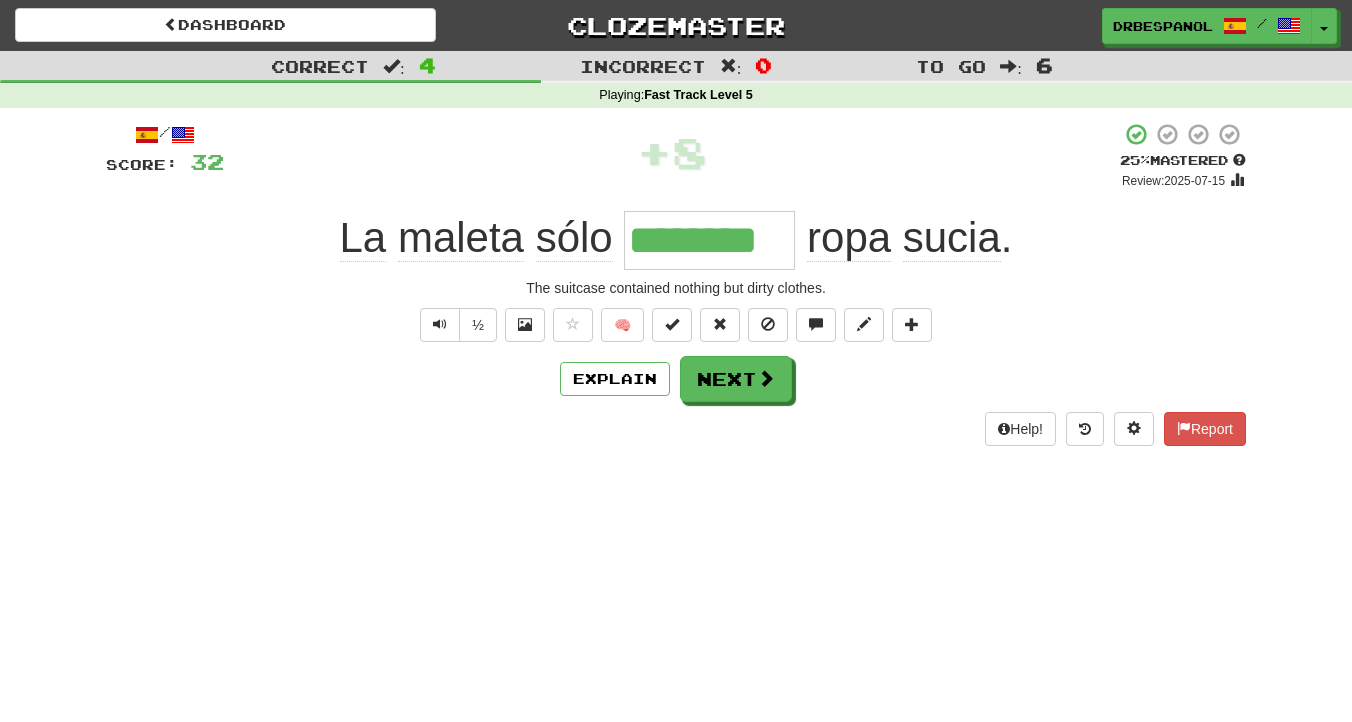 click on "La" 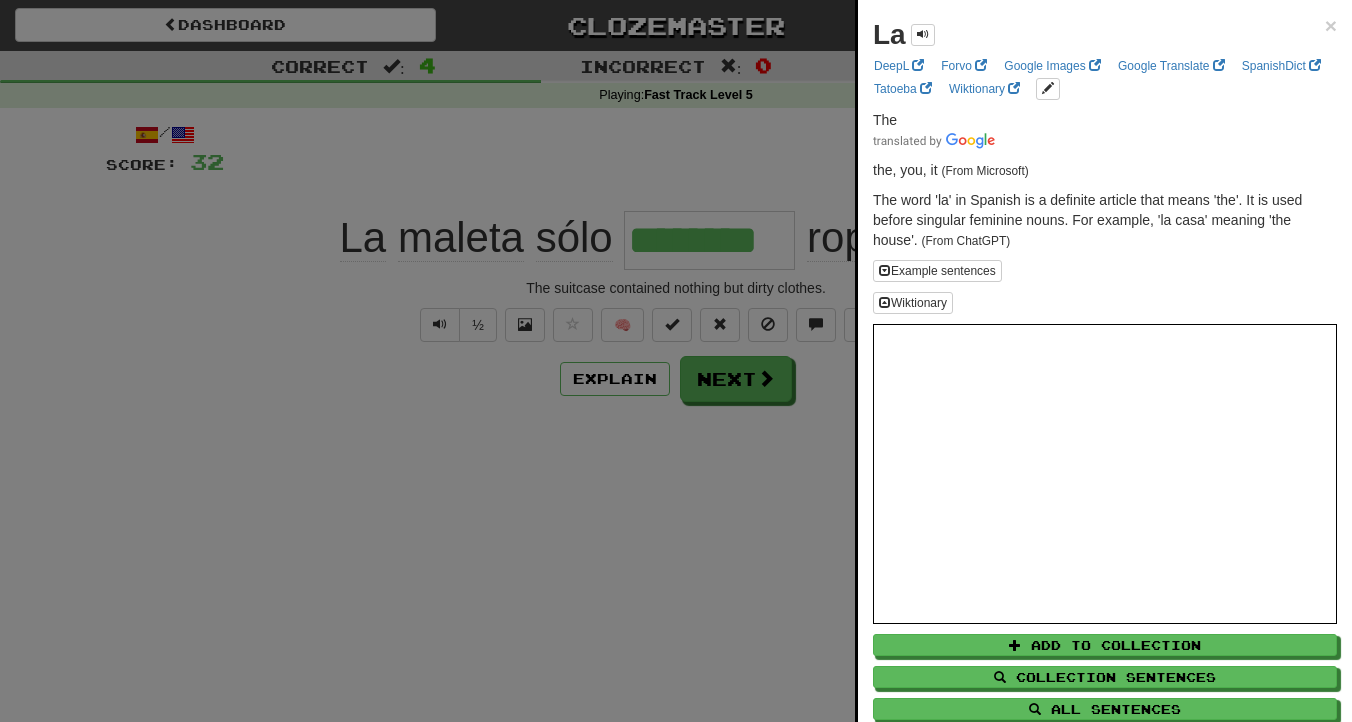 click at bounding box center (676, 361) 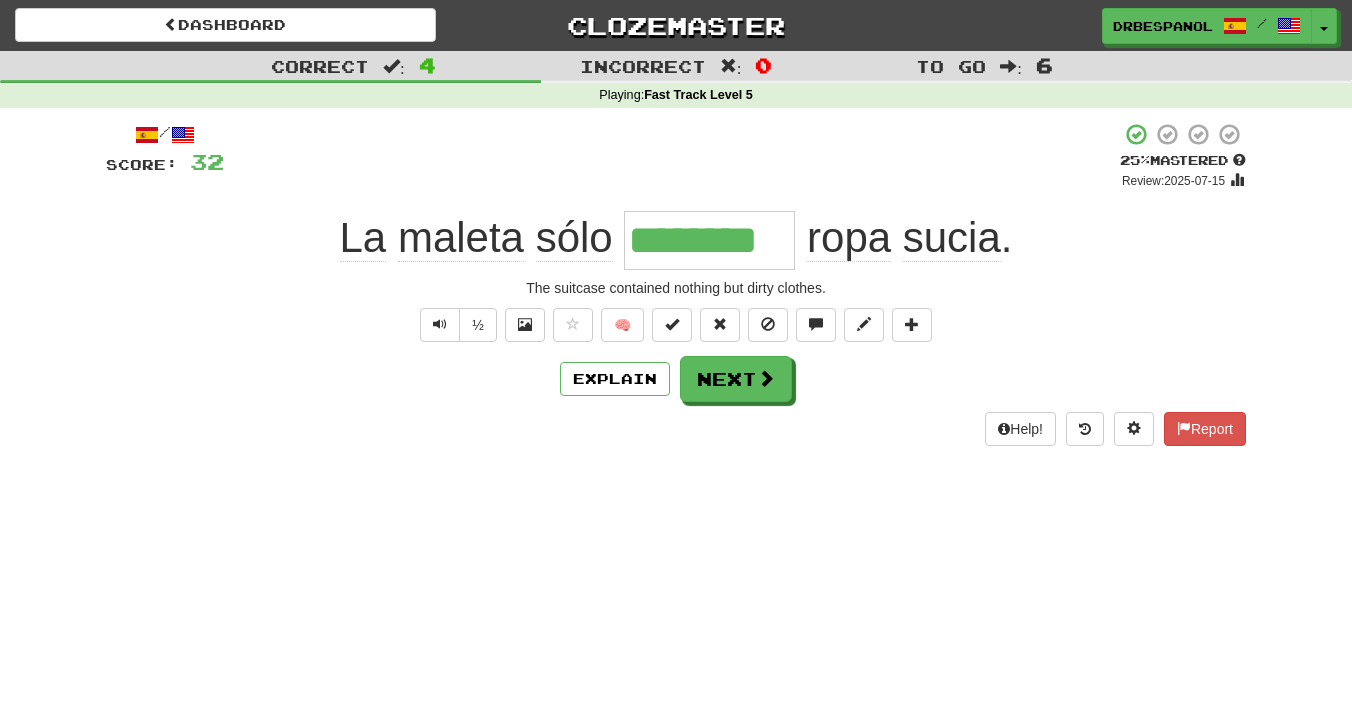 click on "La" 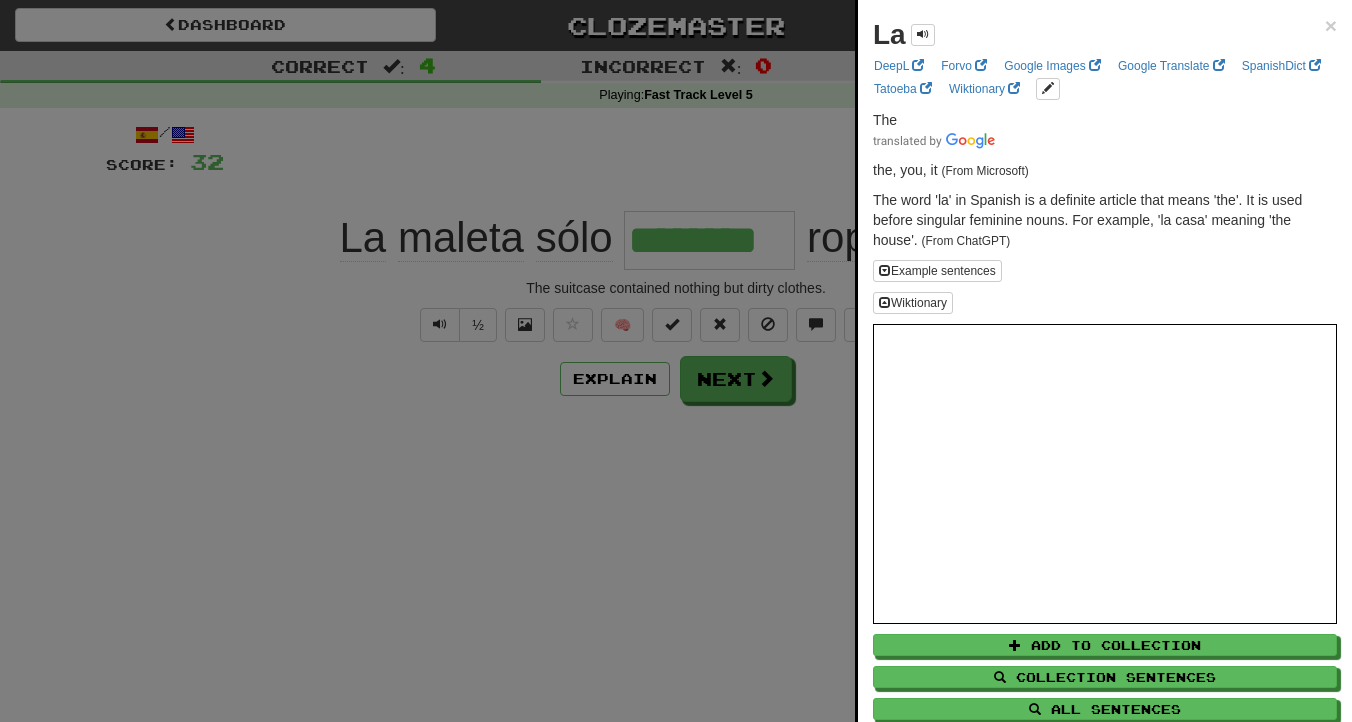 click at bounding box center (676, 361) 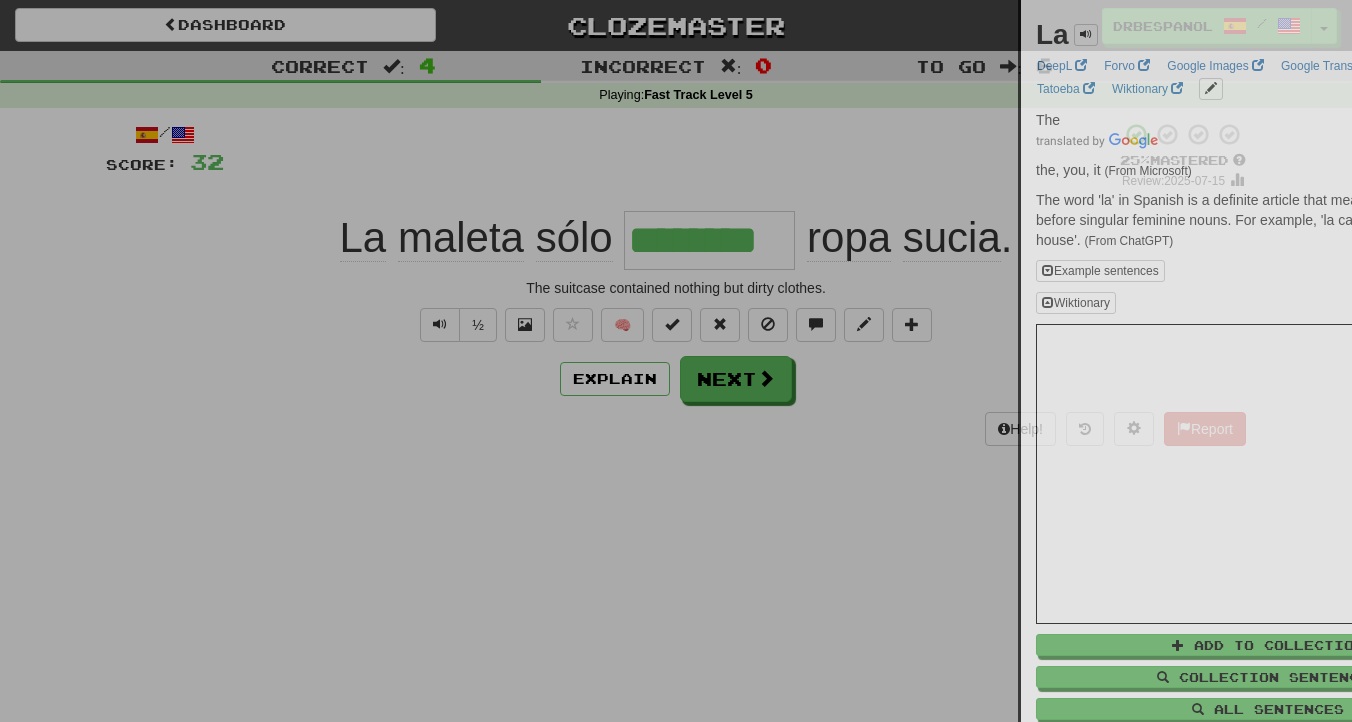click at bounding box center [676, 361] 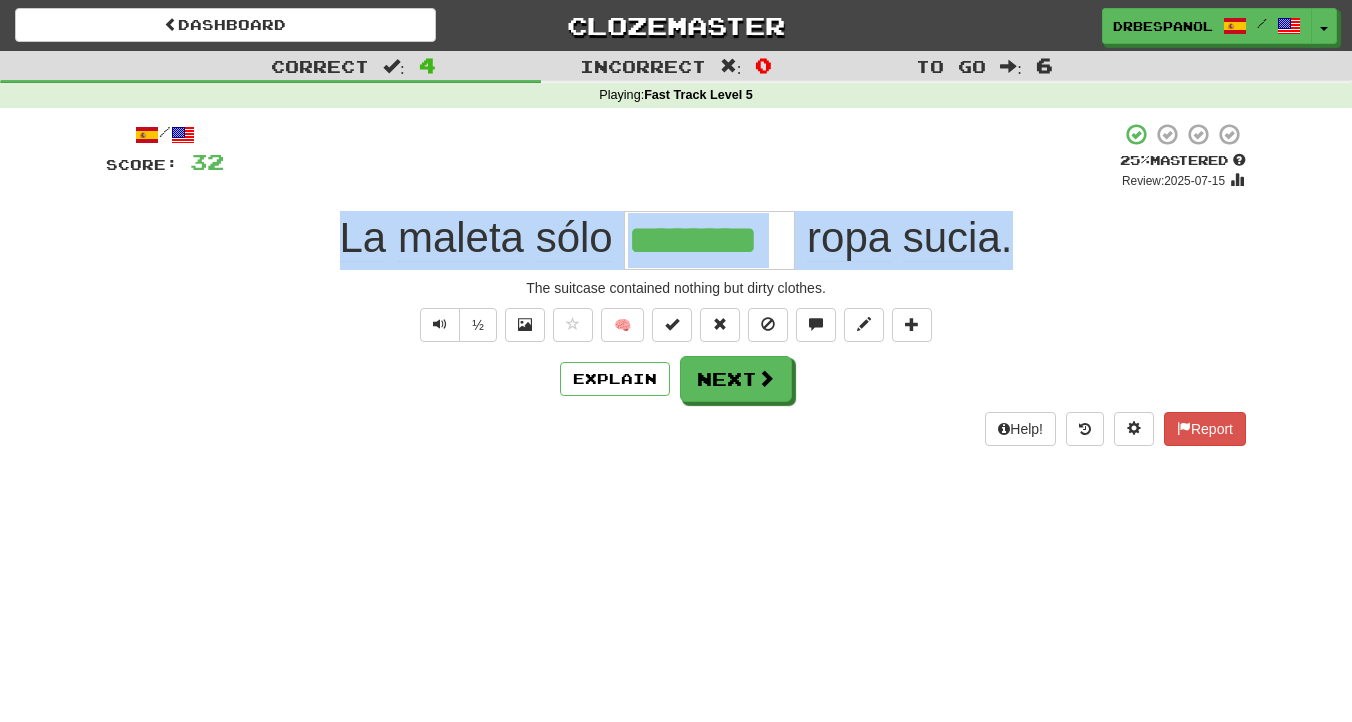 drag, startPoint x: 1008, startPoint y: 236, endPoint x: 357, endPoint y: 203, distance: 651.8359 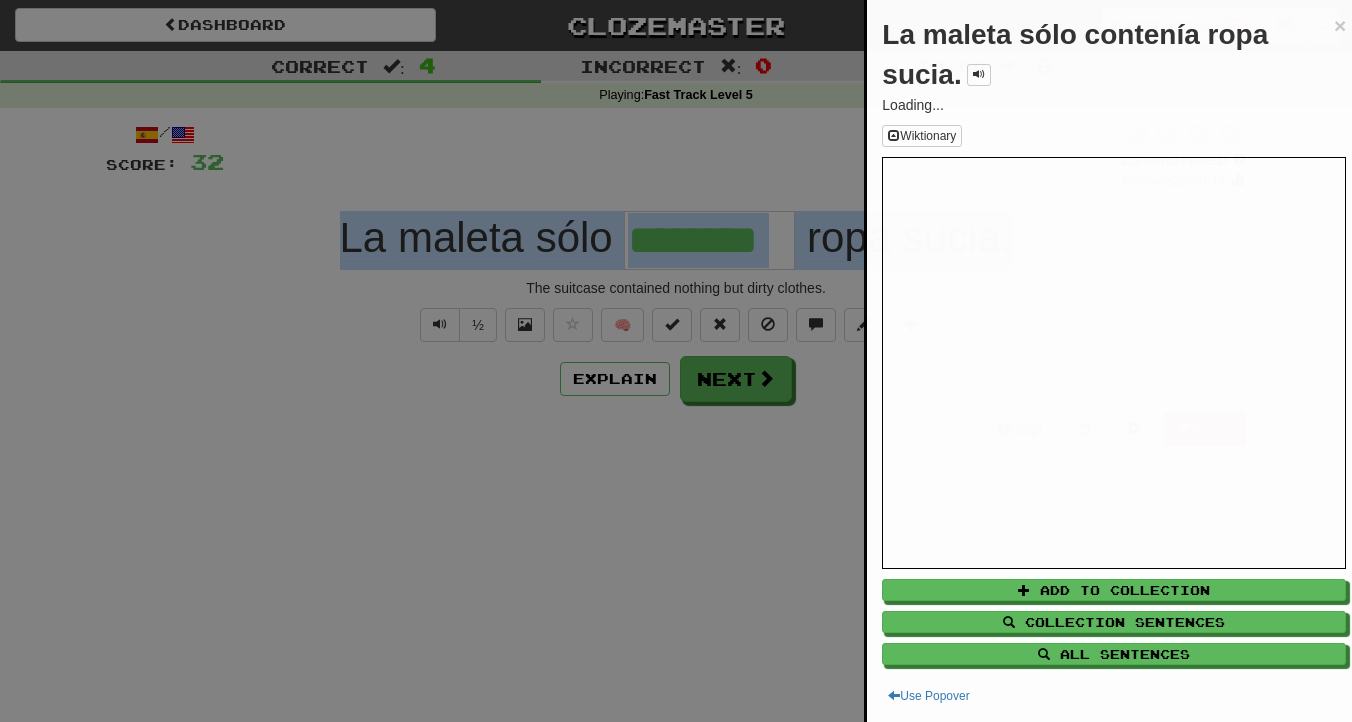copy on "La   maleta   sólo     ropa   sucia ." 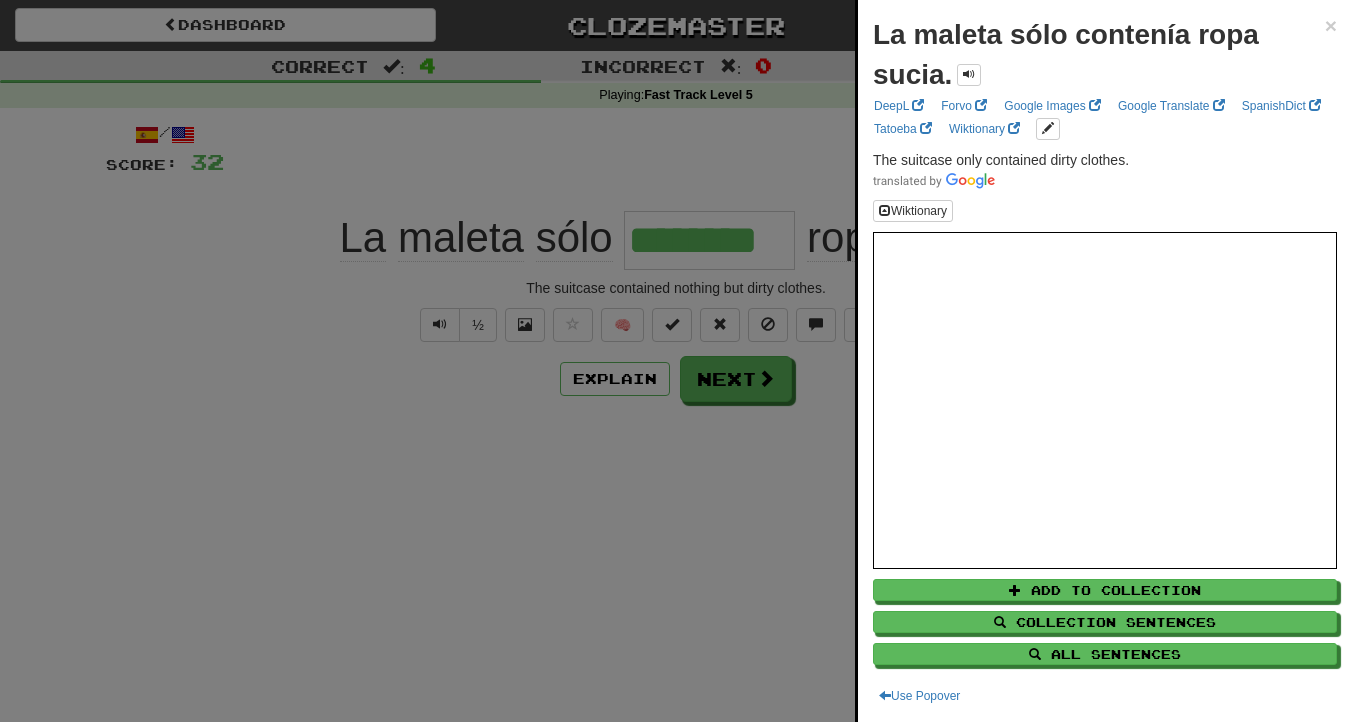 click at bounding box center [676, 361] 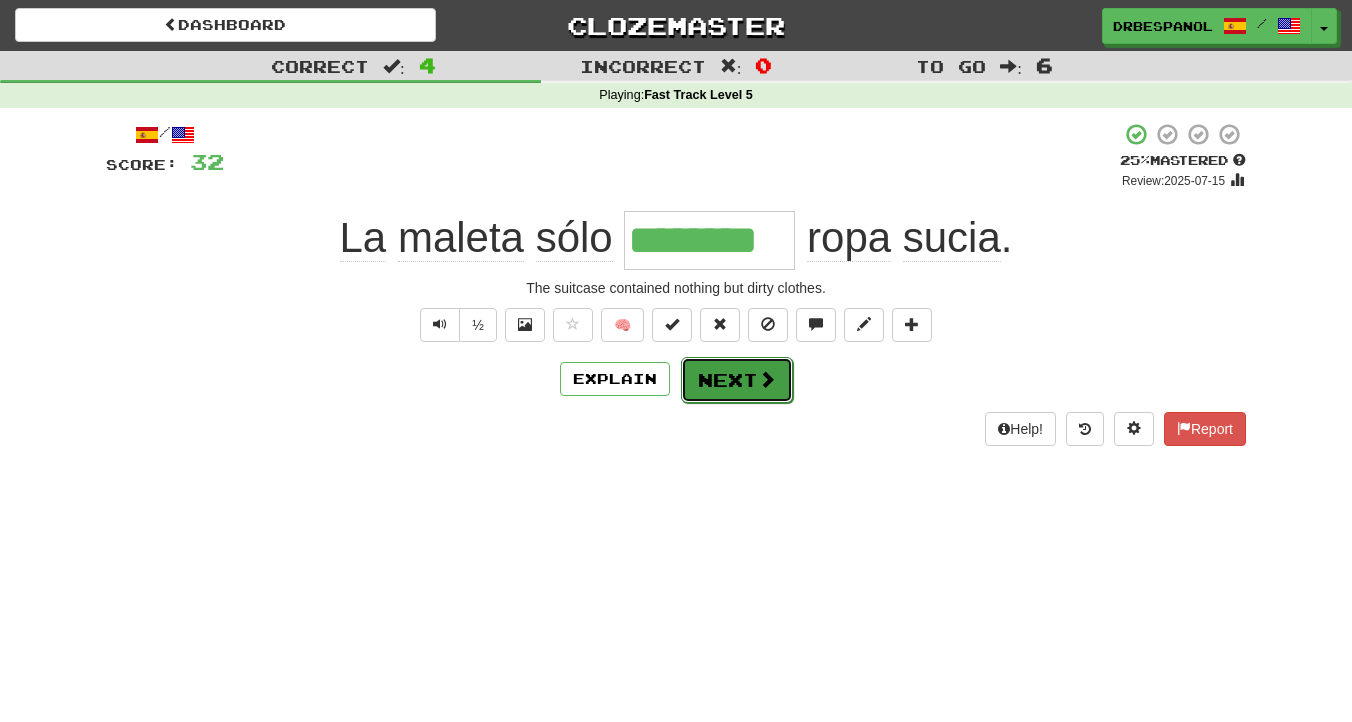 click on "Next" at bounding box center [737, 380] 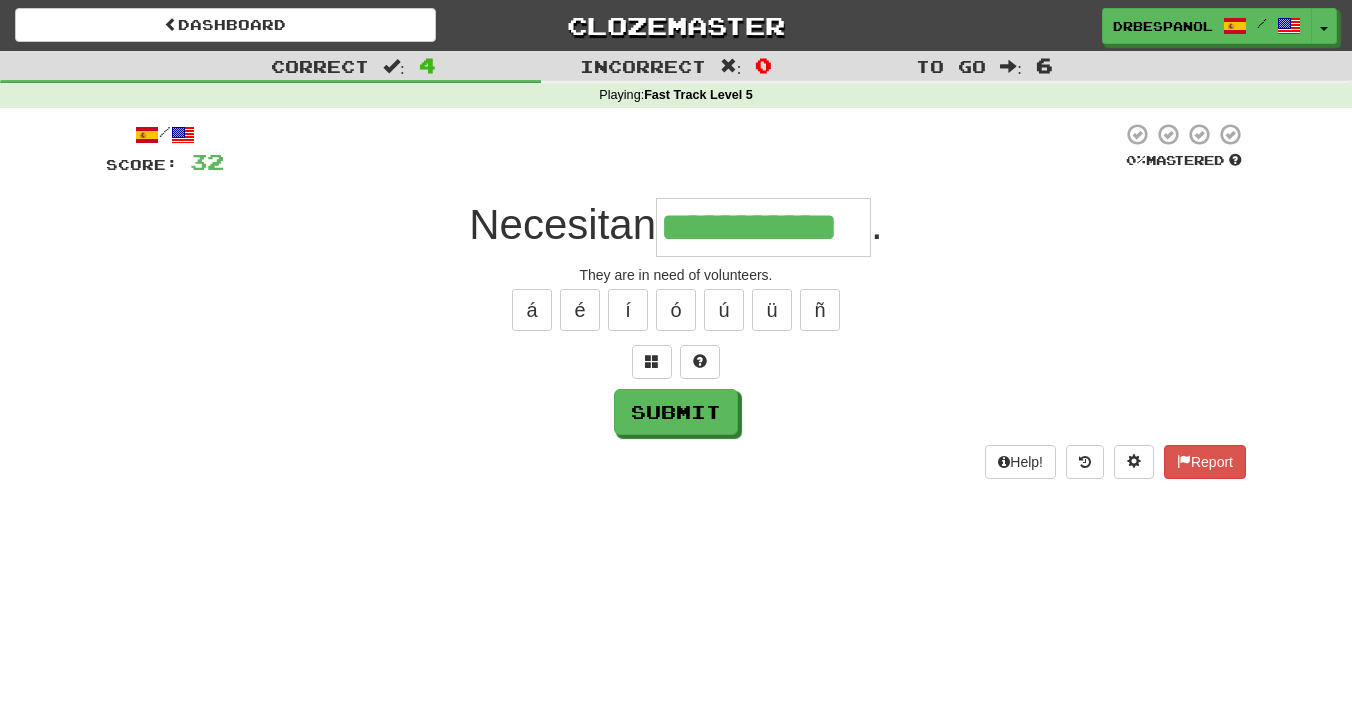 type on "**********" 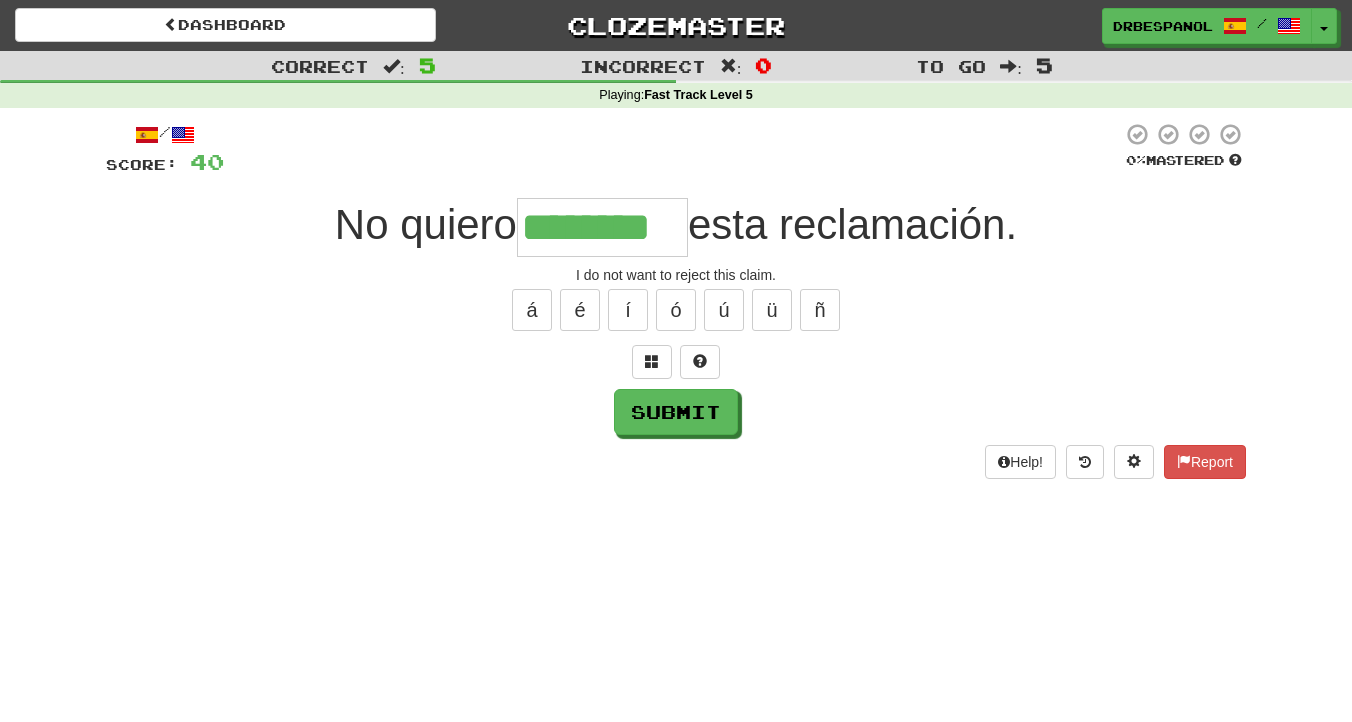 type on "********" 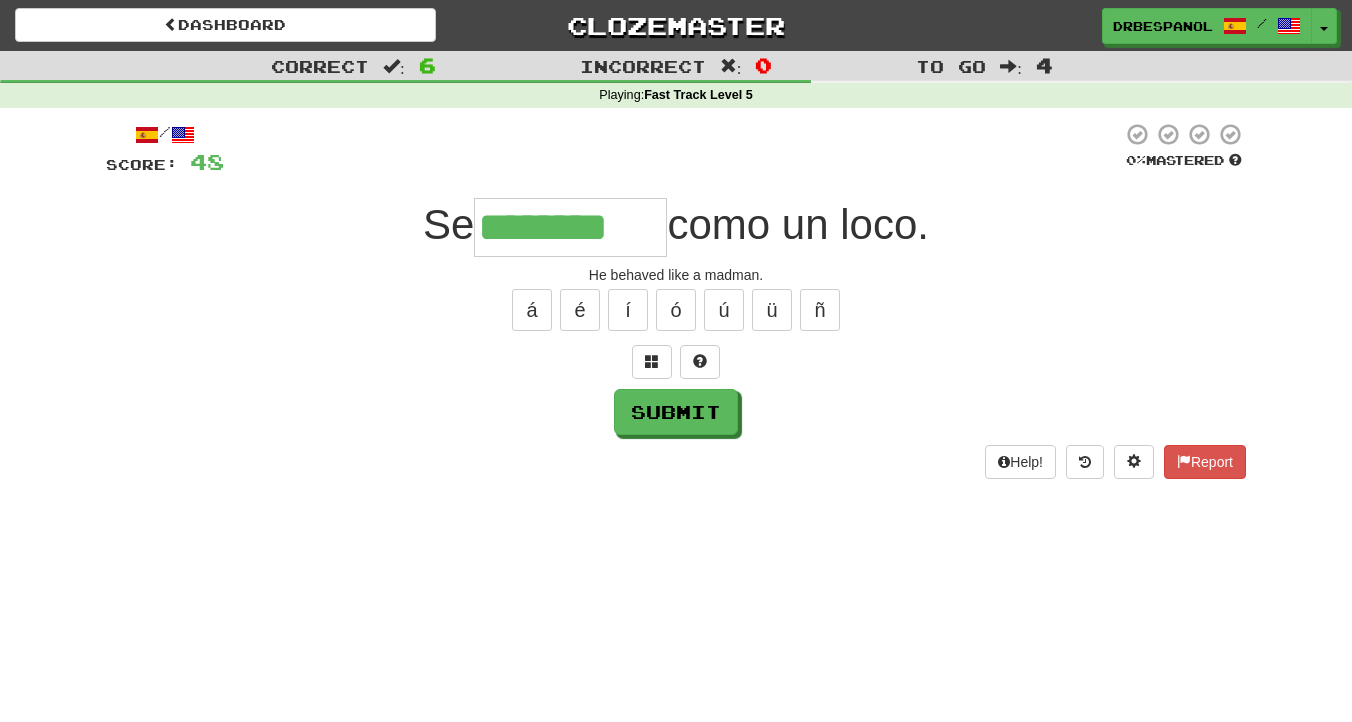 type on "********" 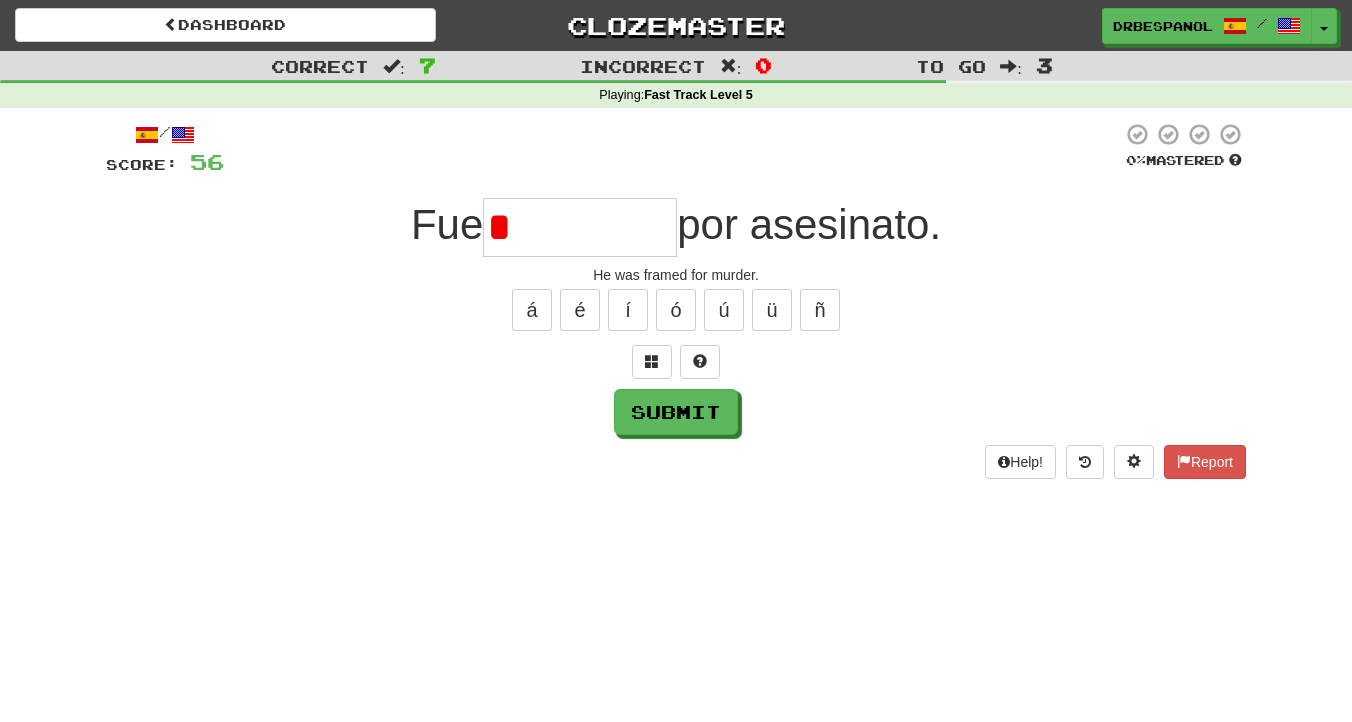 type on "*********" 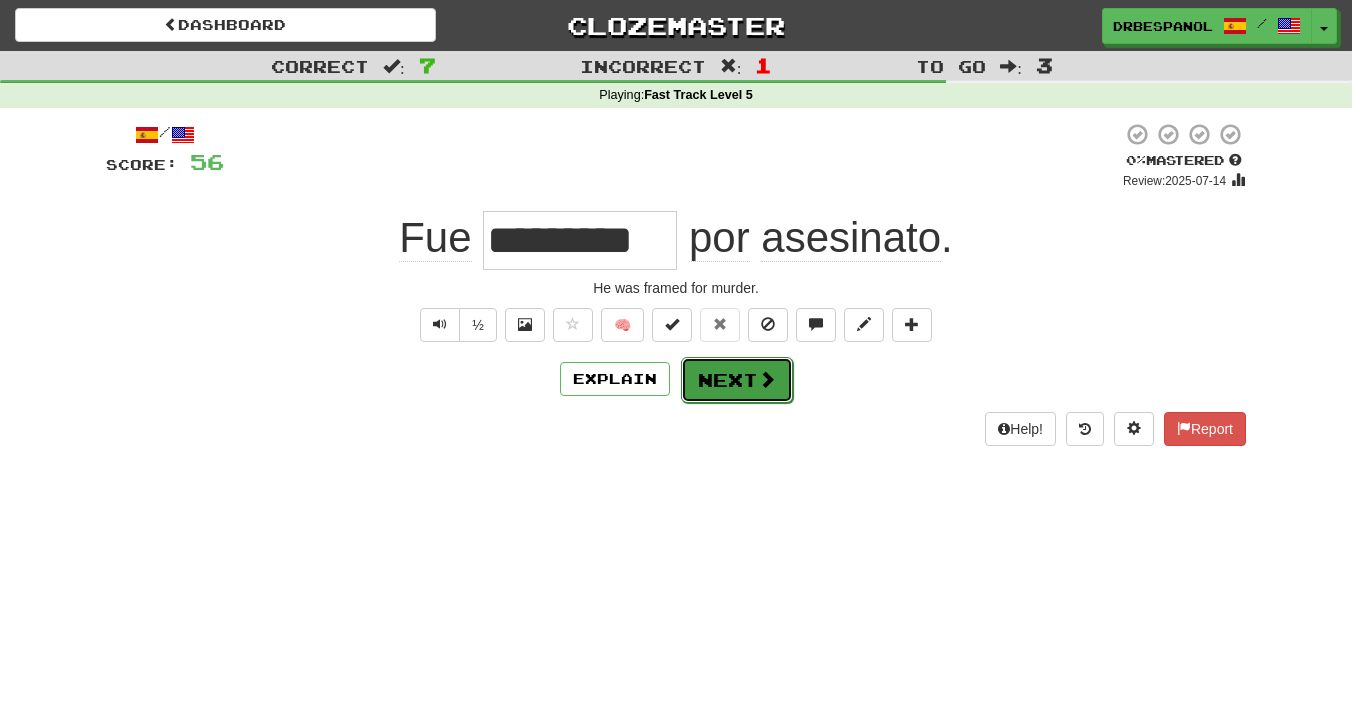 click on "Next" at bounding box center [737, 380] 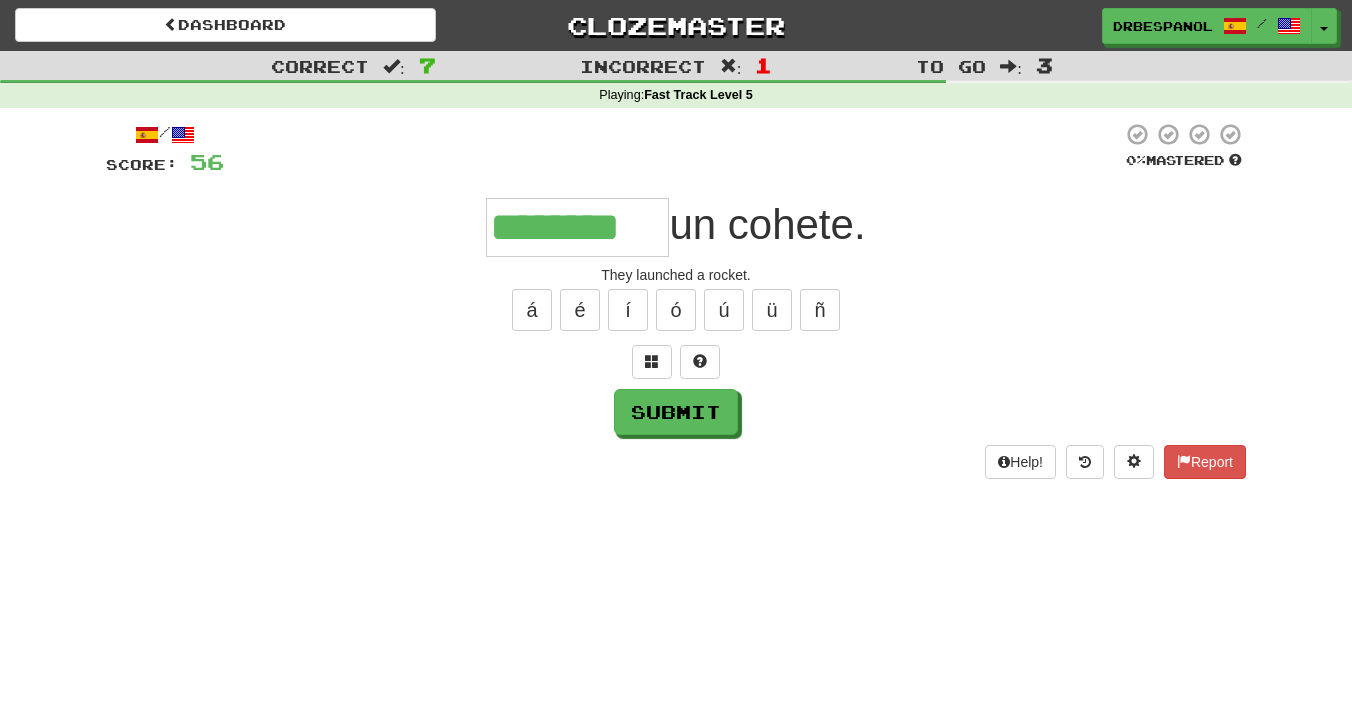 type on "********" 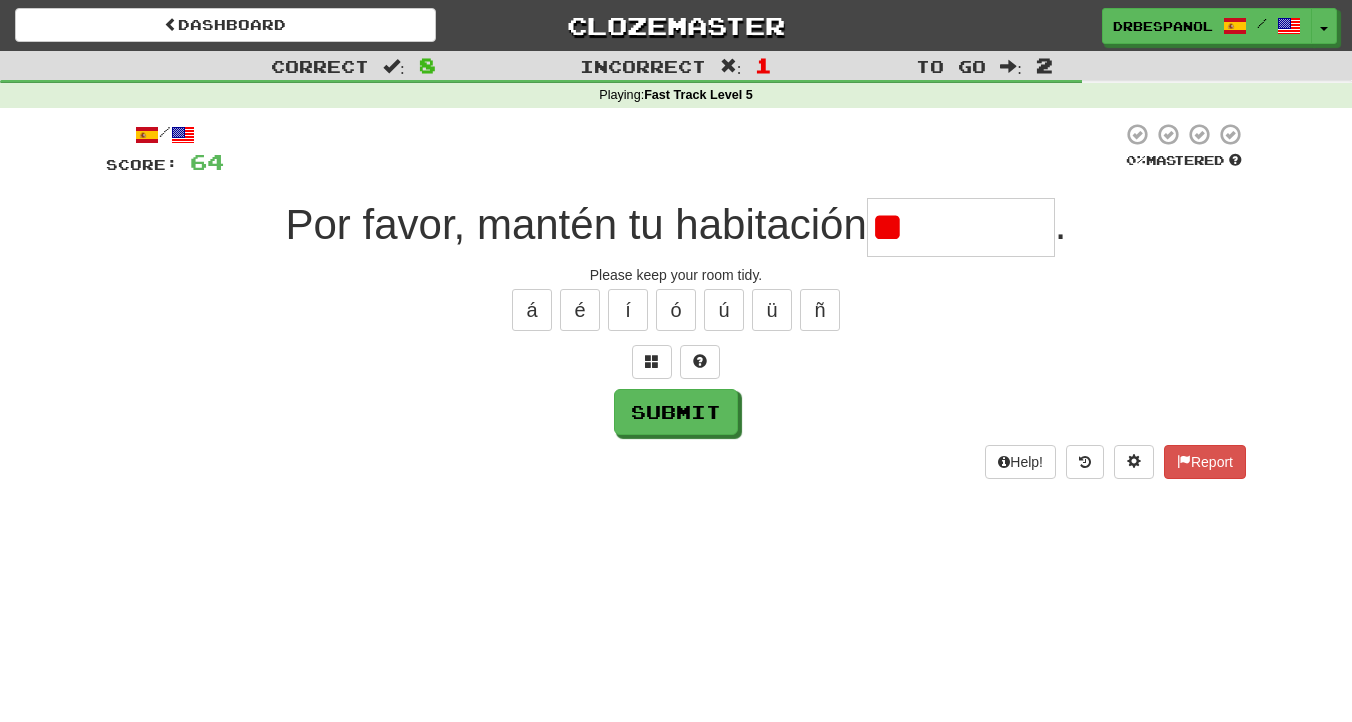 type on "*" 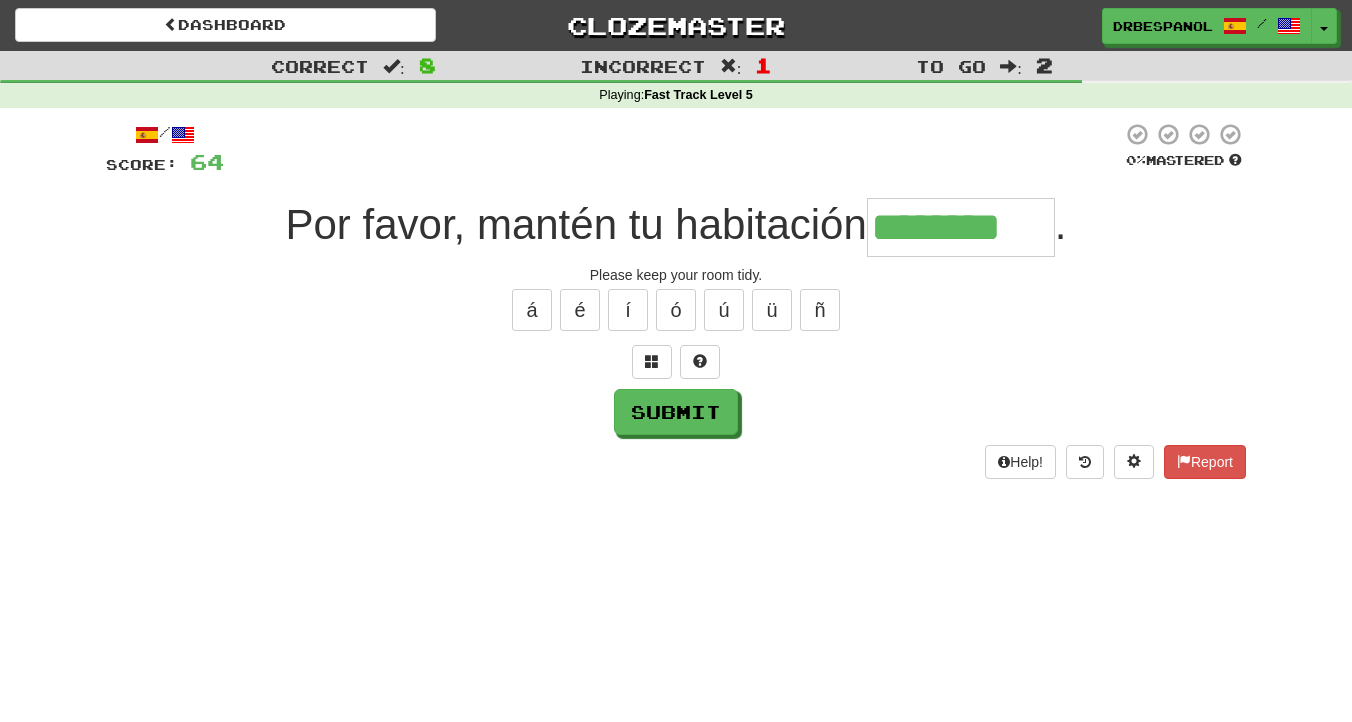 type on "********" 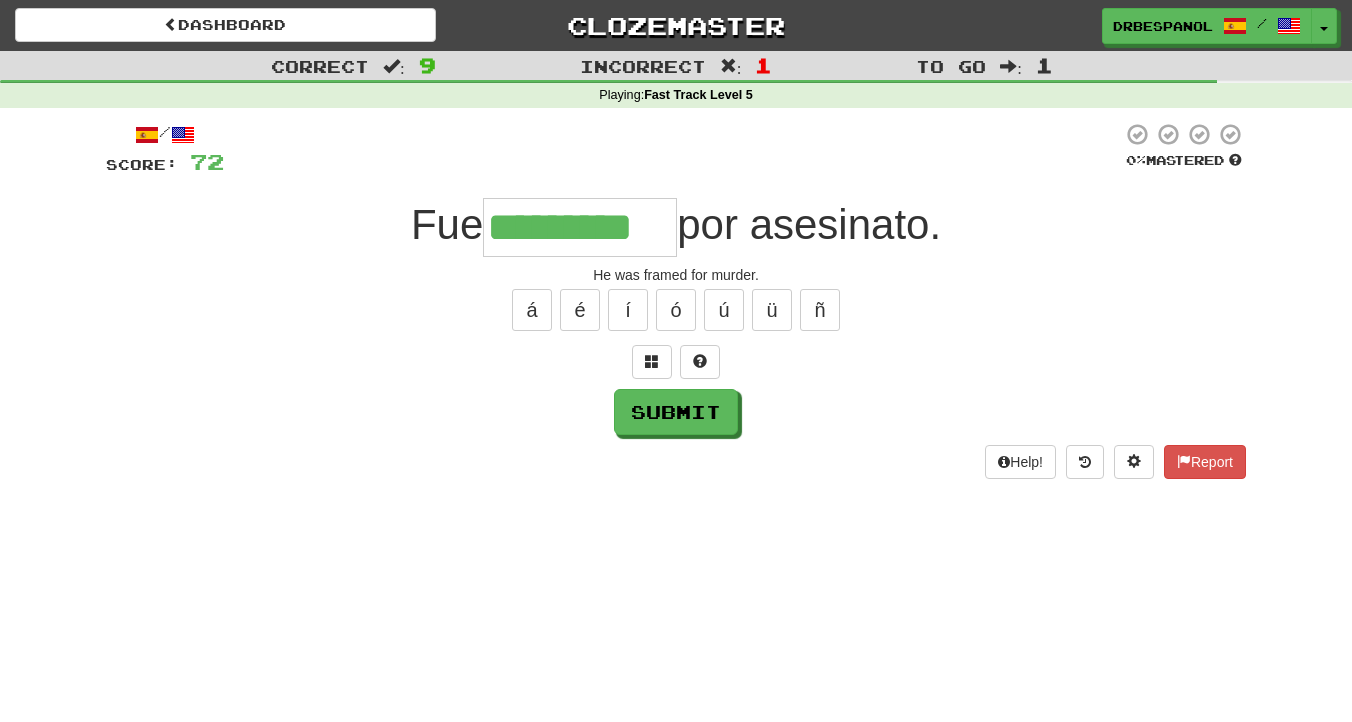 type on "*********" 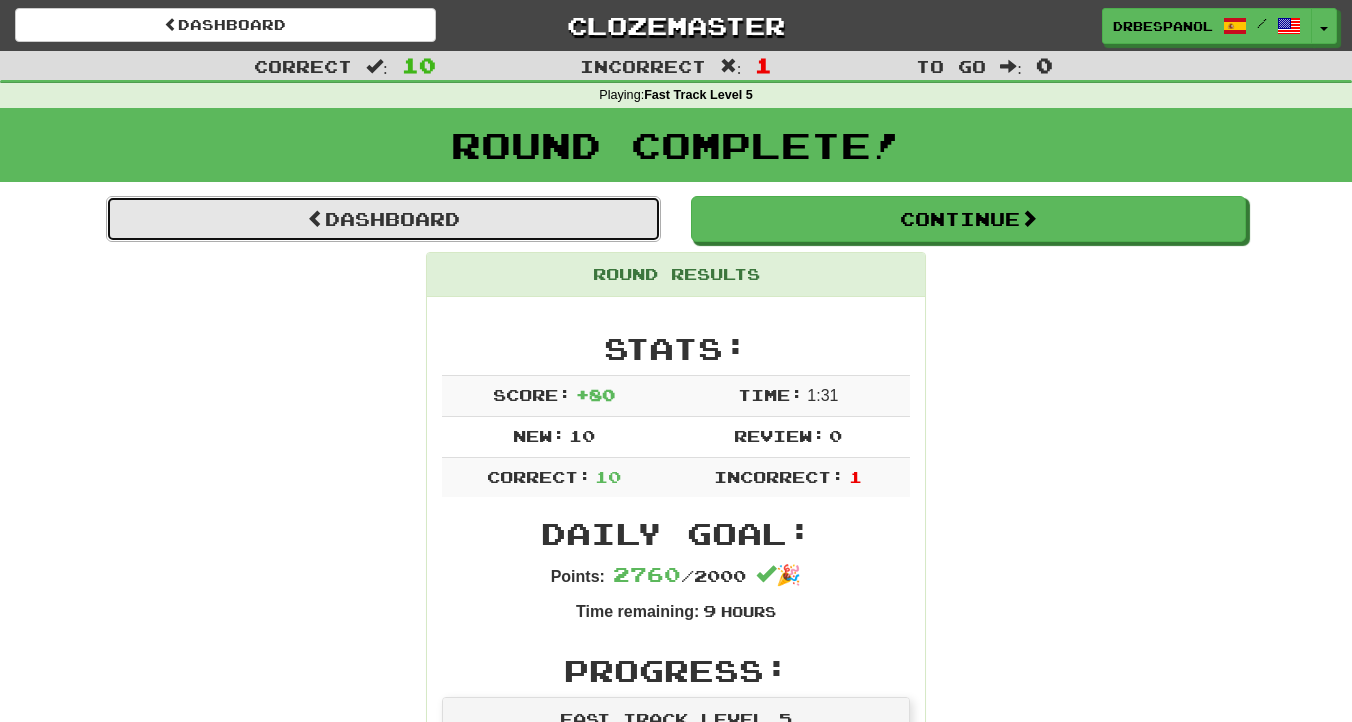 click on "Dashboard" at bounding box center [383, 219] 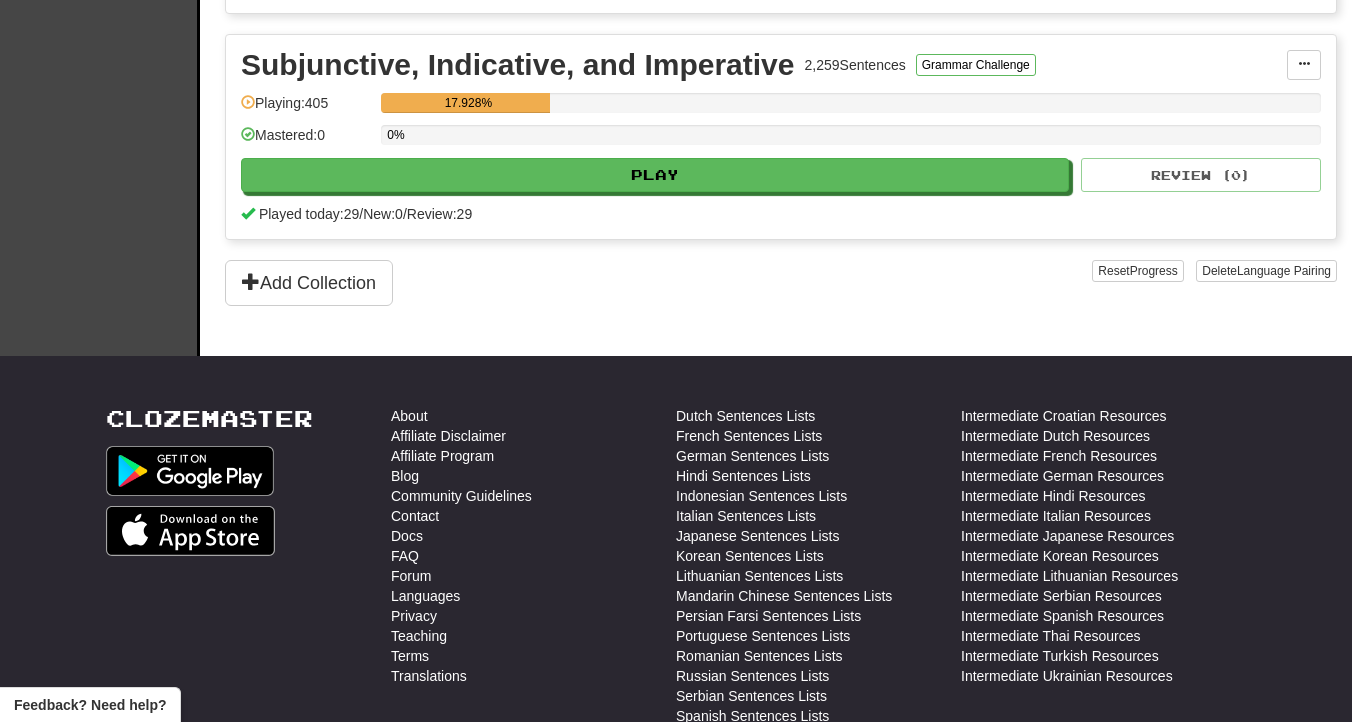 scroll, scrollTop: 1784, scrollLeft: 0, axis: vertical 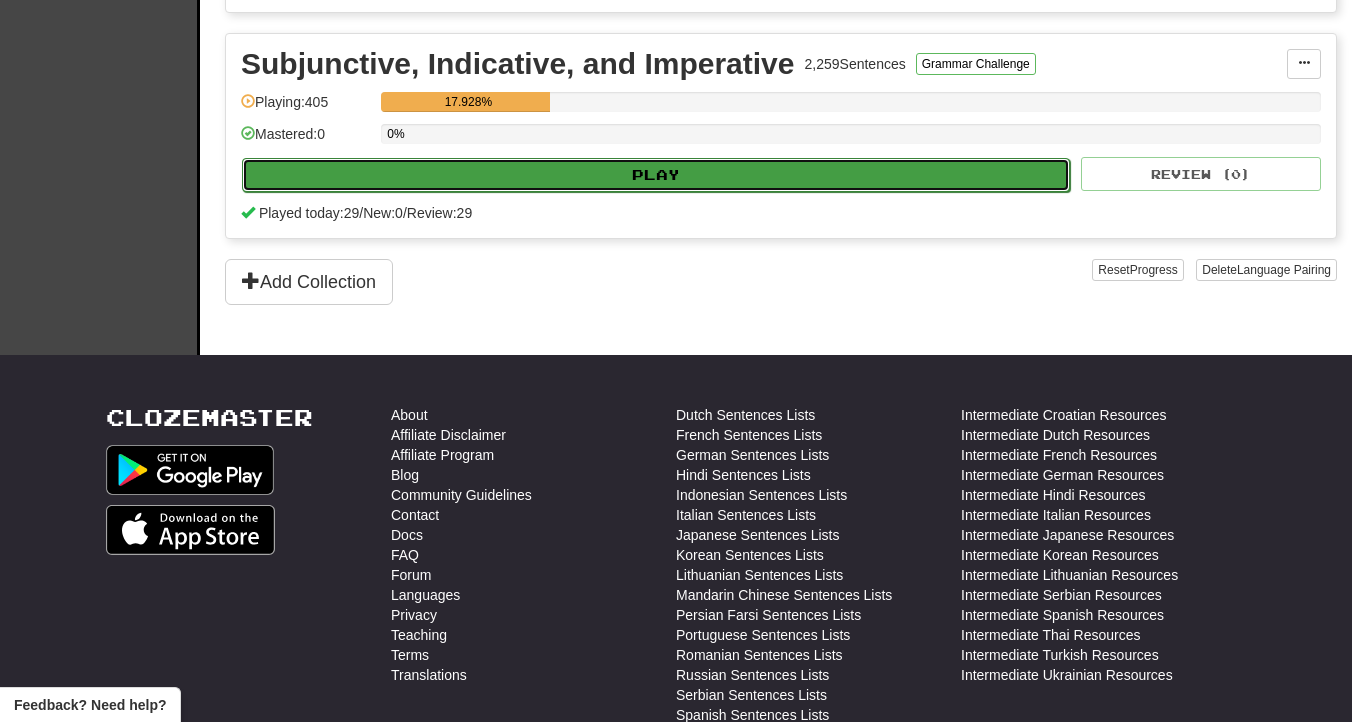 click on "Play" at bounding box center [656, 175] 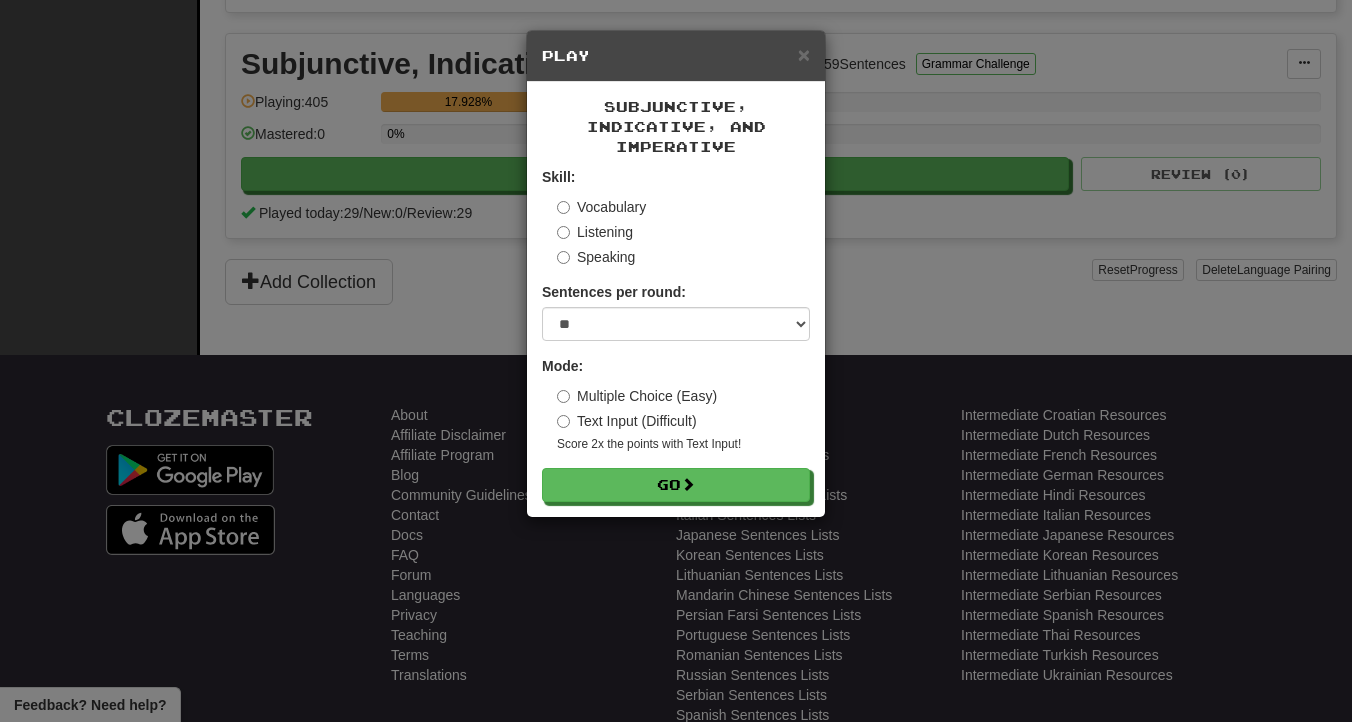 click on "× Play" at bounding box center (676, 56) 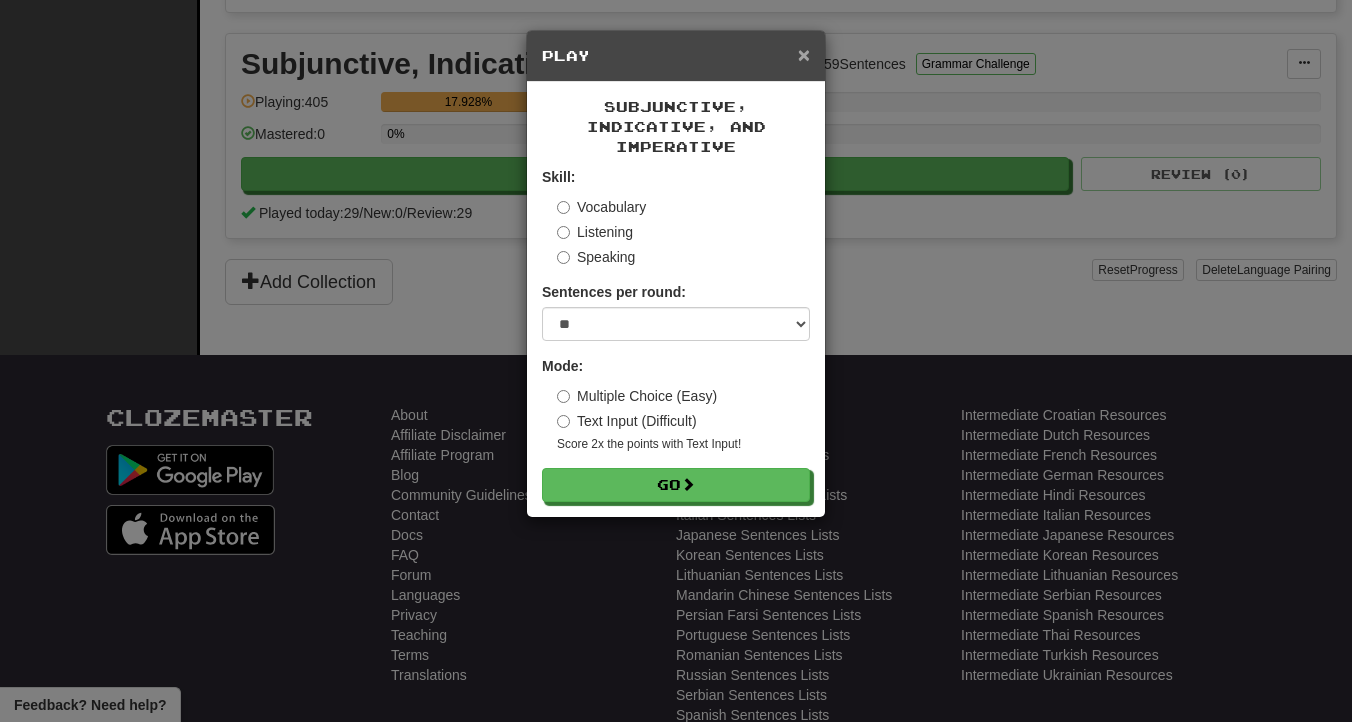 click on "×" at bounding box center [804, 54] 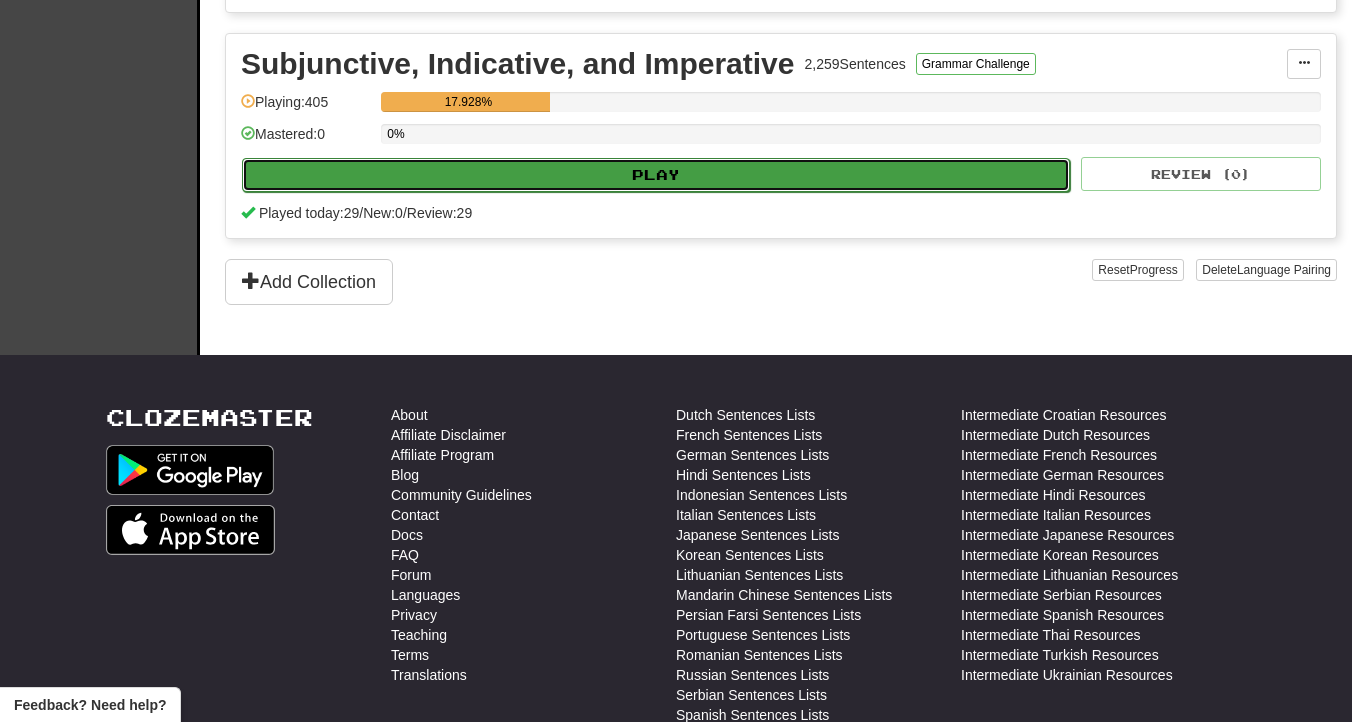 click on "Play" at bounding box center [656, 175] 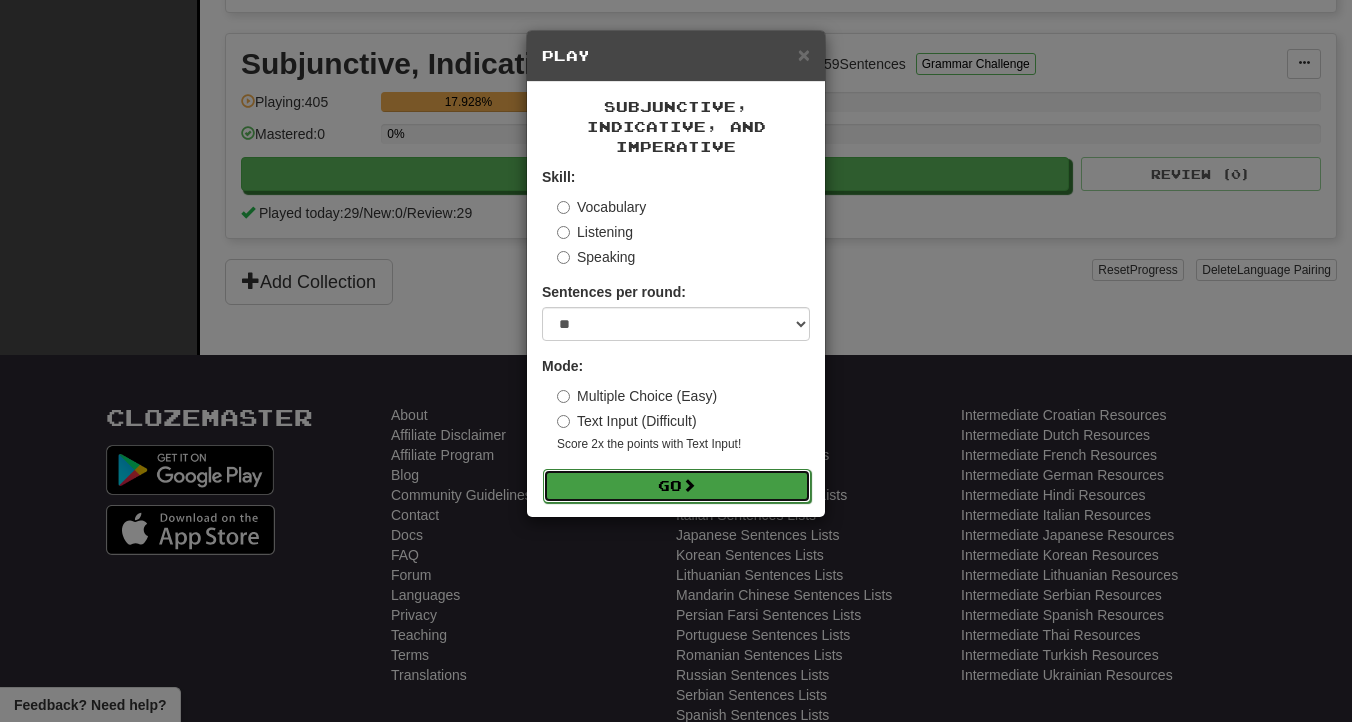 click on "Go" at bounding box center [677, 486] 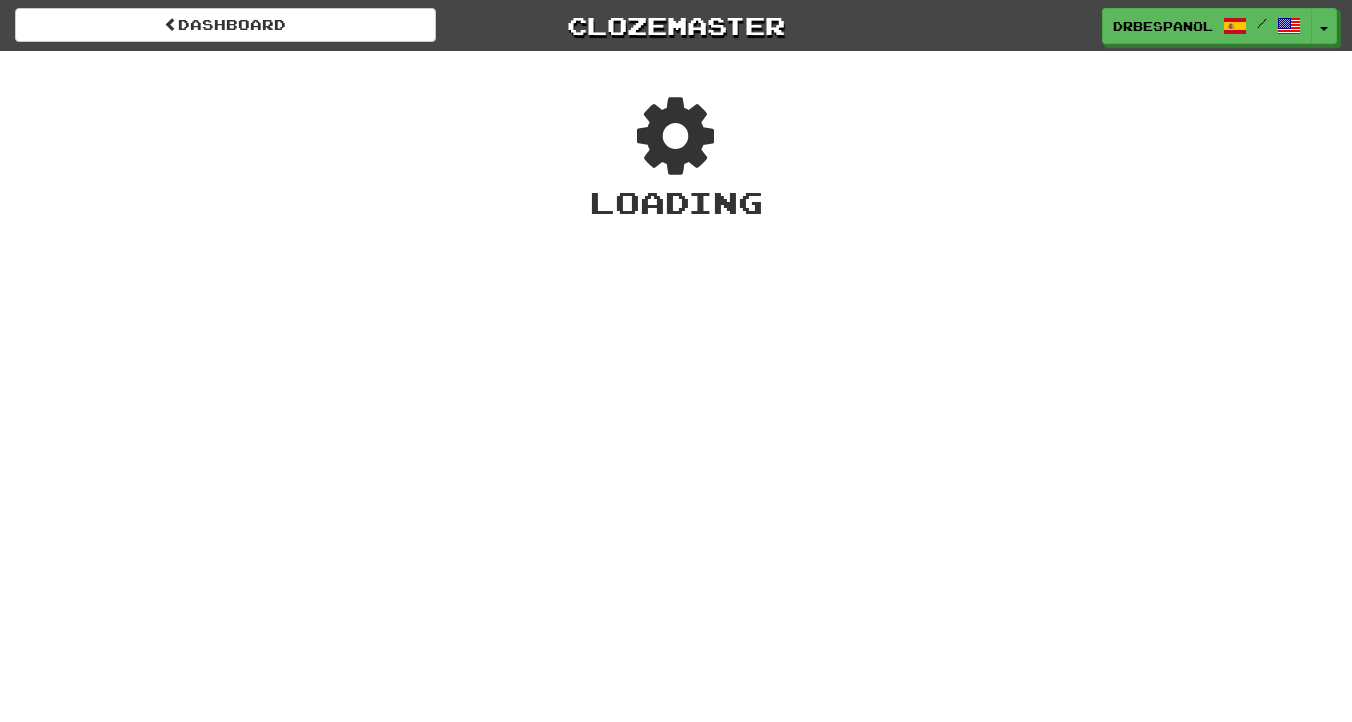 scroll, scrollTop: 0, scrollLeft: 0, axis: both 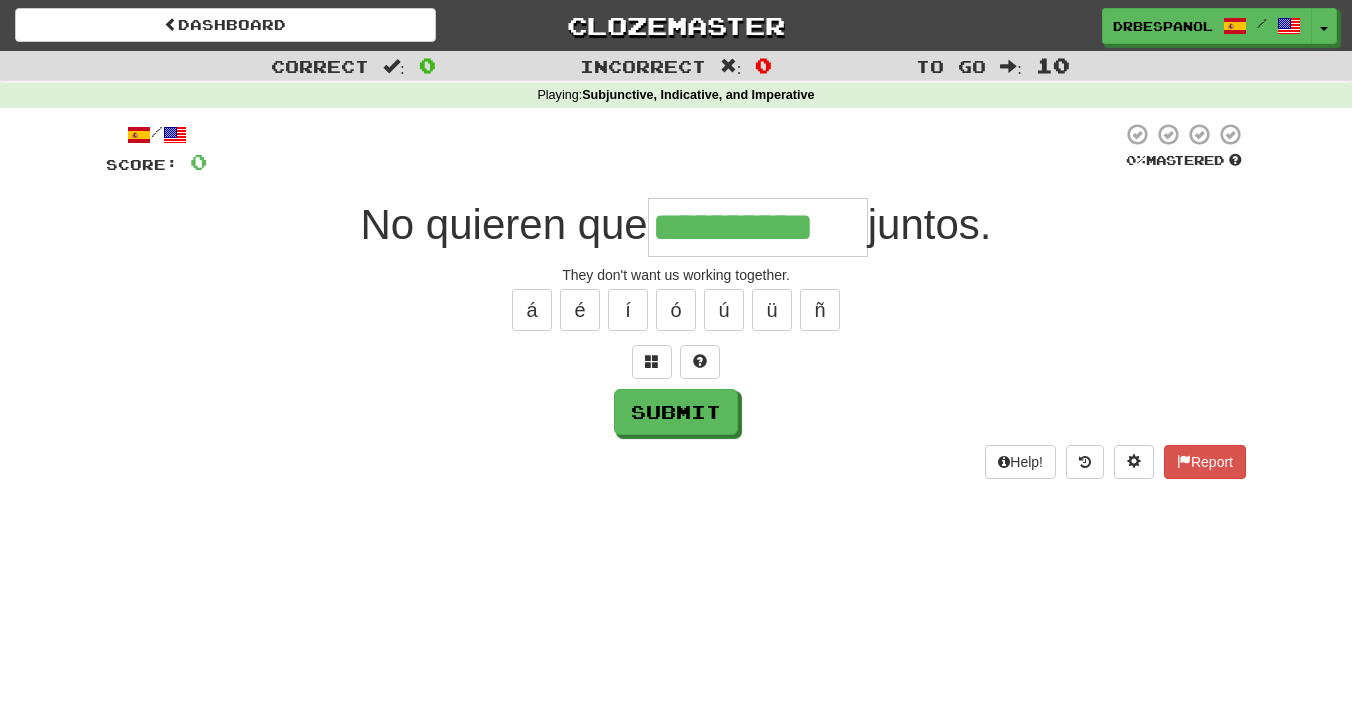 type on "**********" 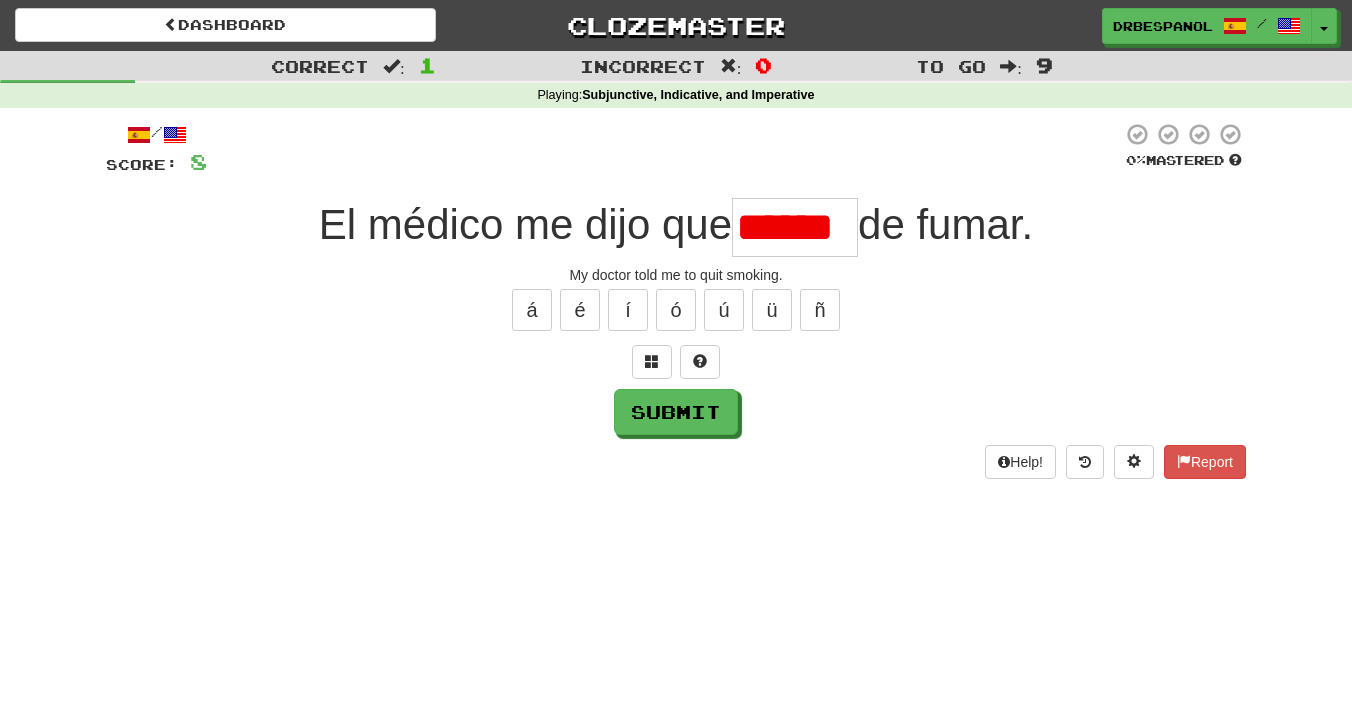 scroll, scrollTop: 0, scrollLeft: 0, axis: both 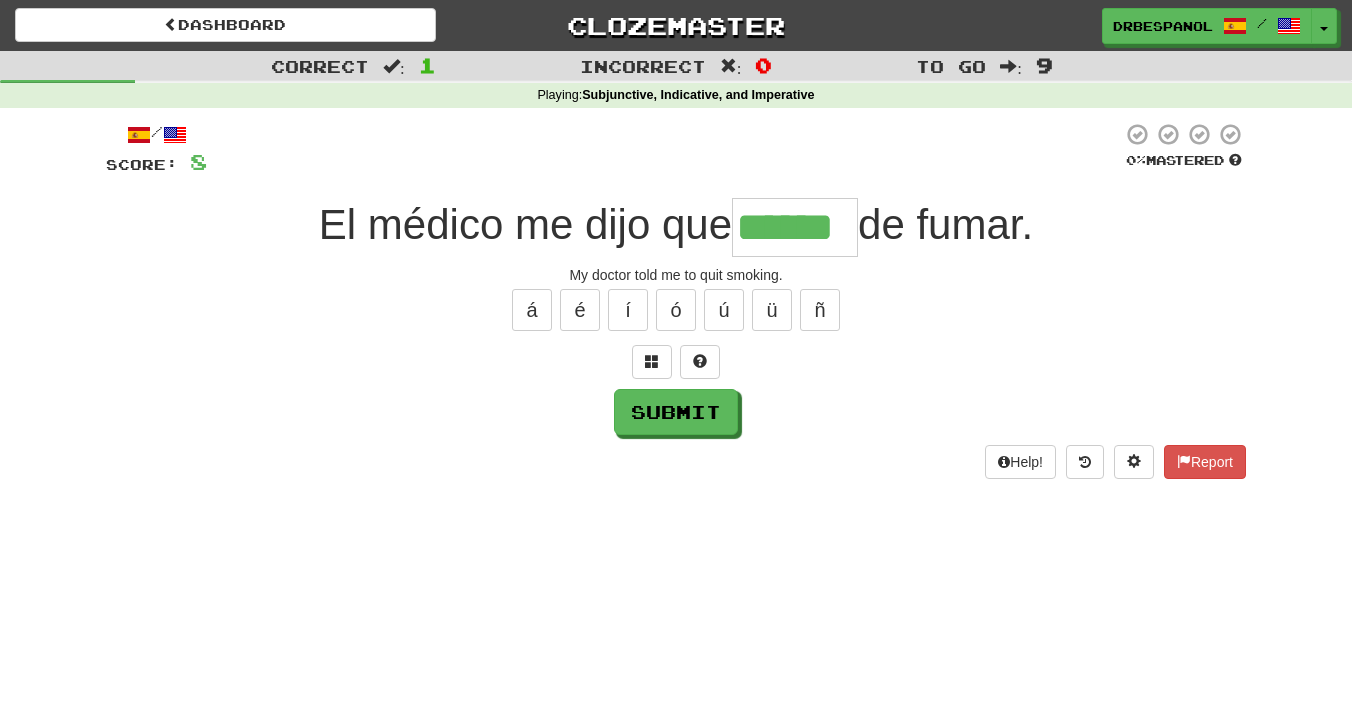 type on "******" 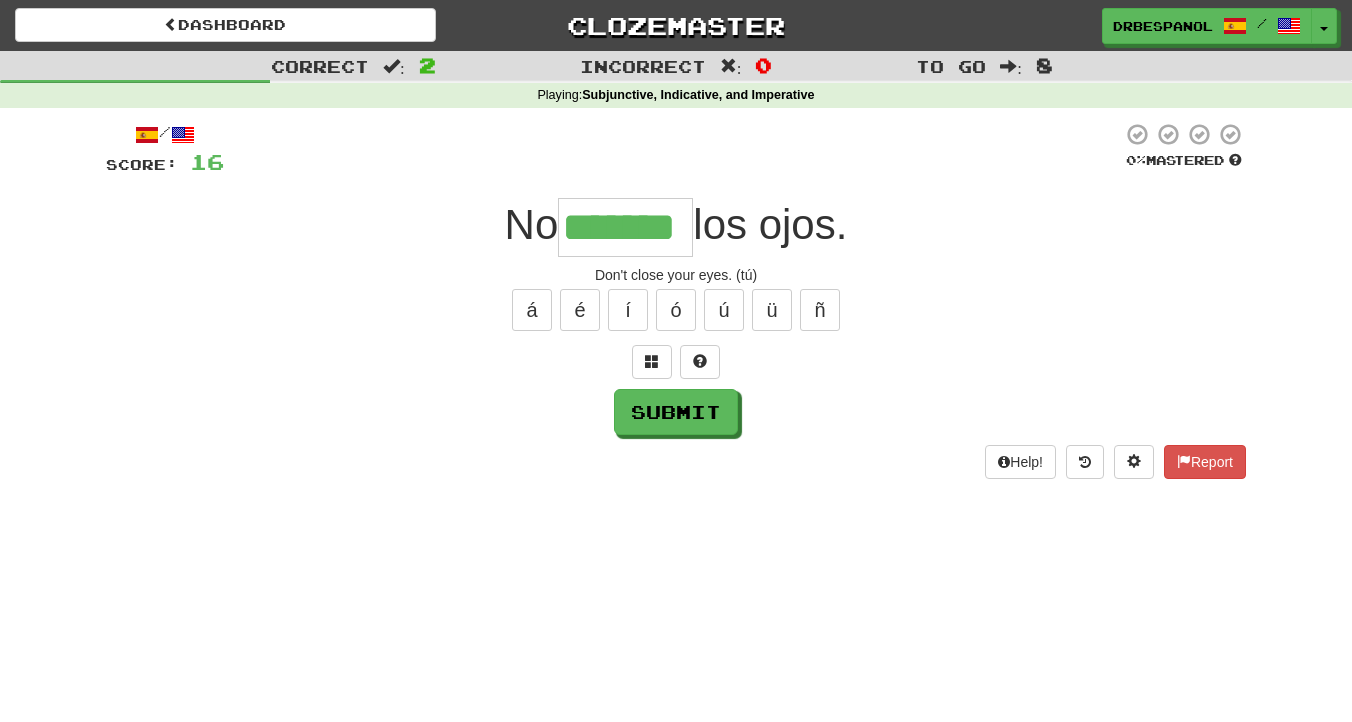 type on "*******" 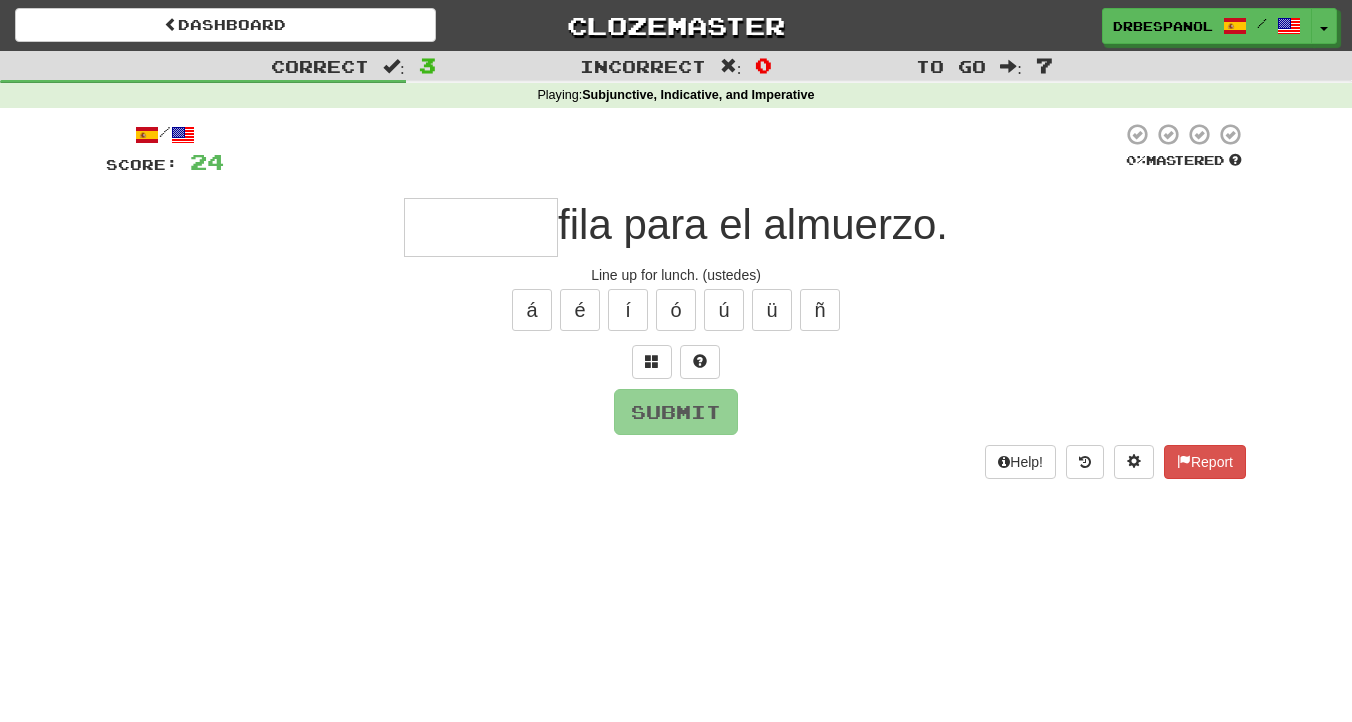 type on "*" 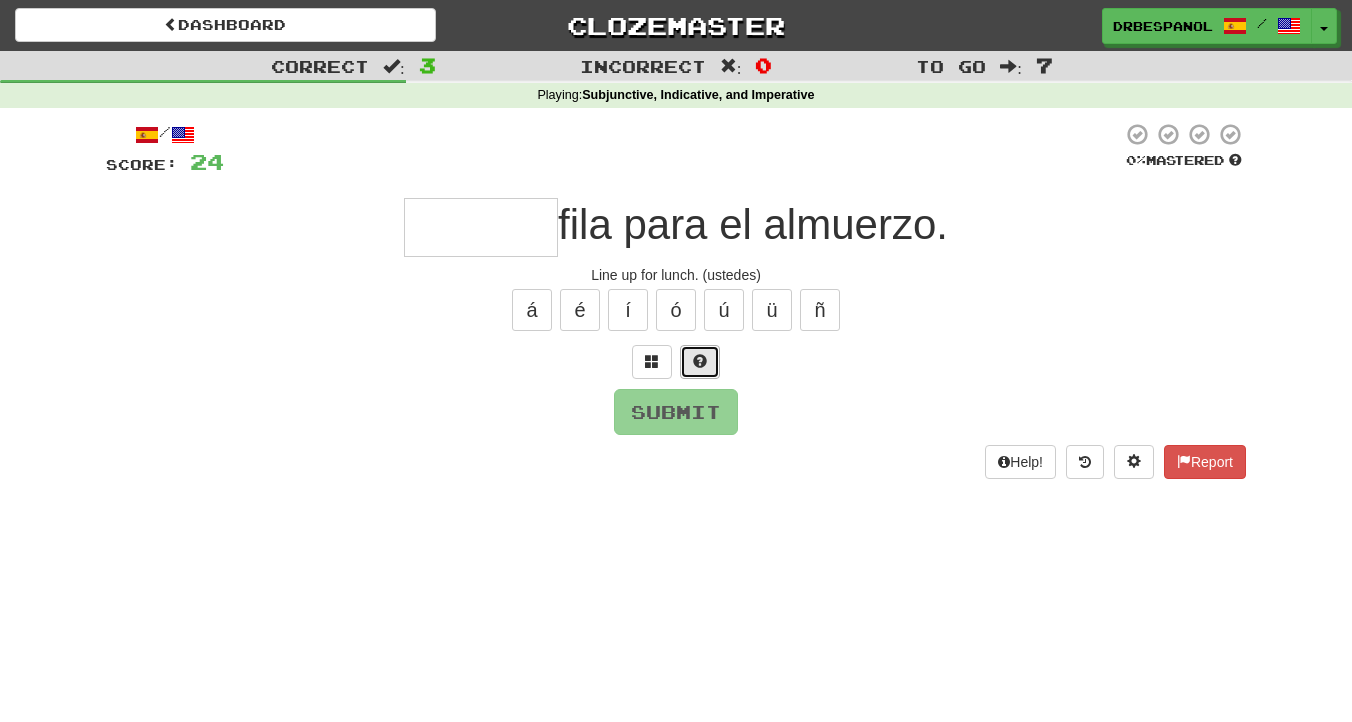 click at bounding box center [700, 362] 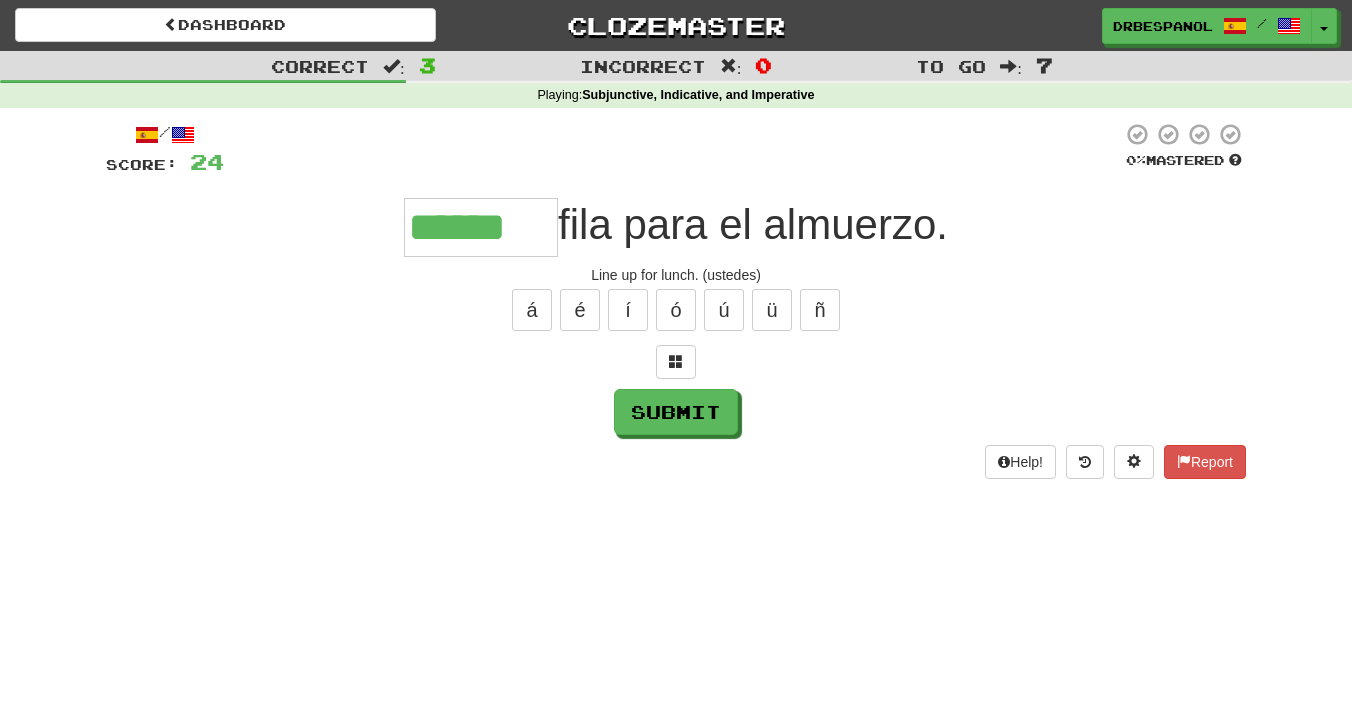 type on "******" 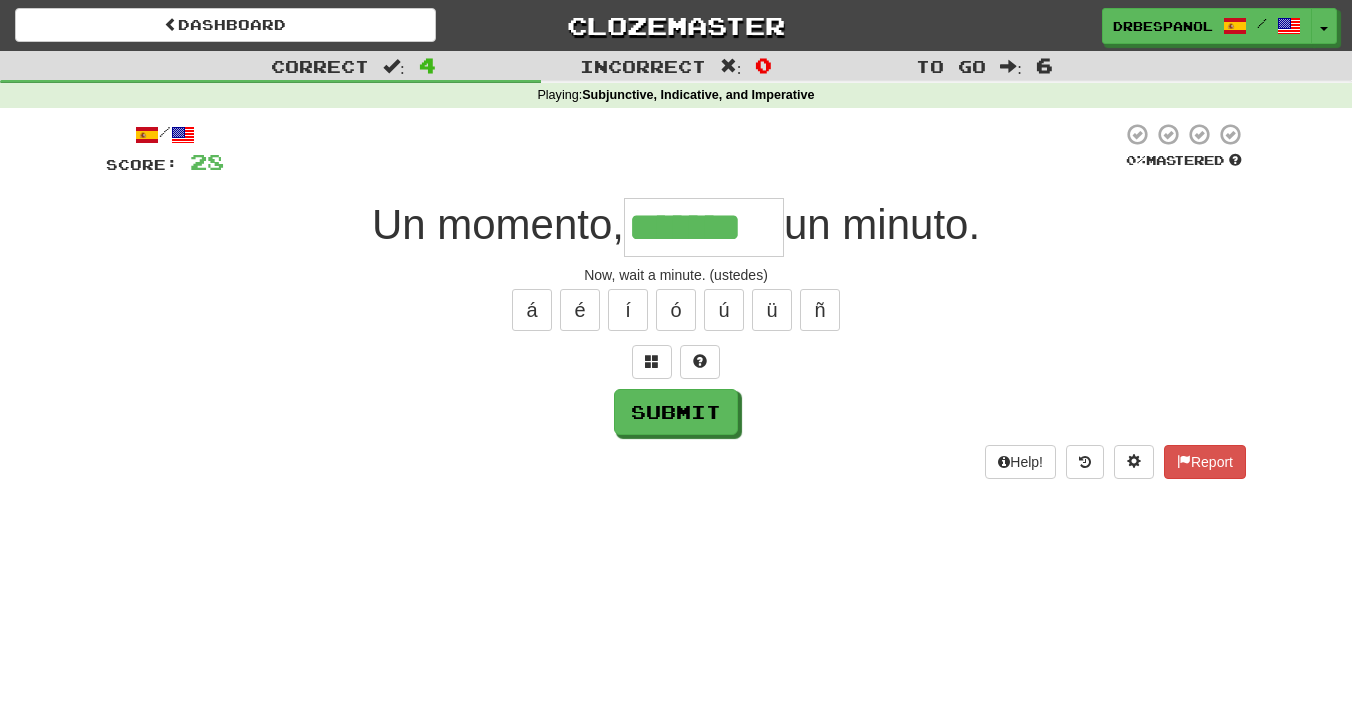 type on "*******" 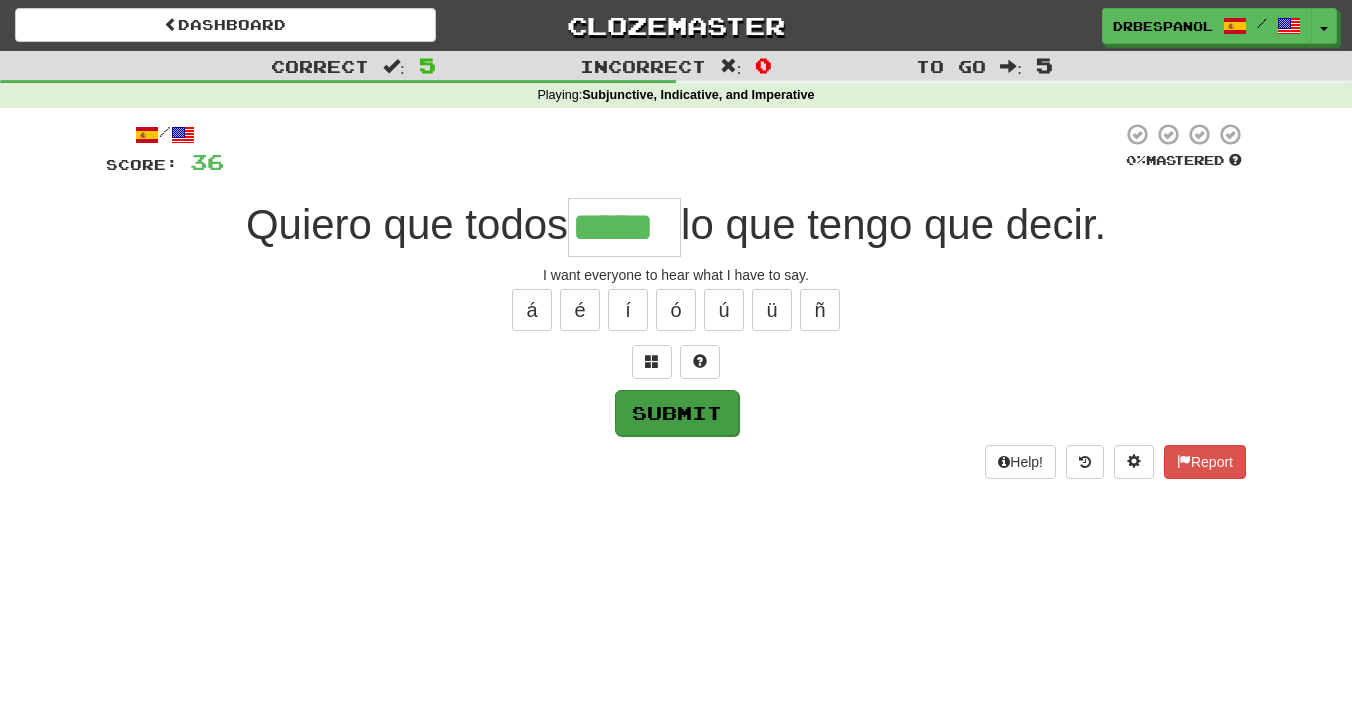 type on "*****" 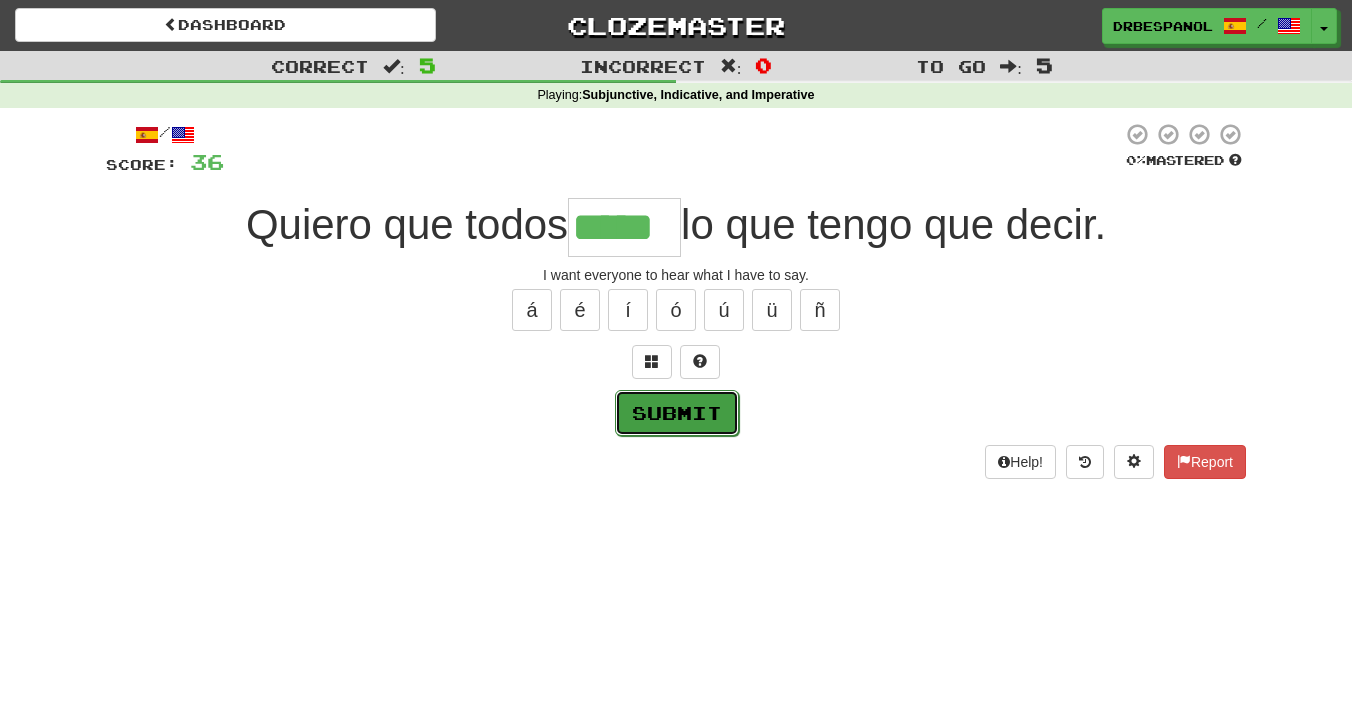 click on "Submit" at bounding box center (677, 413) 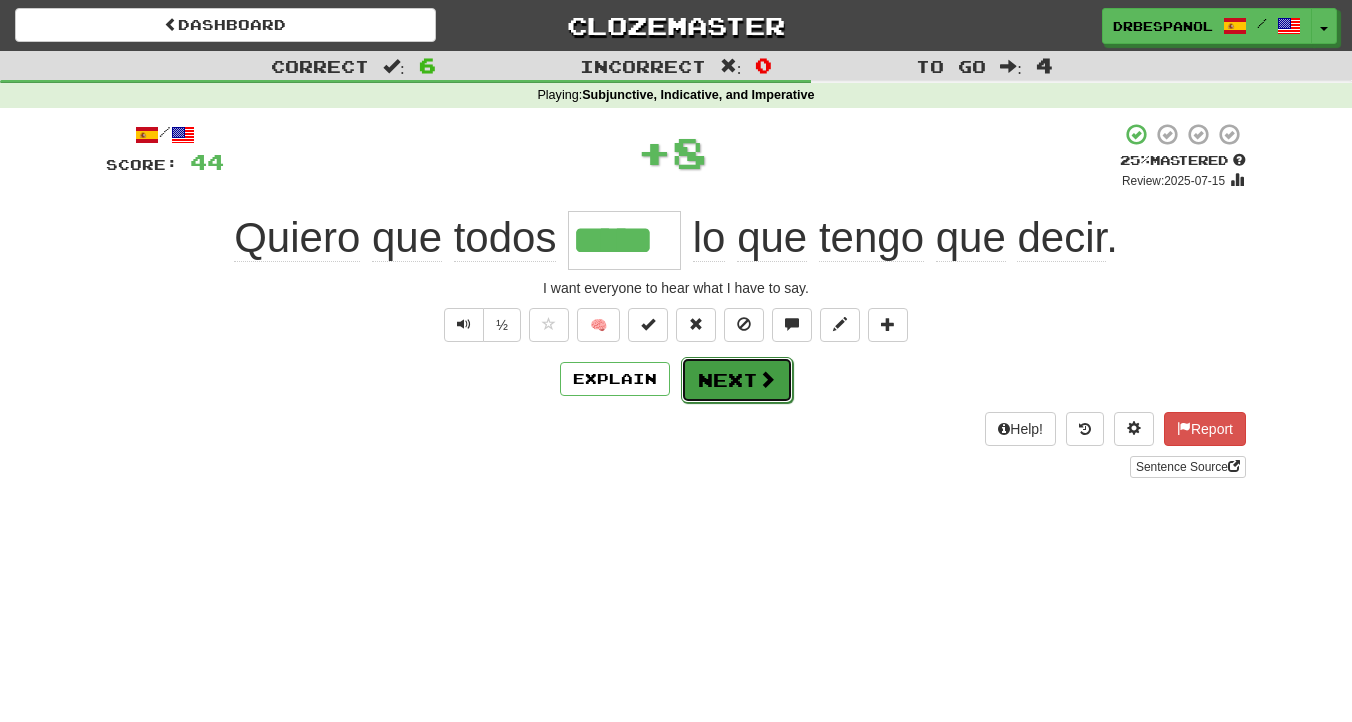 click on "Next" at bounding box center (737, 380) 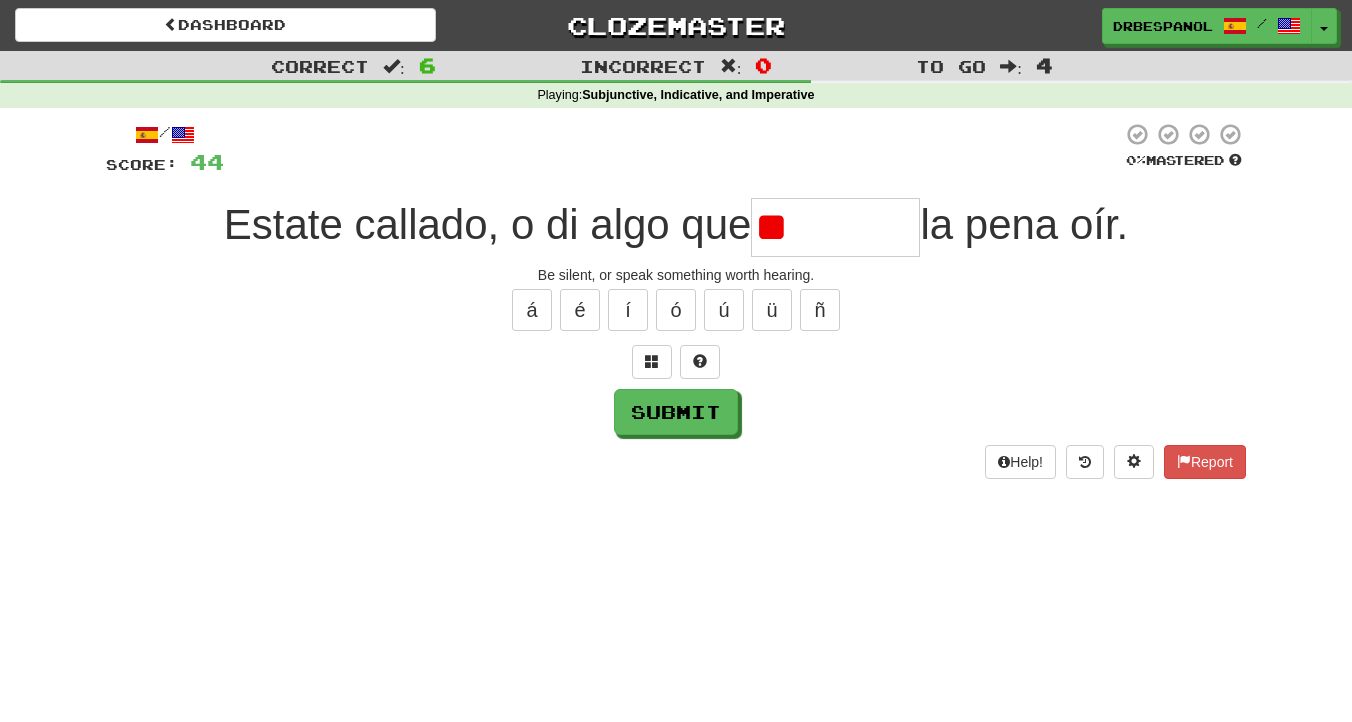type on "*" 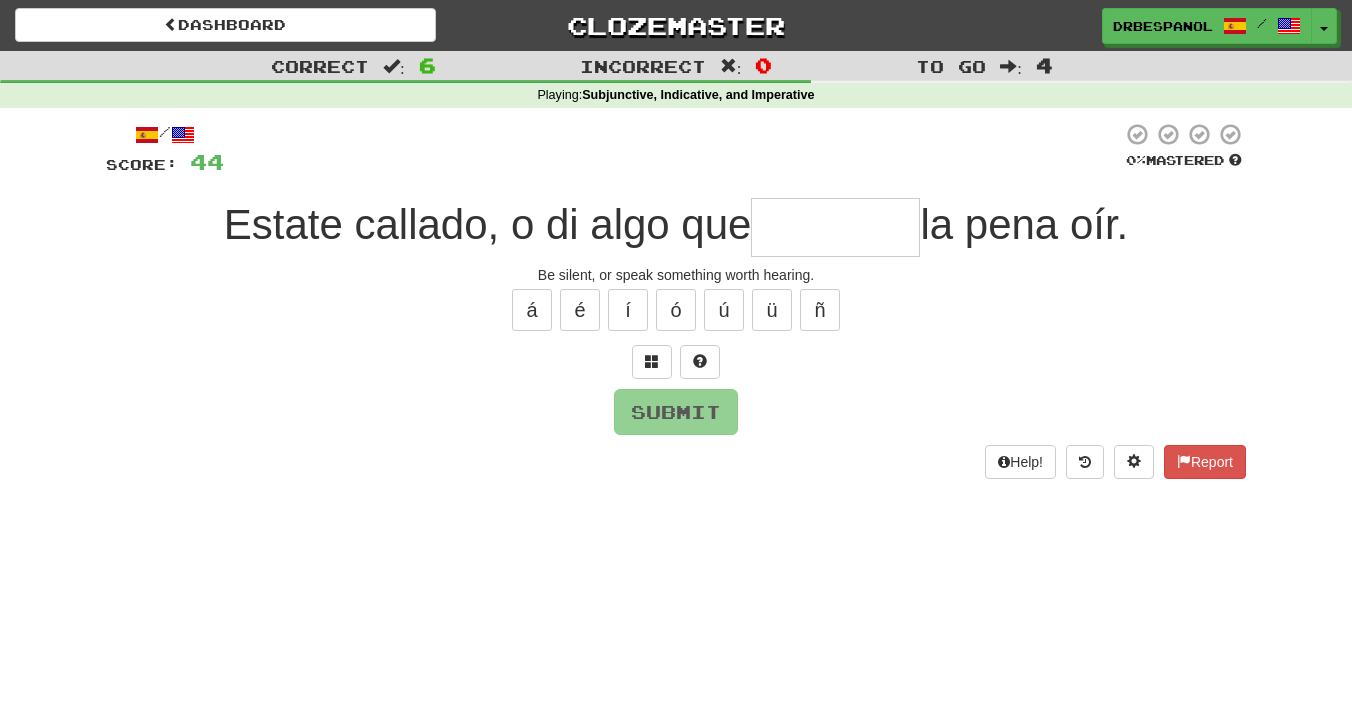 type on "*" 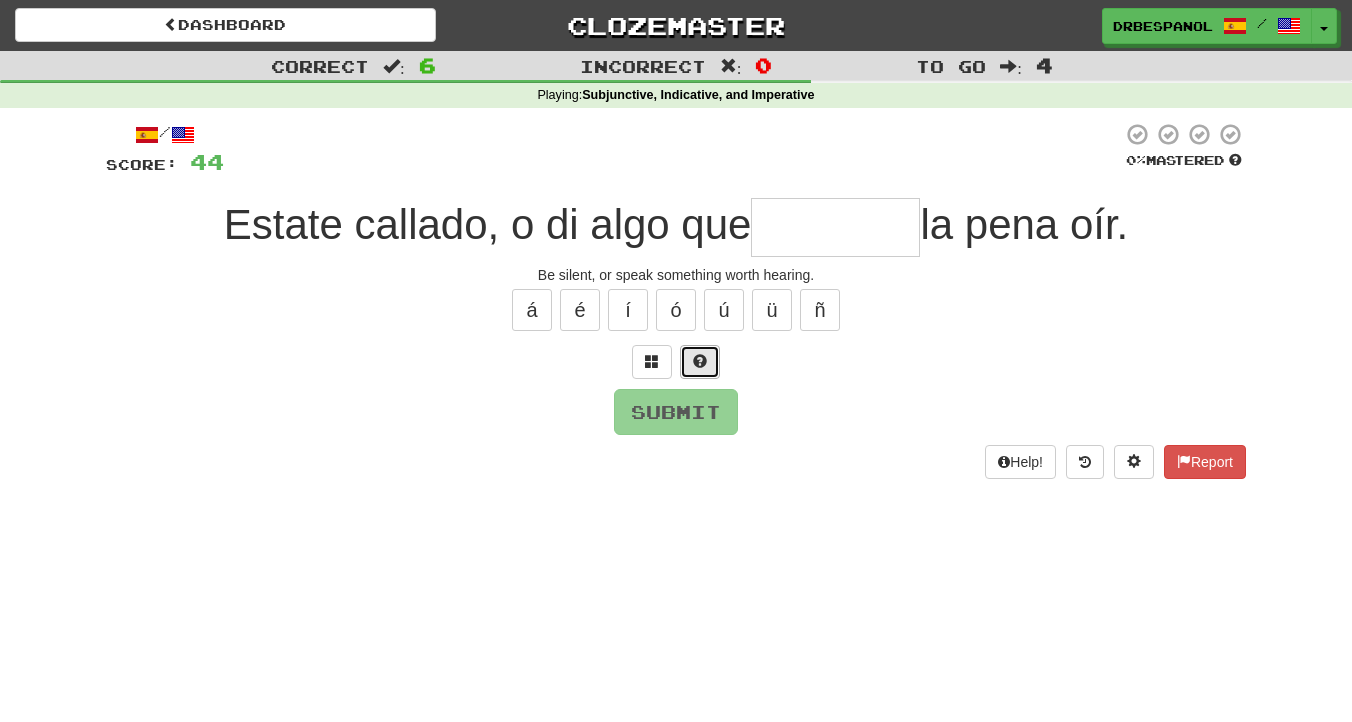click at bounding box center [700, 362] 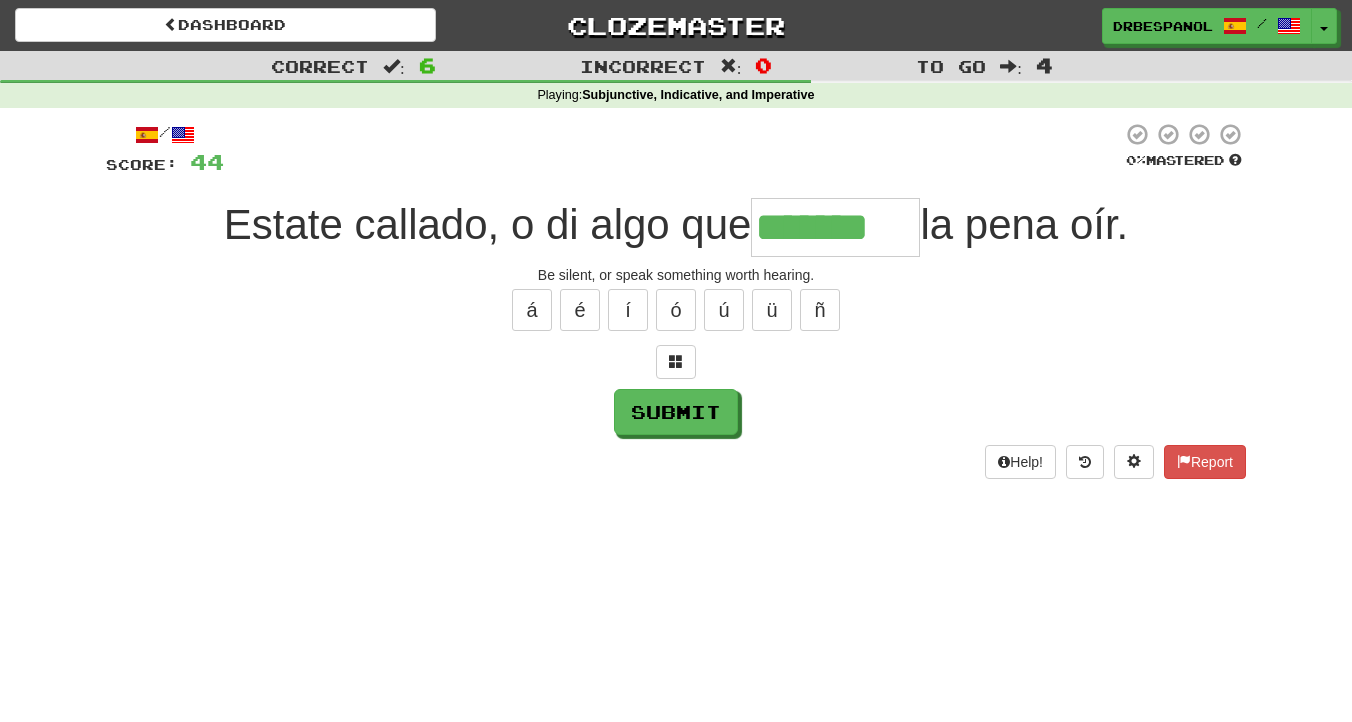 type on "*******" 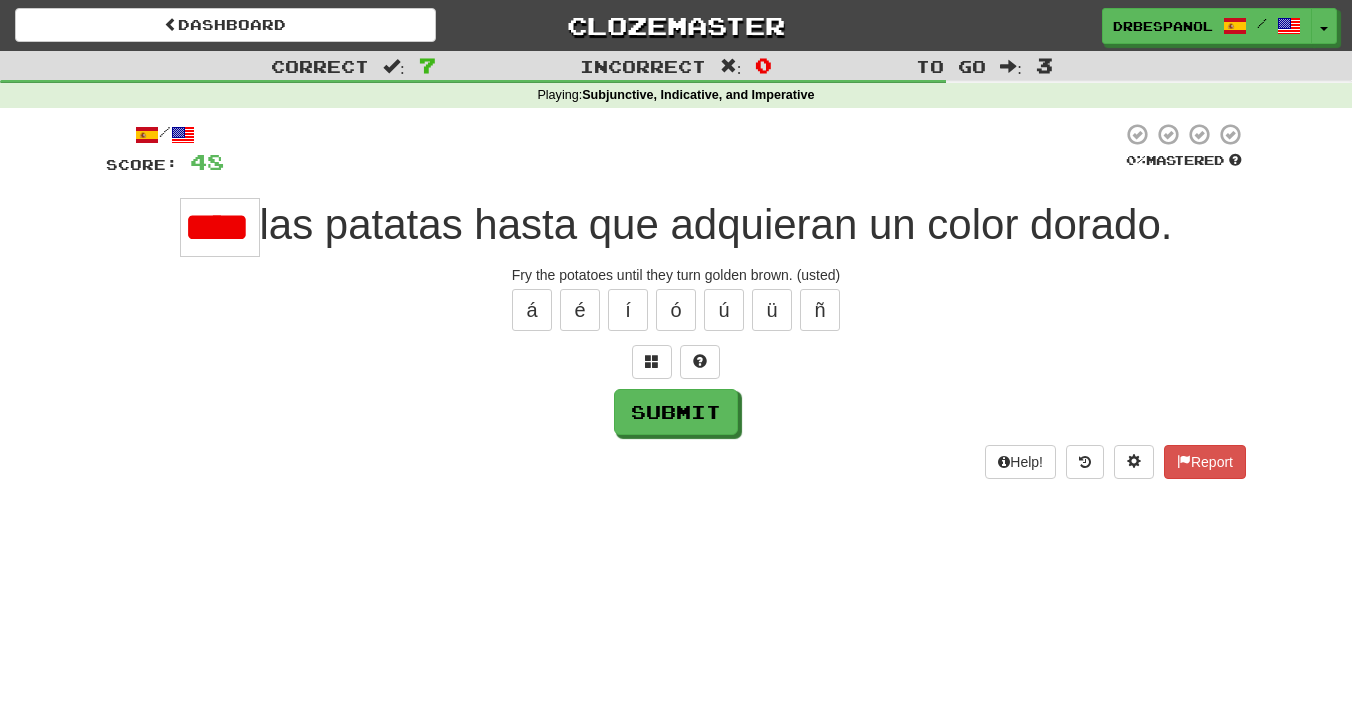 scroll, scrollTop: 0, scrollLeft: 0, axis: both 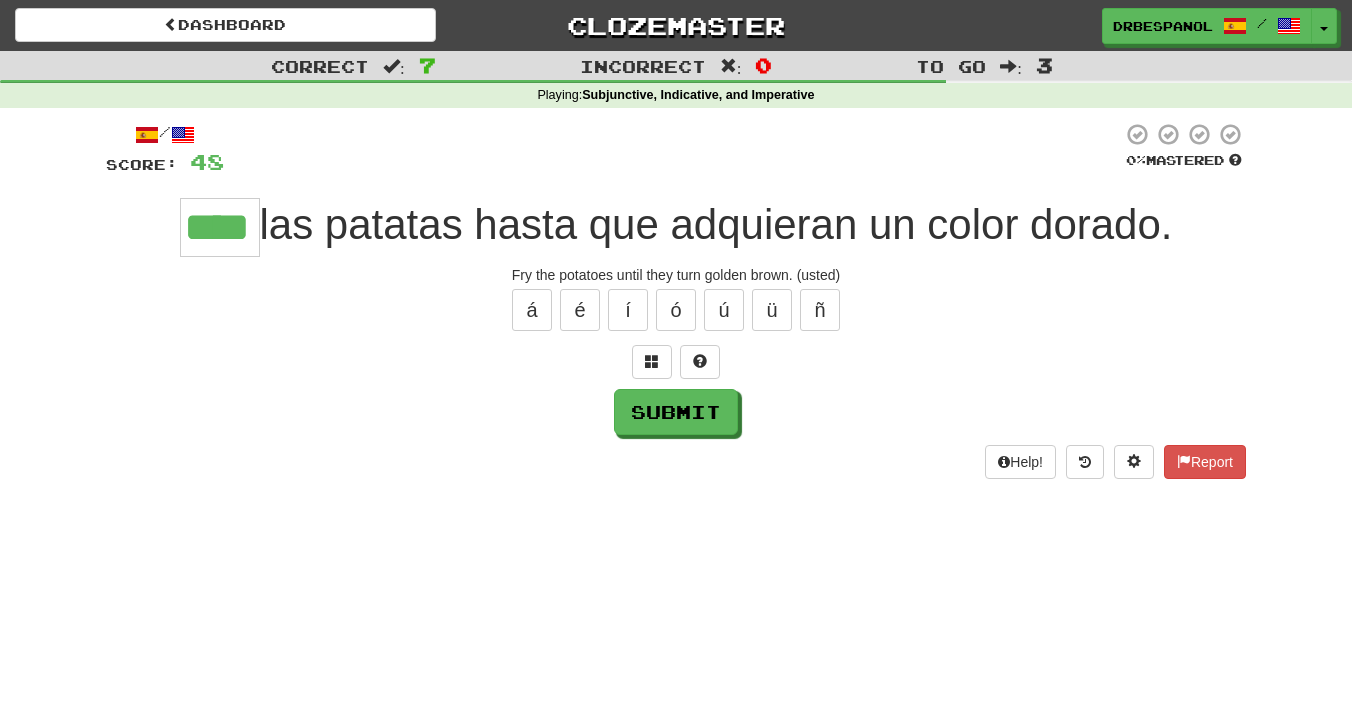 type on "****" 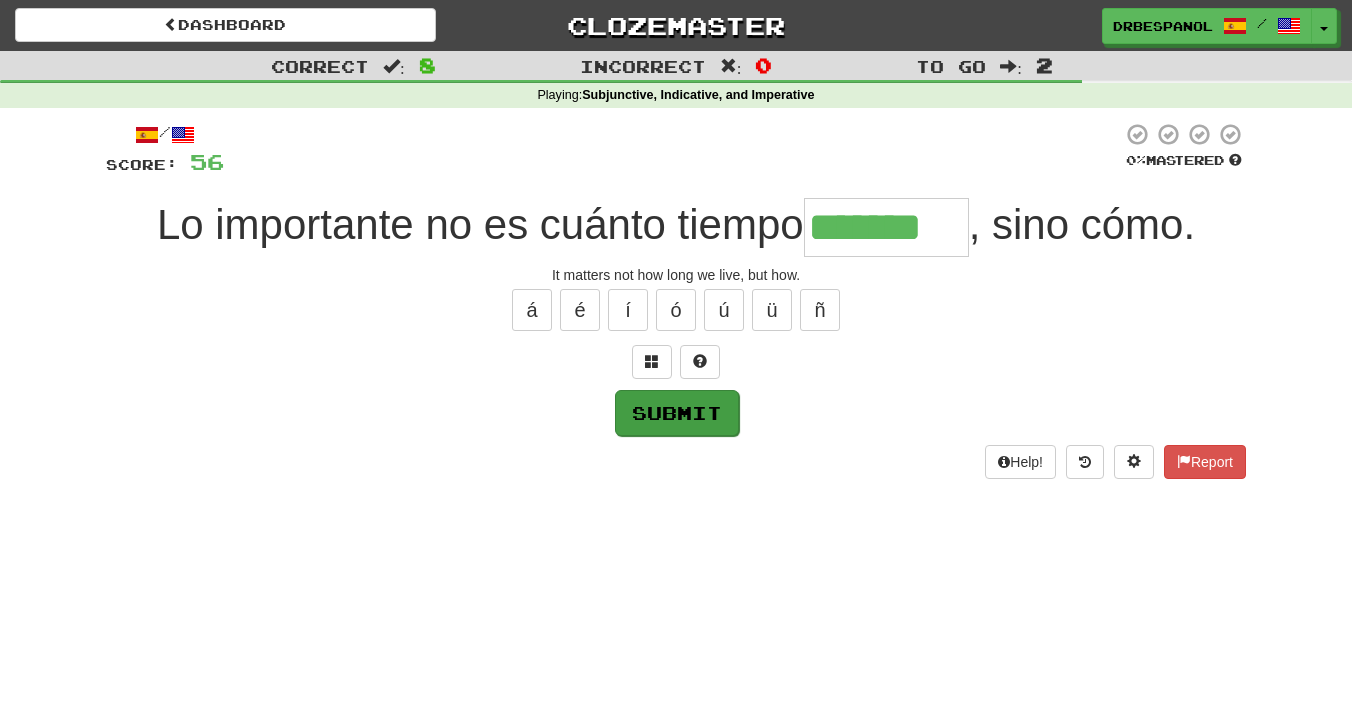 type on "*******" 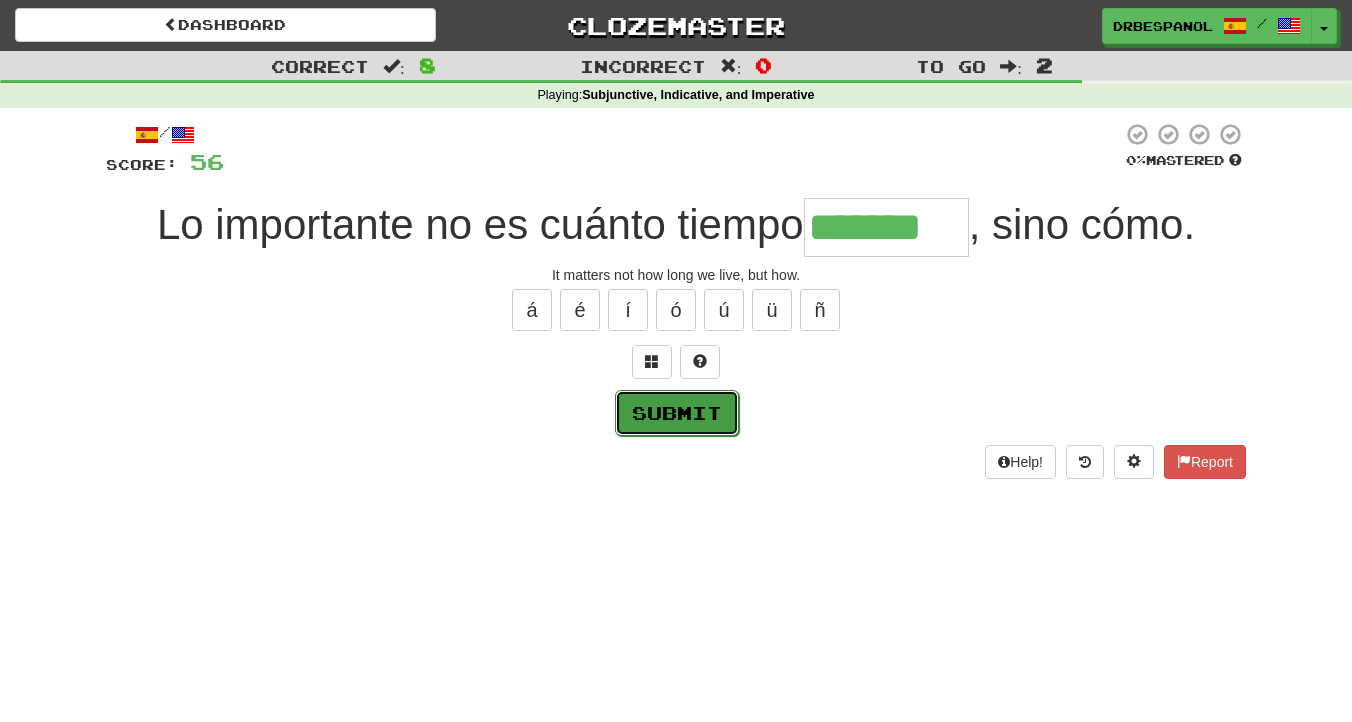 click on "Submit" at bounding box center (677, 413) 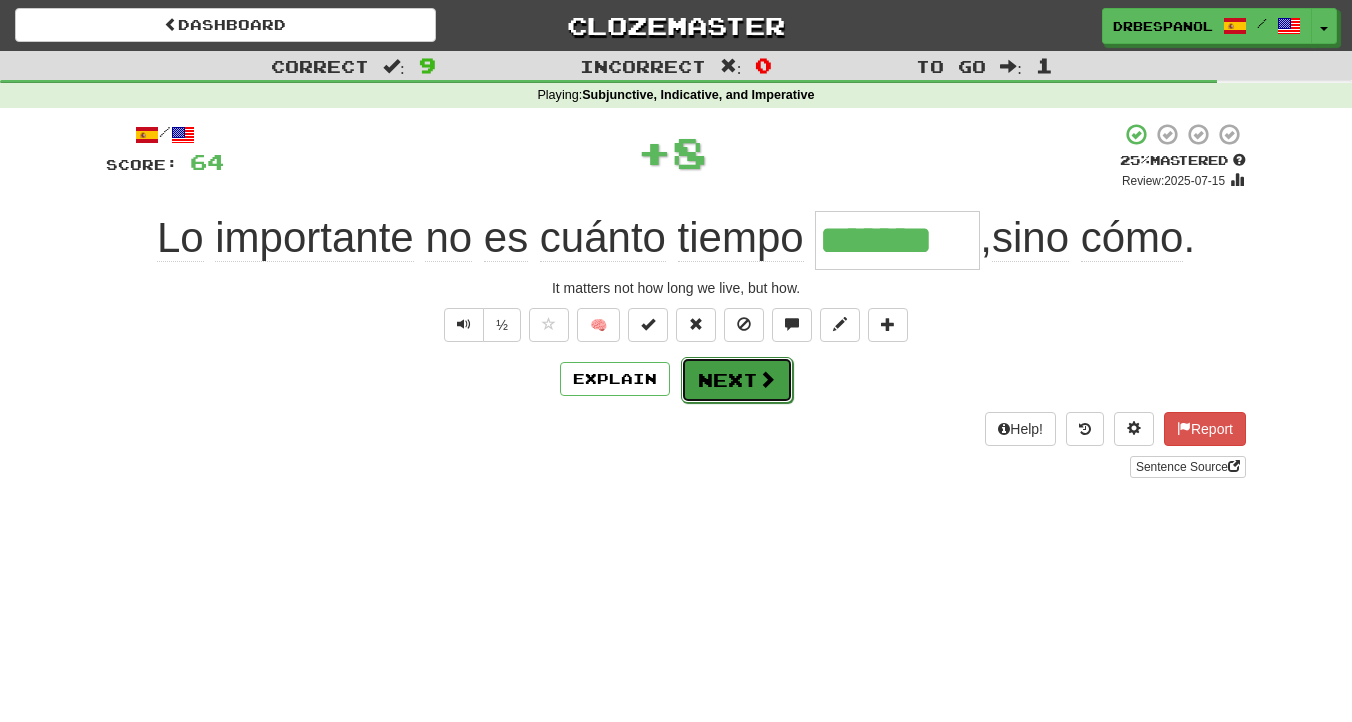 click on "Next" at bounding box center (737, 380) 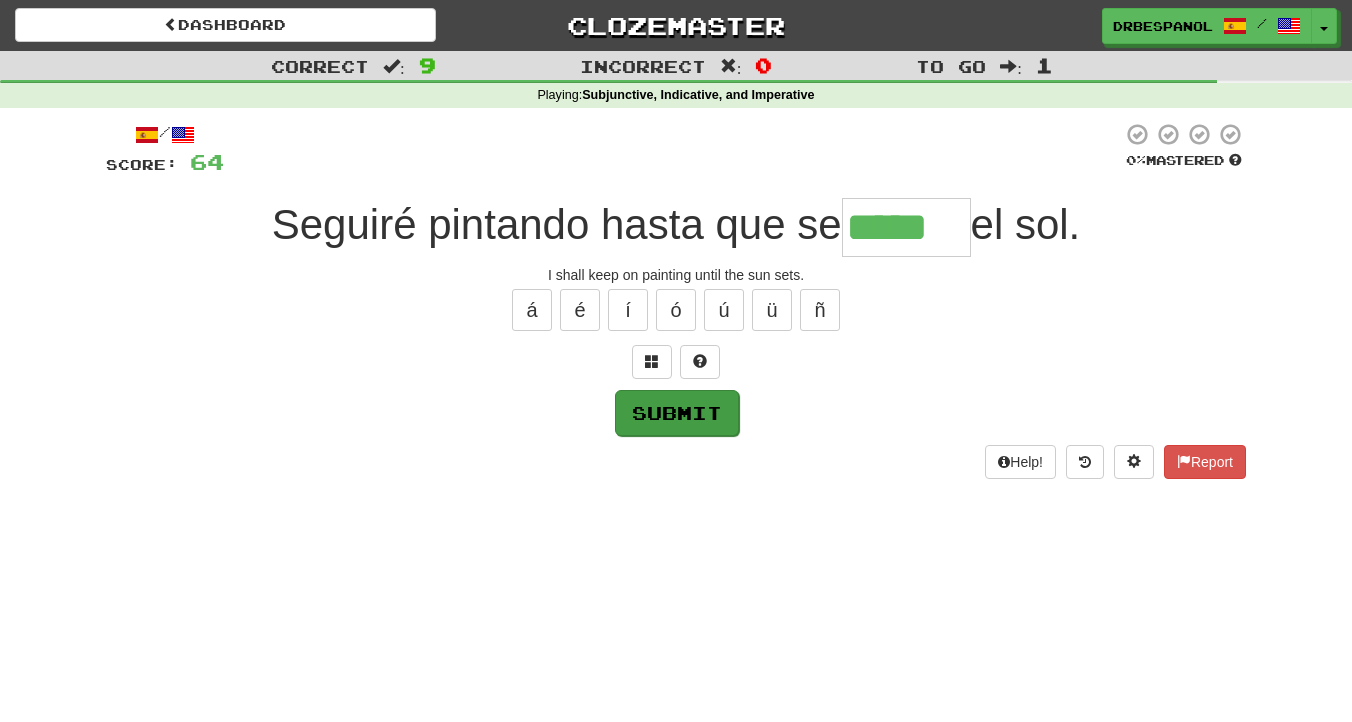 type on "*****" 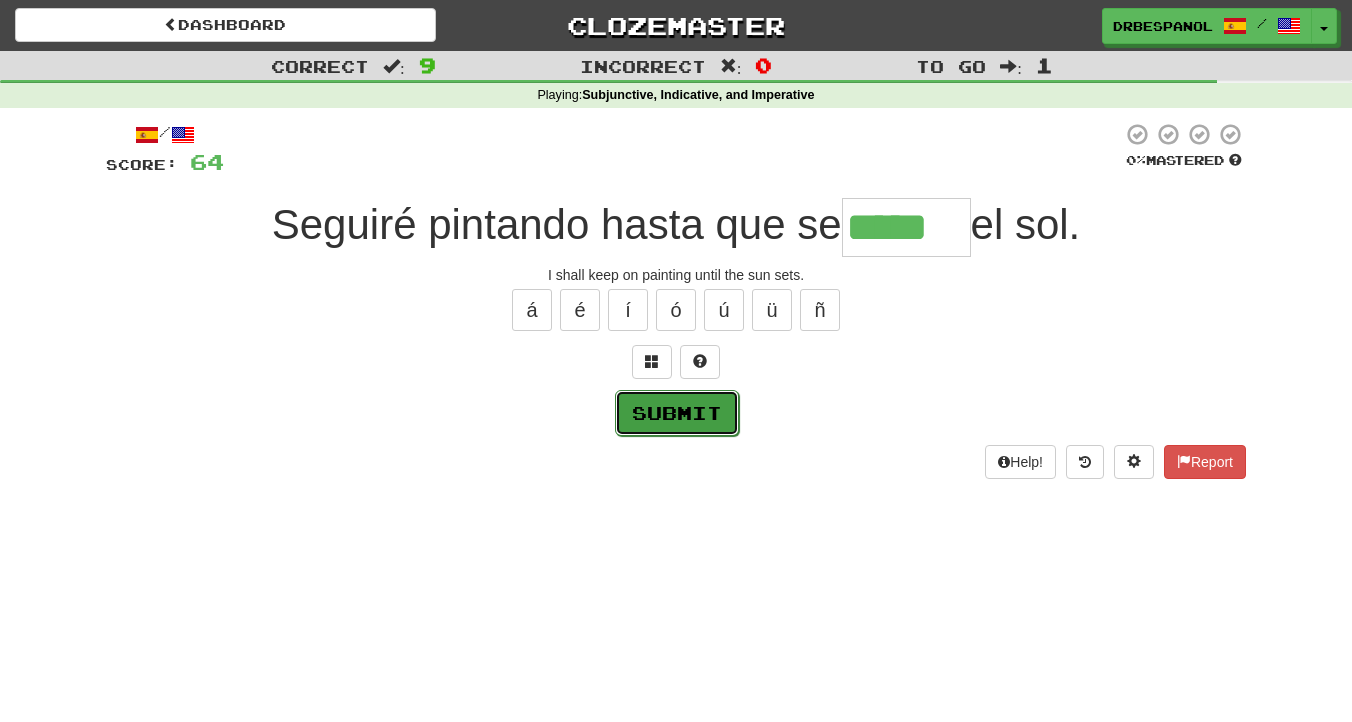 click on "Submit" at bounding box center (677, 413) 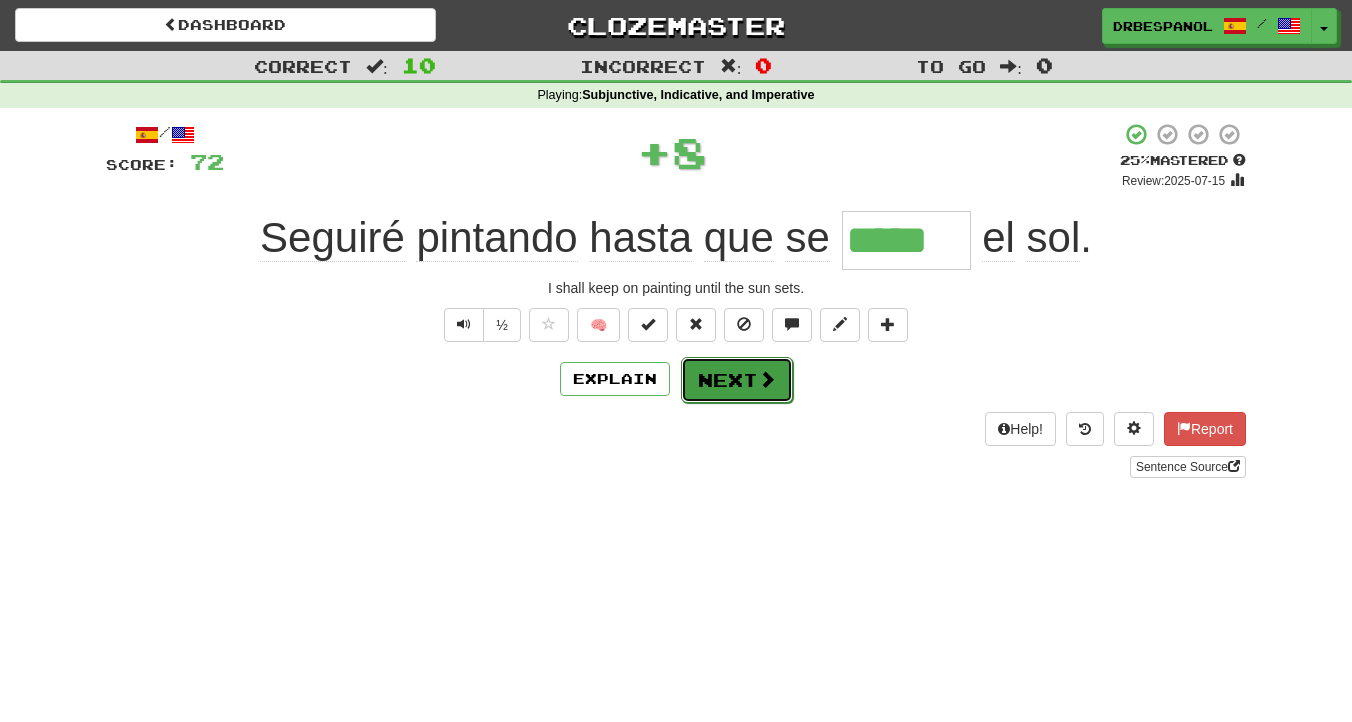 click on "Next" at bounding box center [737, 380] 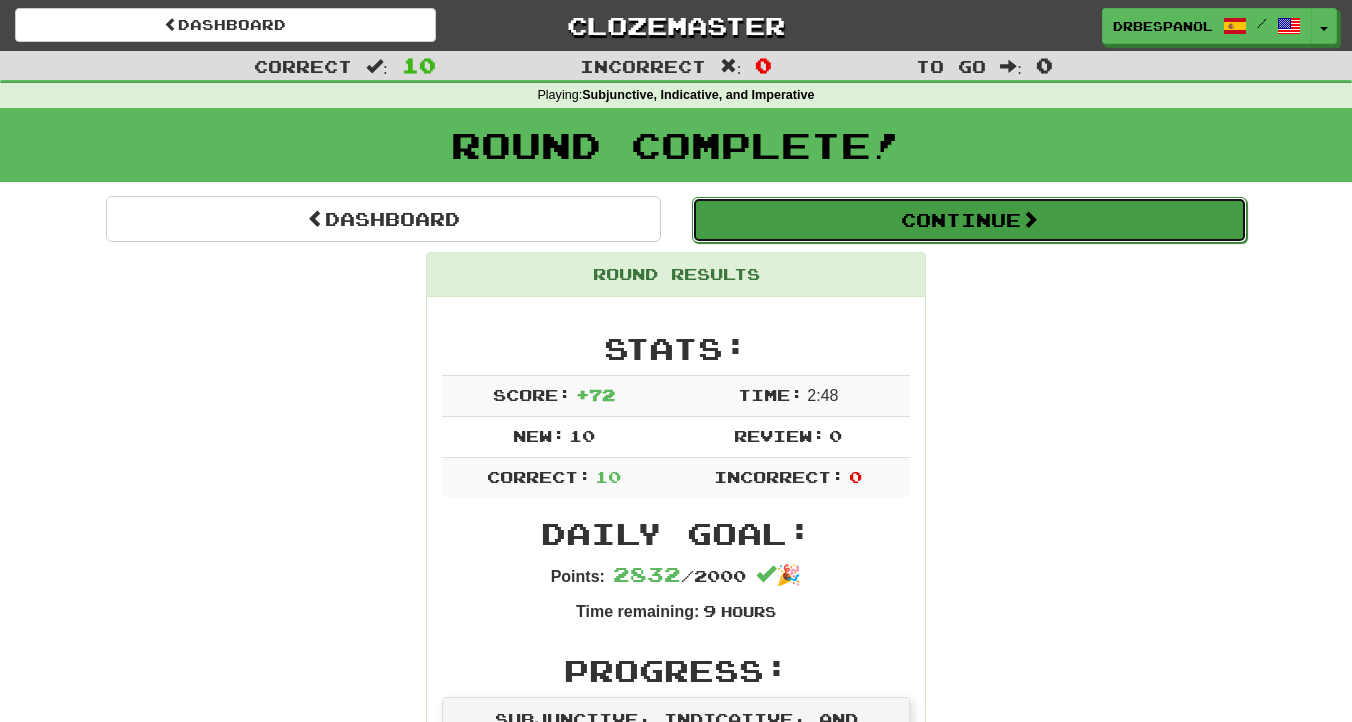 click on "Continue" at bounding box center [969, 220] 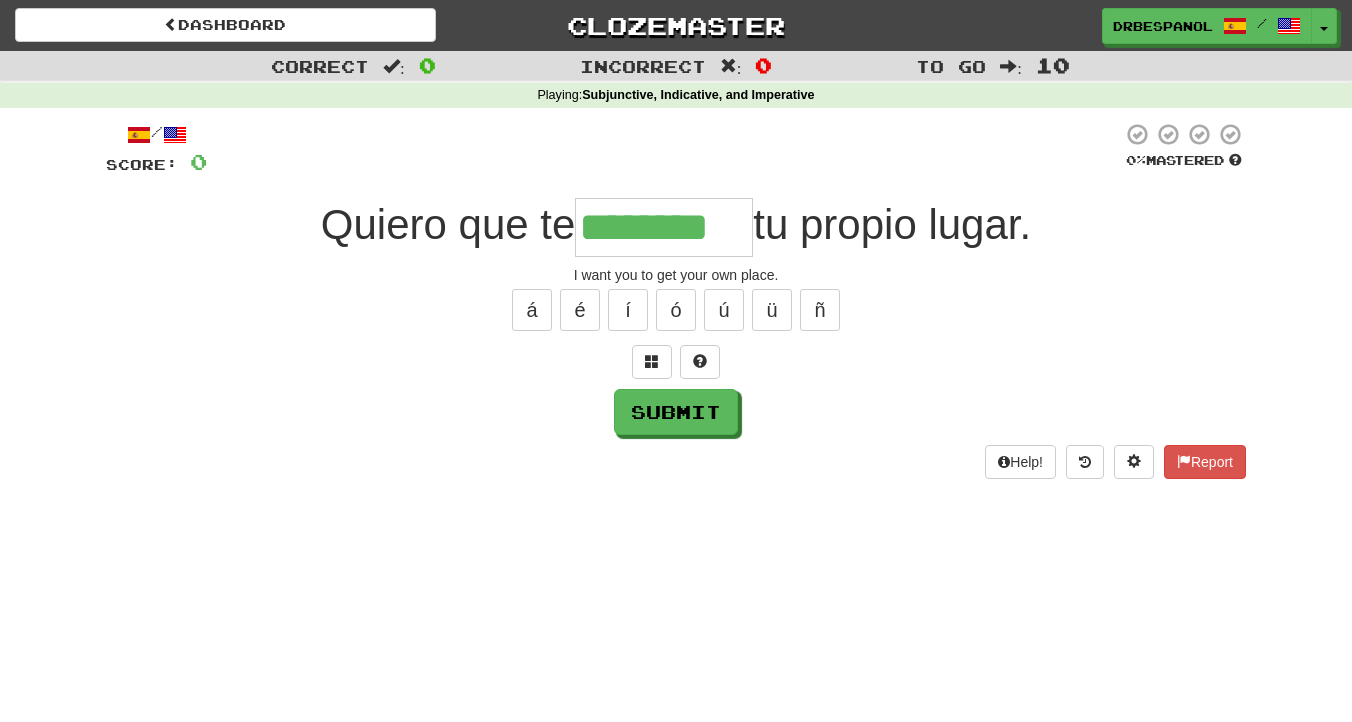 type on "********" 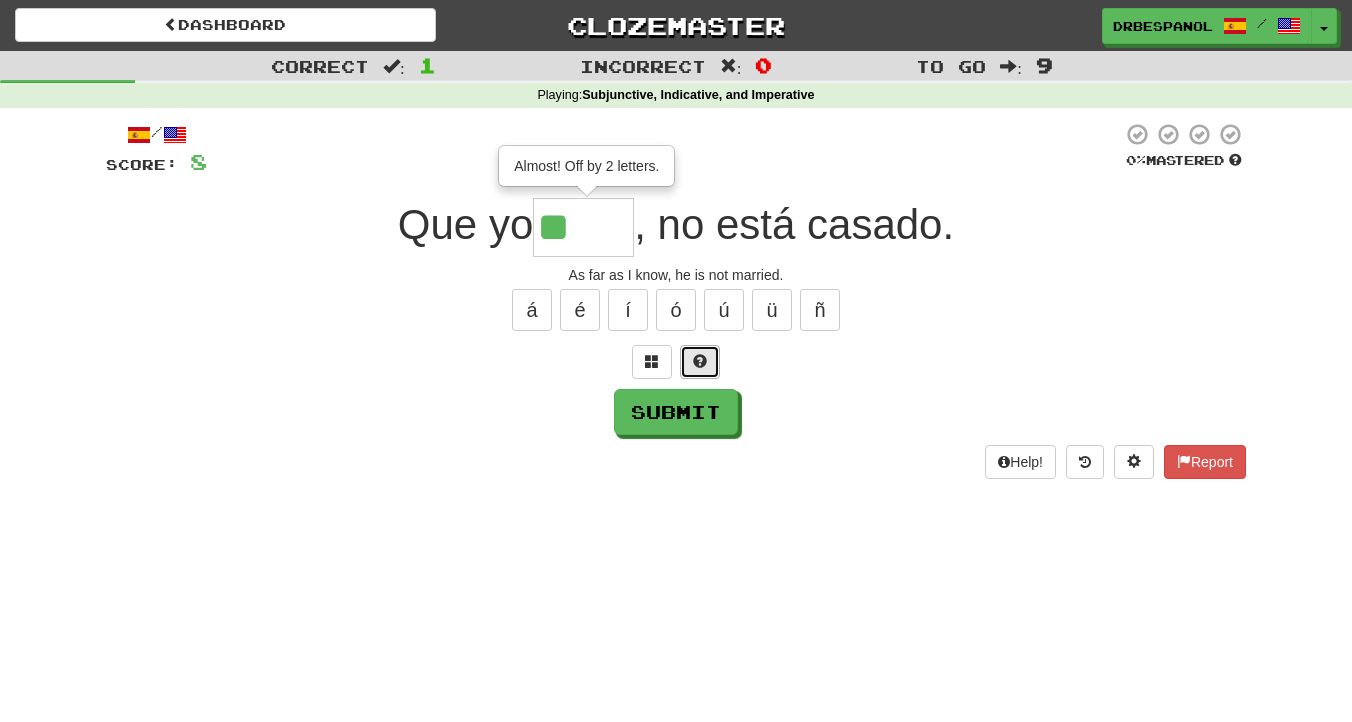 click at bounding box center (700, 362) 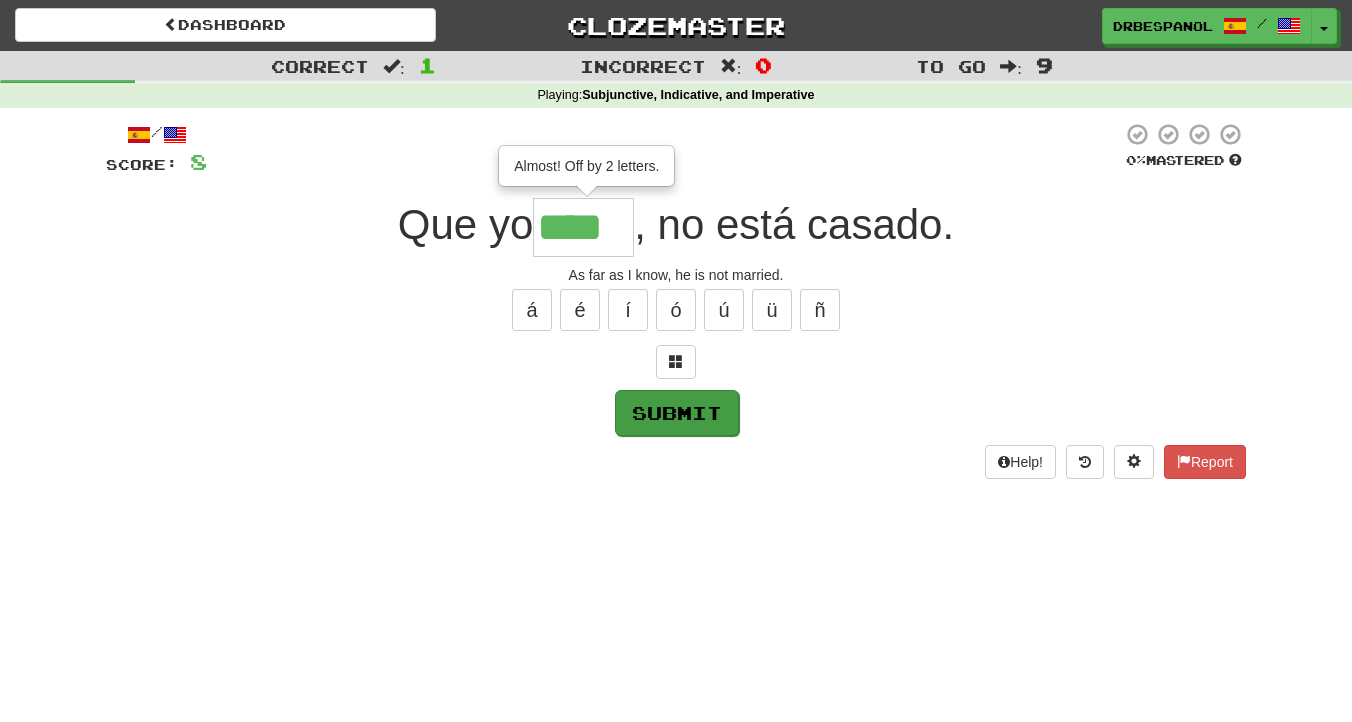 type on "****" 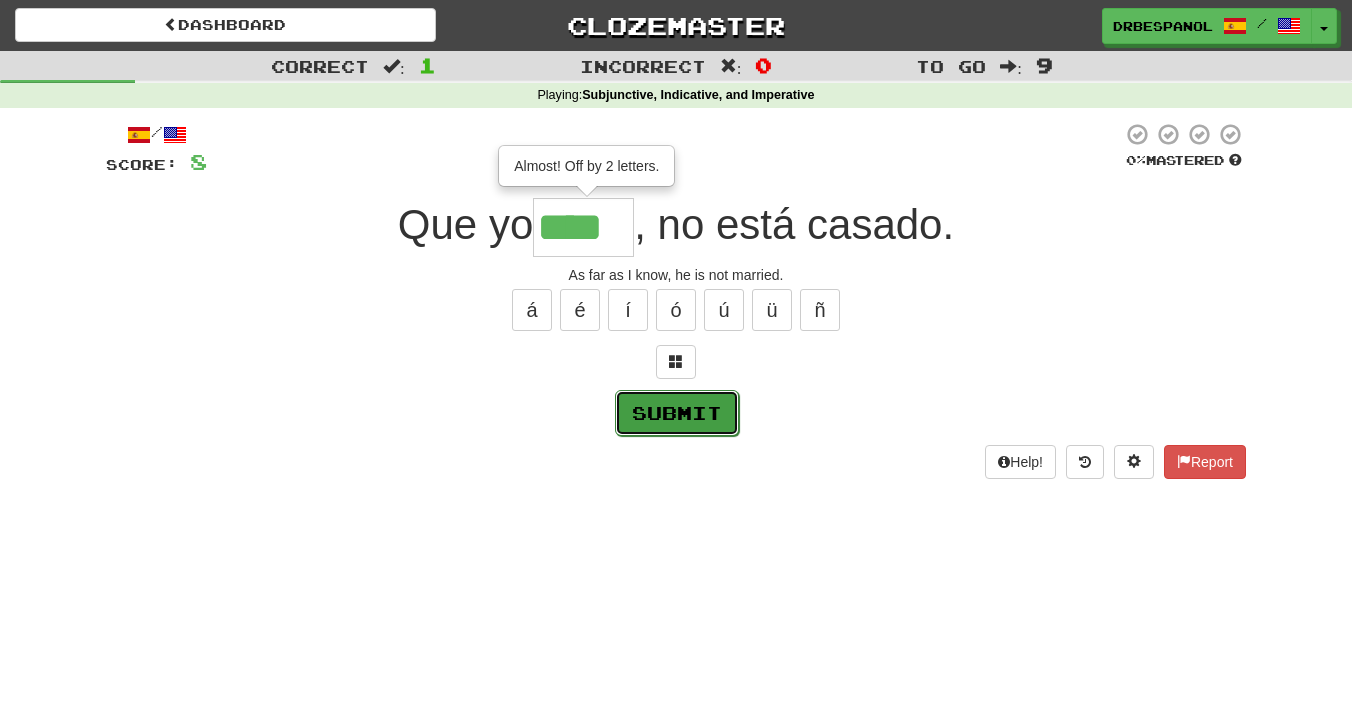 click on "Submit" at bounding box center (677, 413) 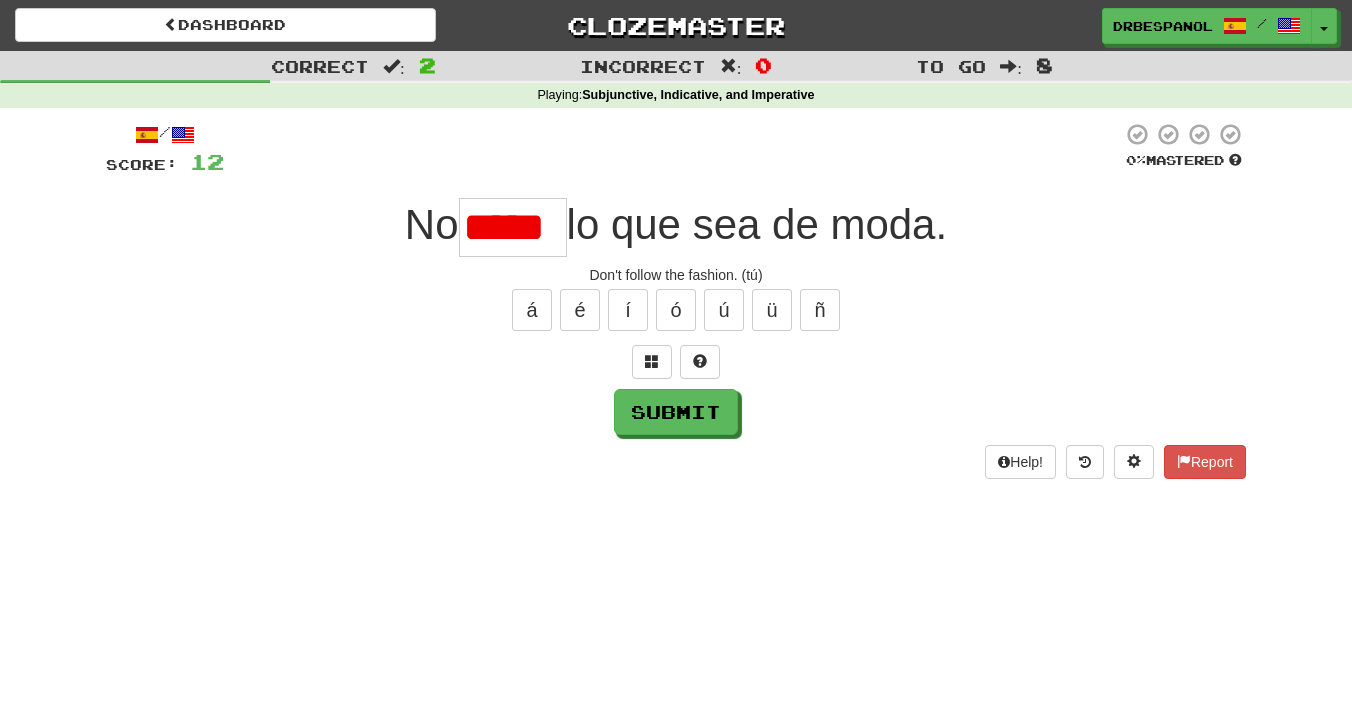 scroll, scrollTop: 0, scrollLeft: 0, axis: both 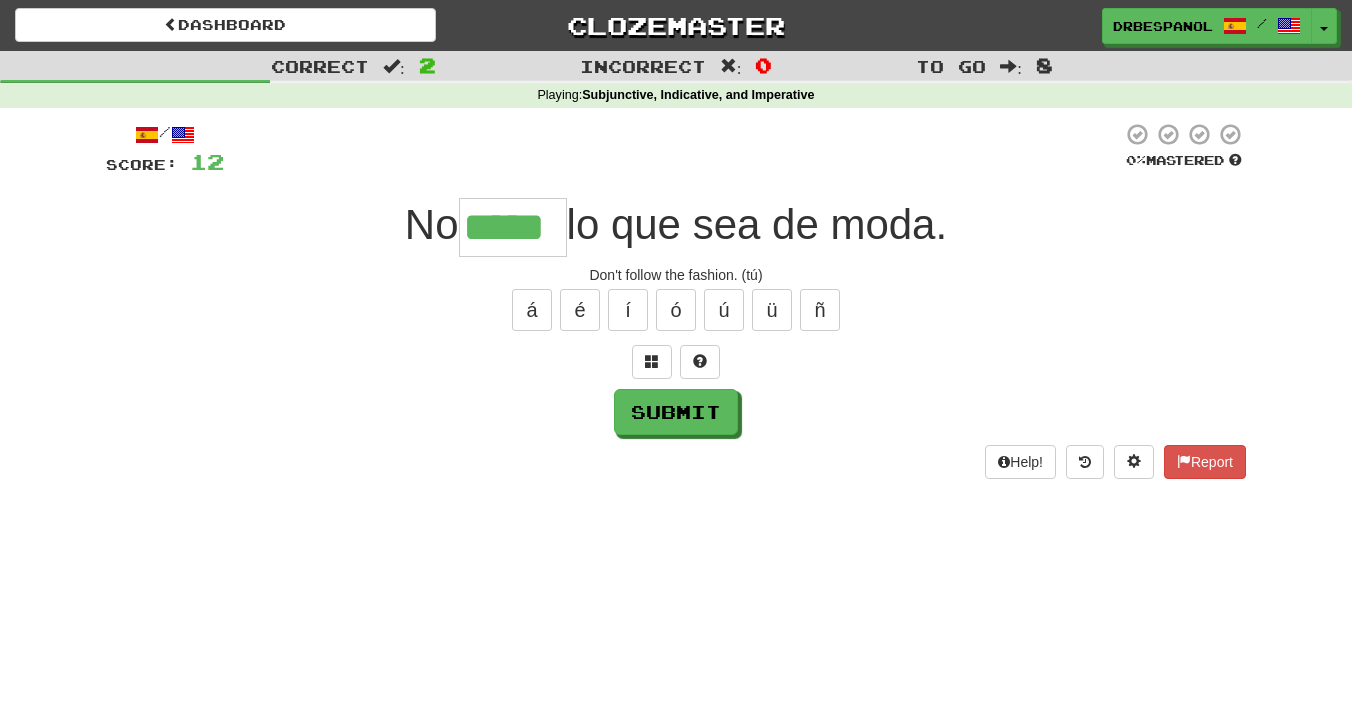 type on "*****" 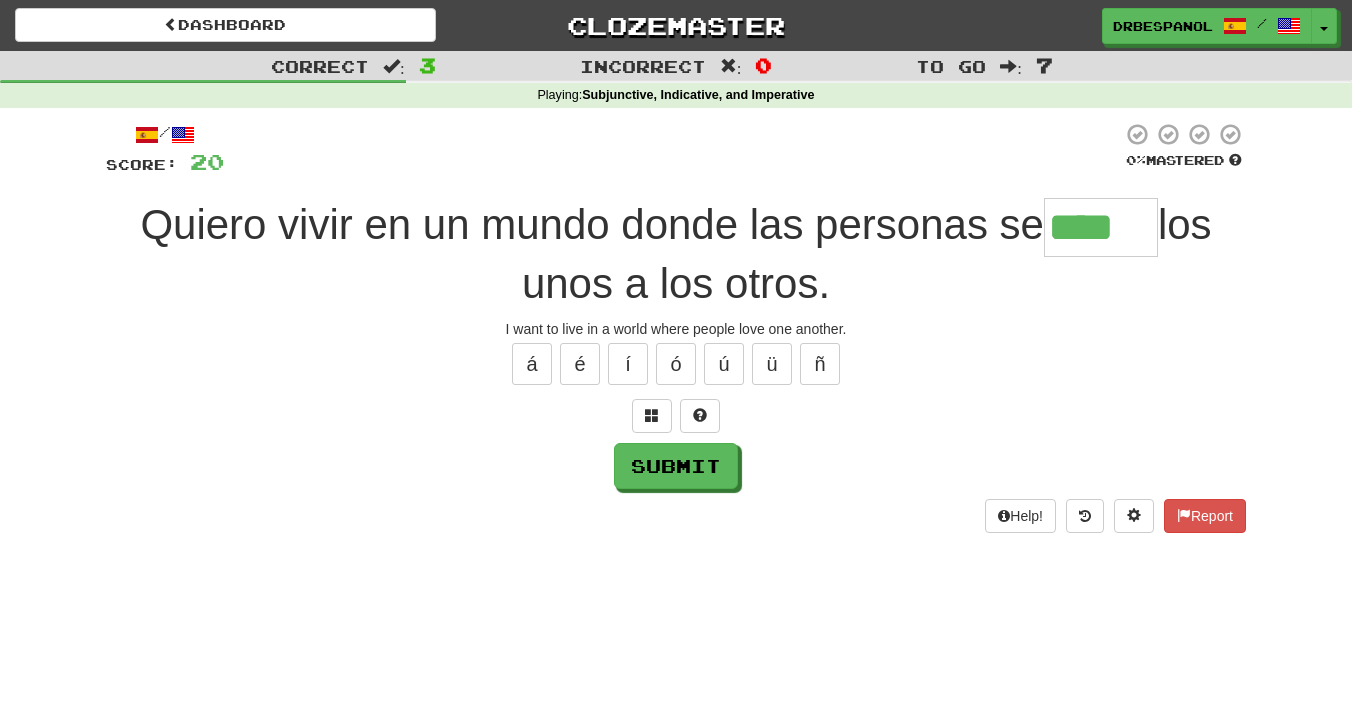 type on "****" 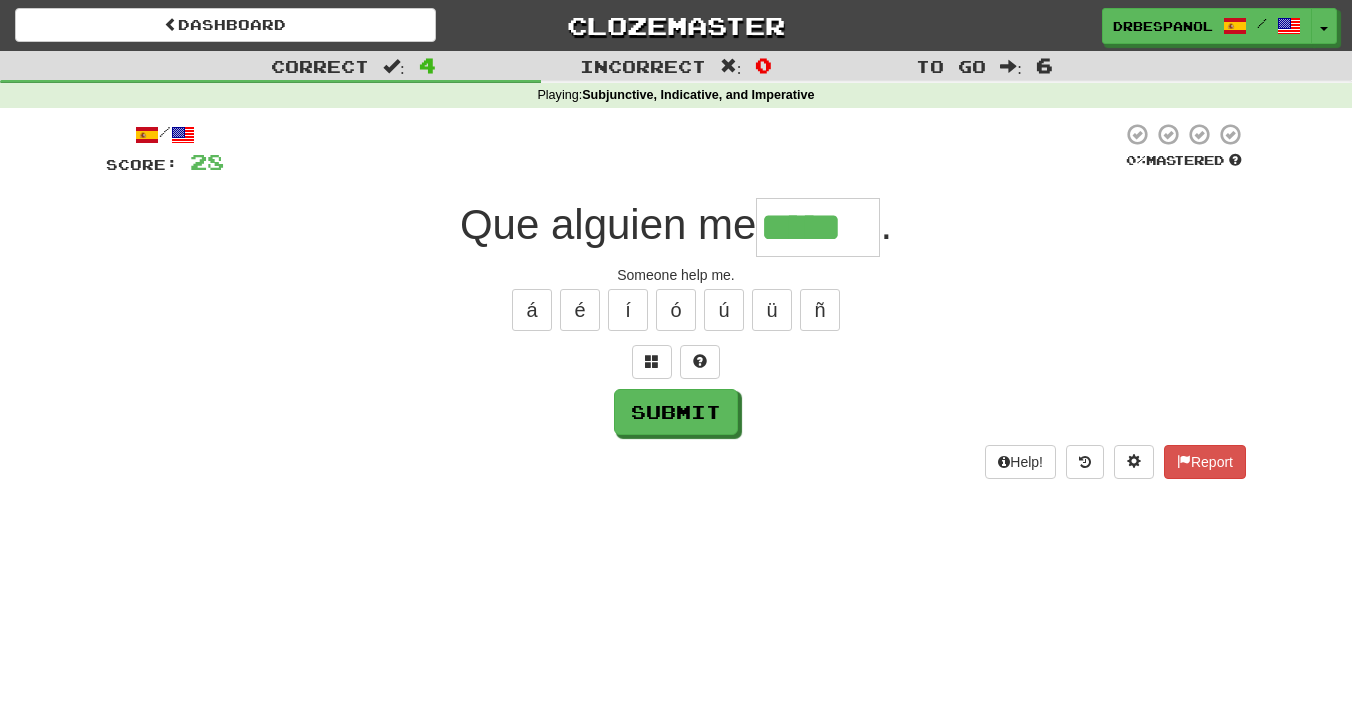 type on "*****" 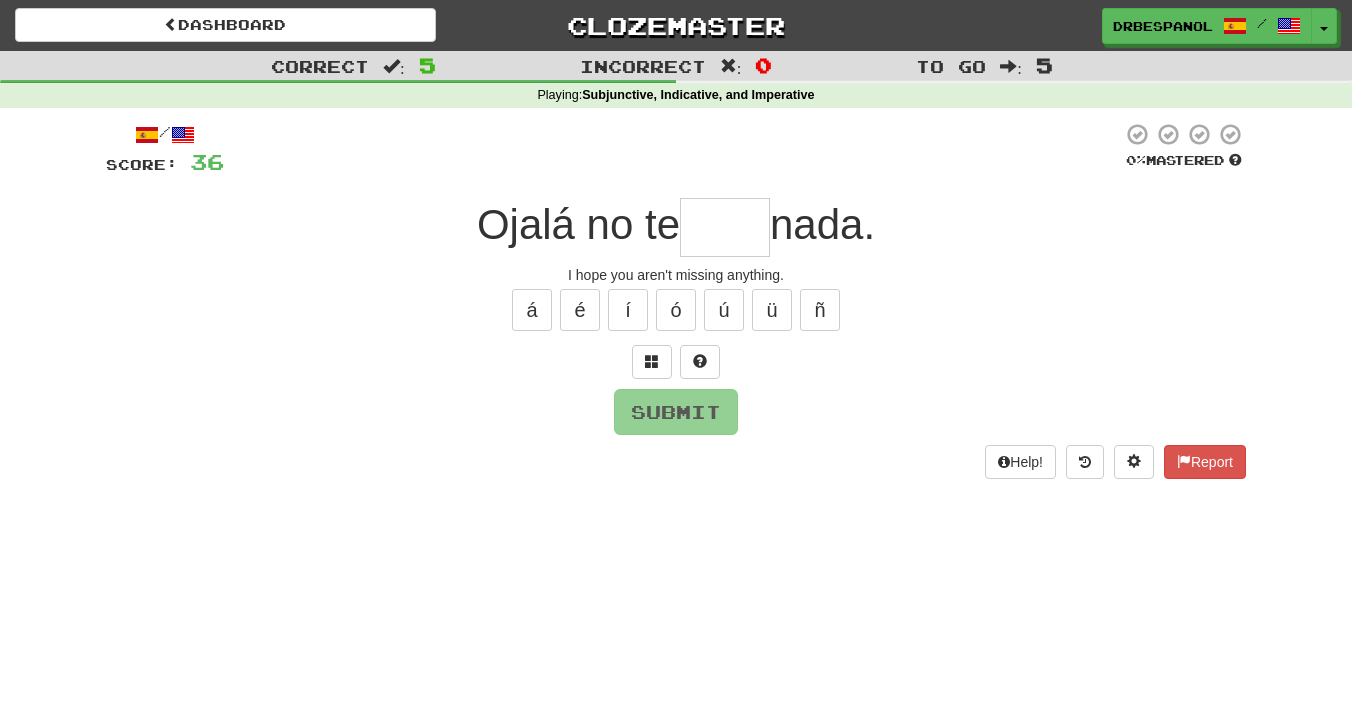 type on "*" 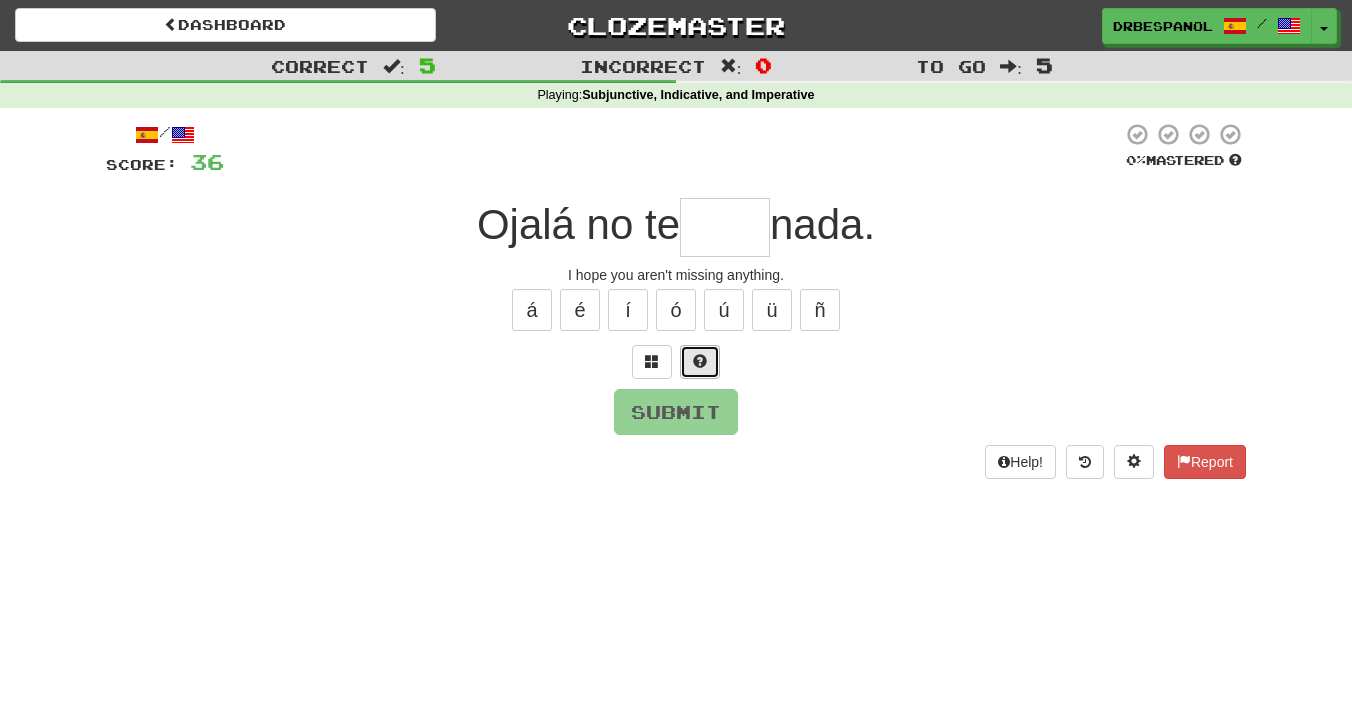 click at bounding box center [700, 362] 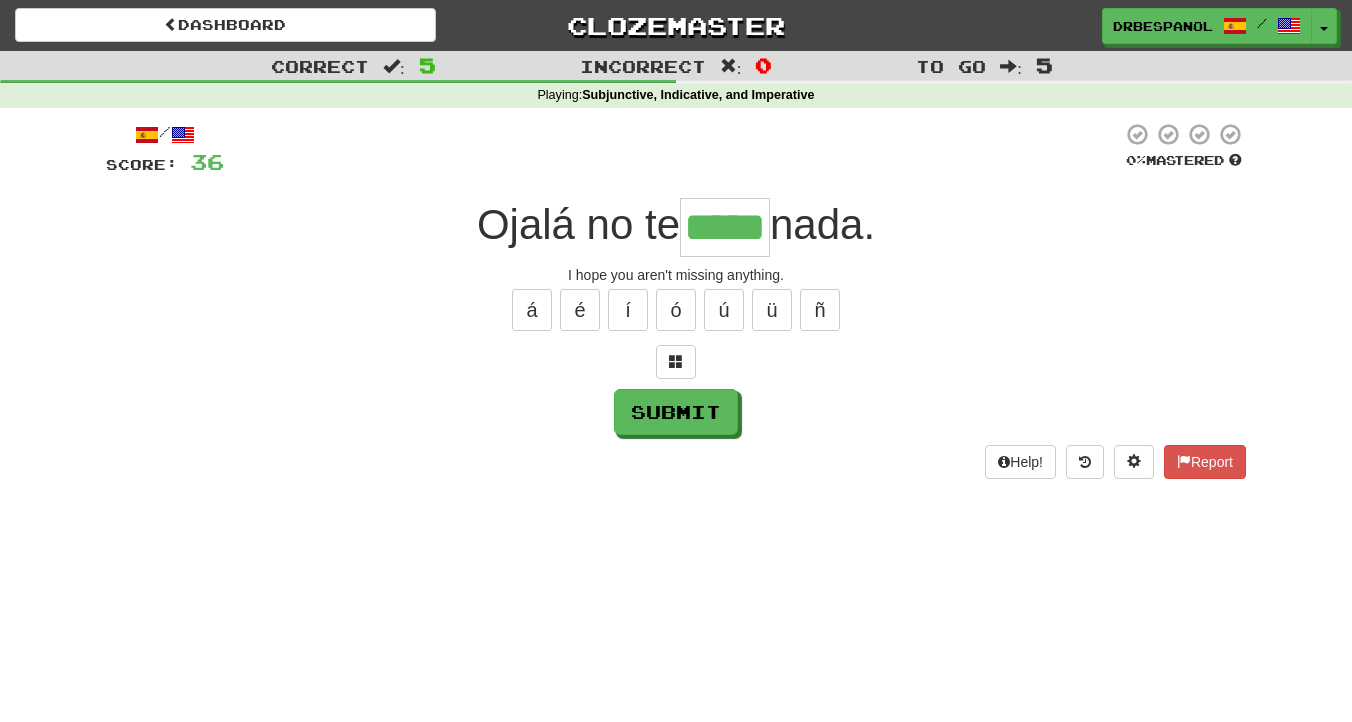 type on "*****" 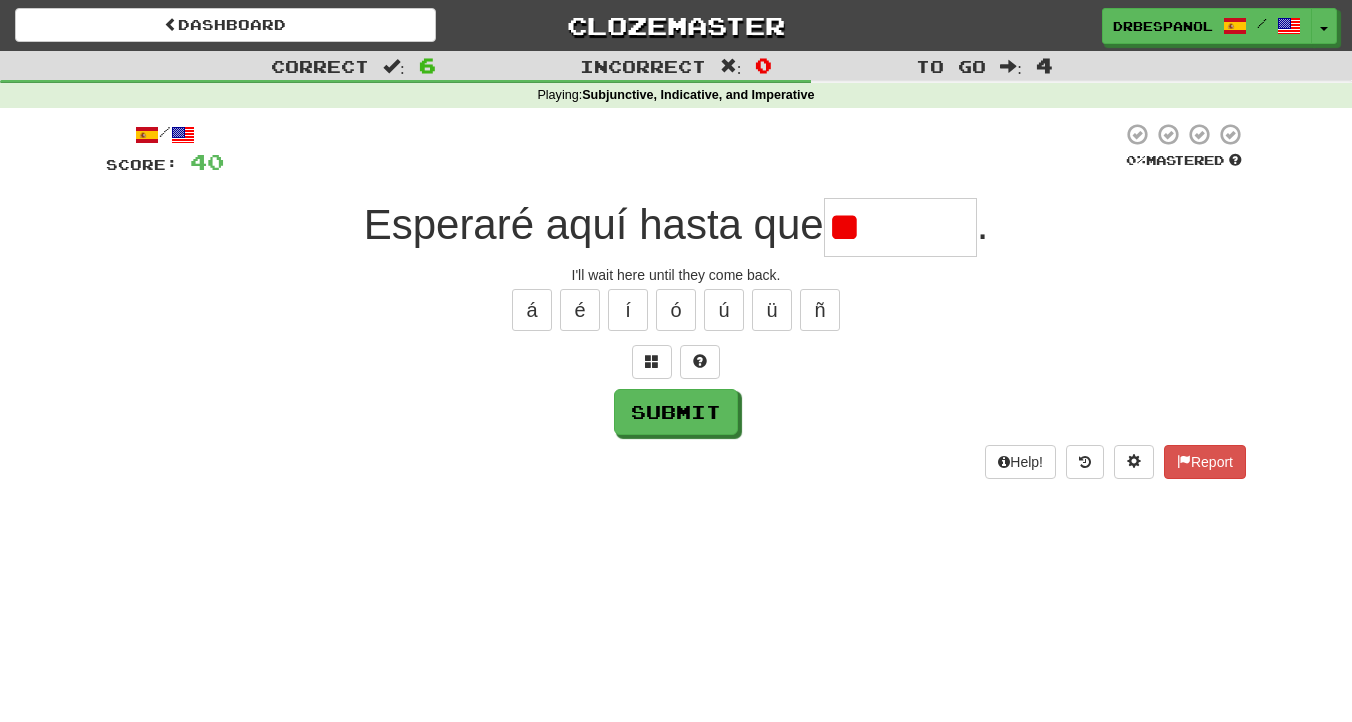 type on "*" 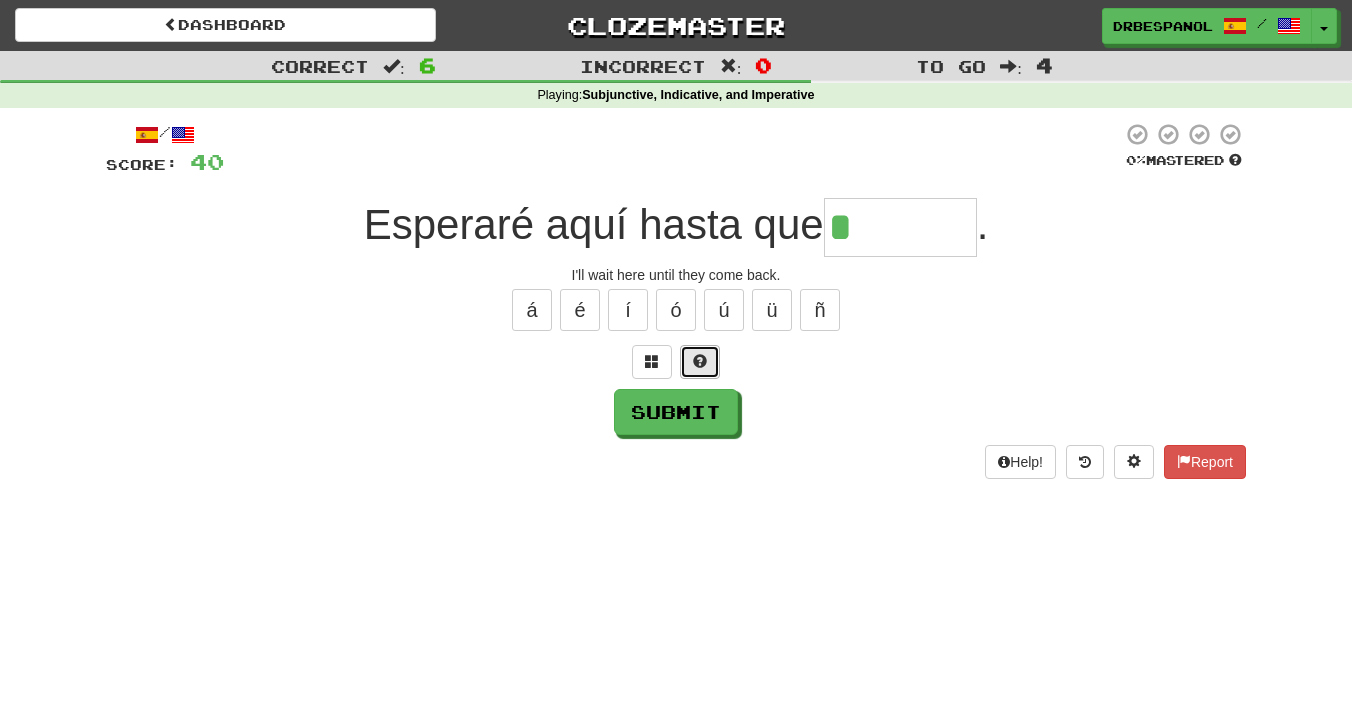 click at bounding box center (700, 362) 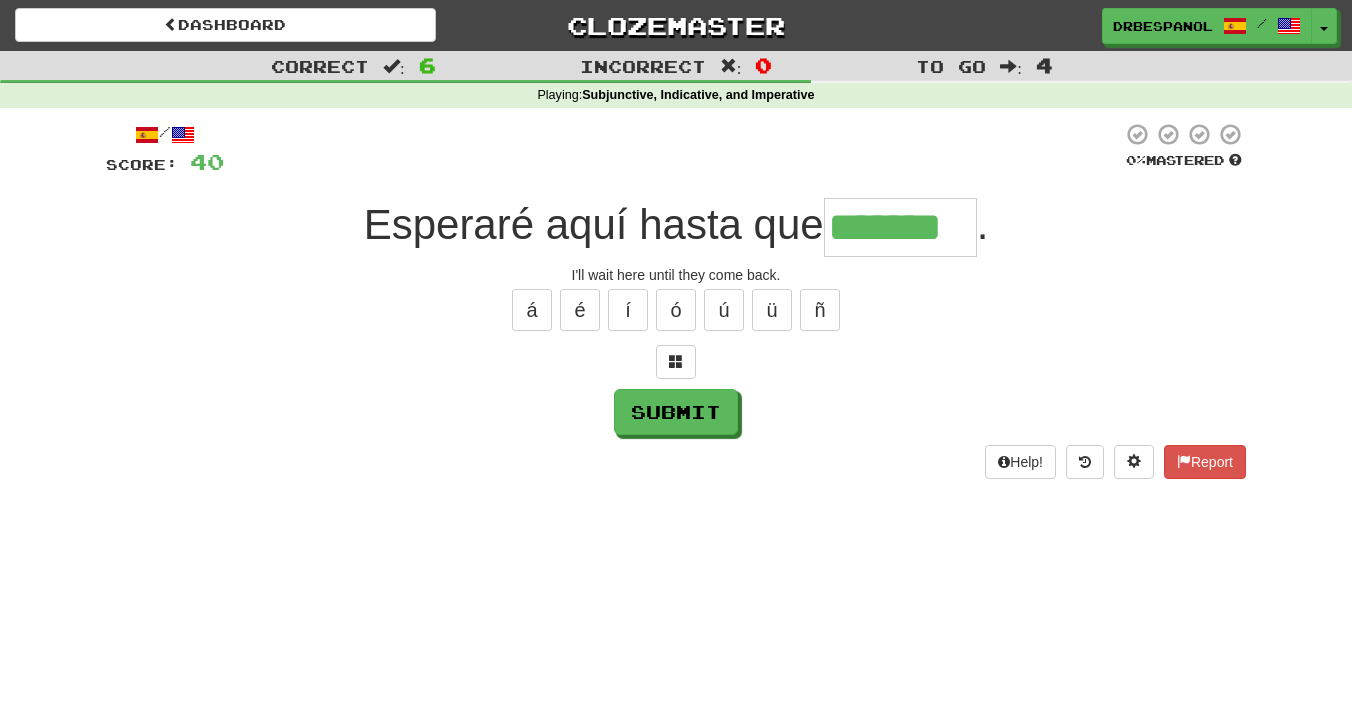 type on "*******" 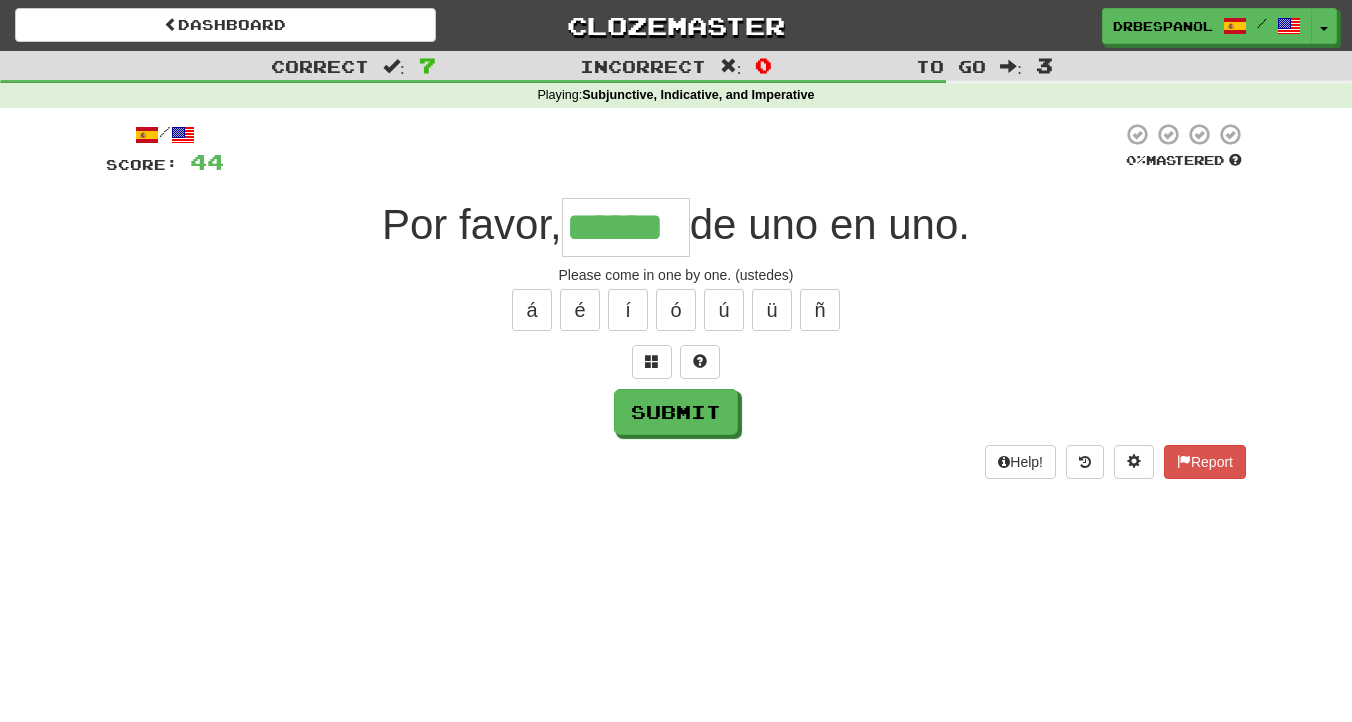 type on "******" 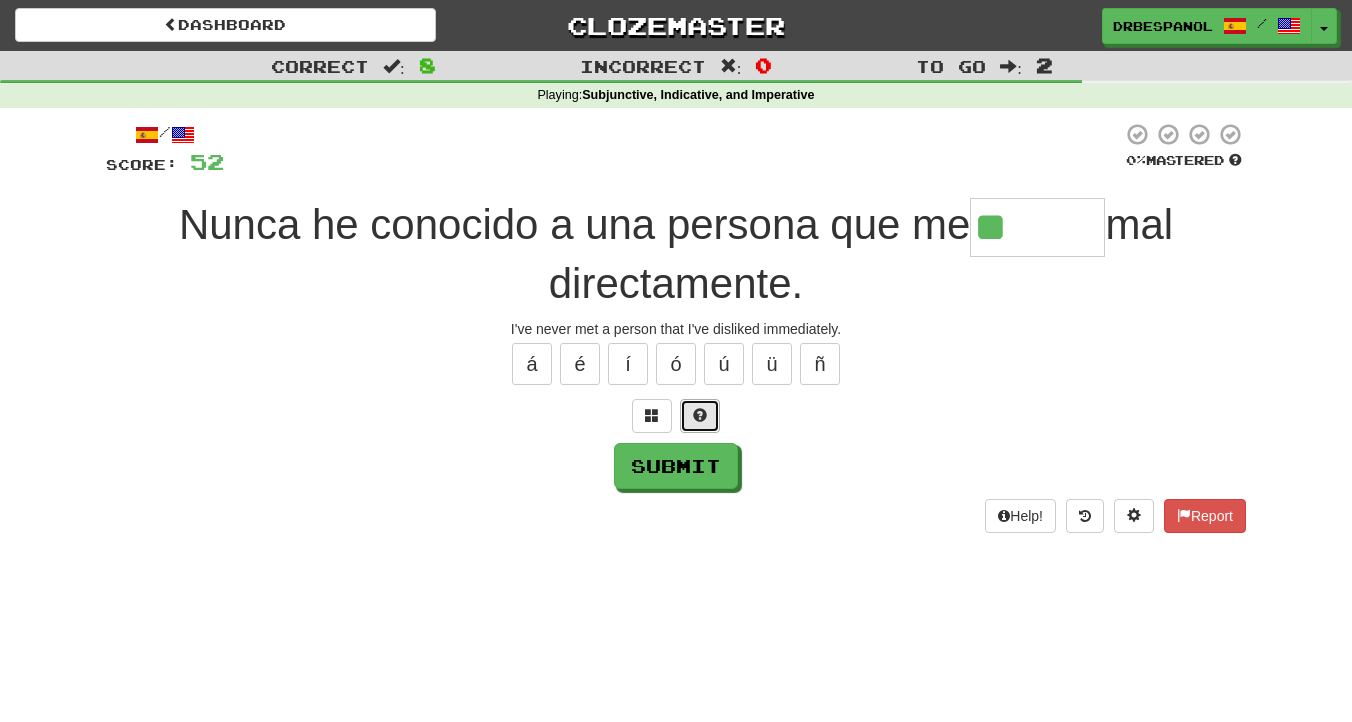 click at bounding box center (700, 415) 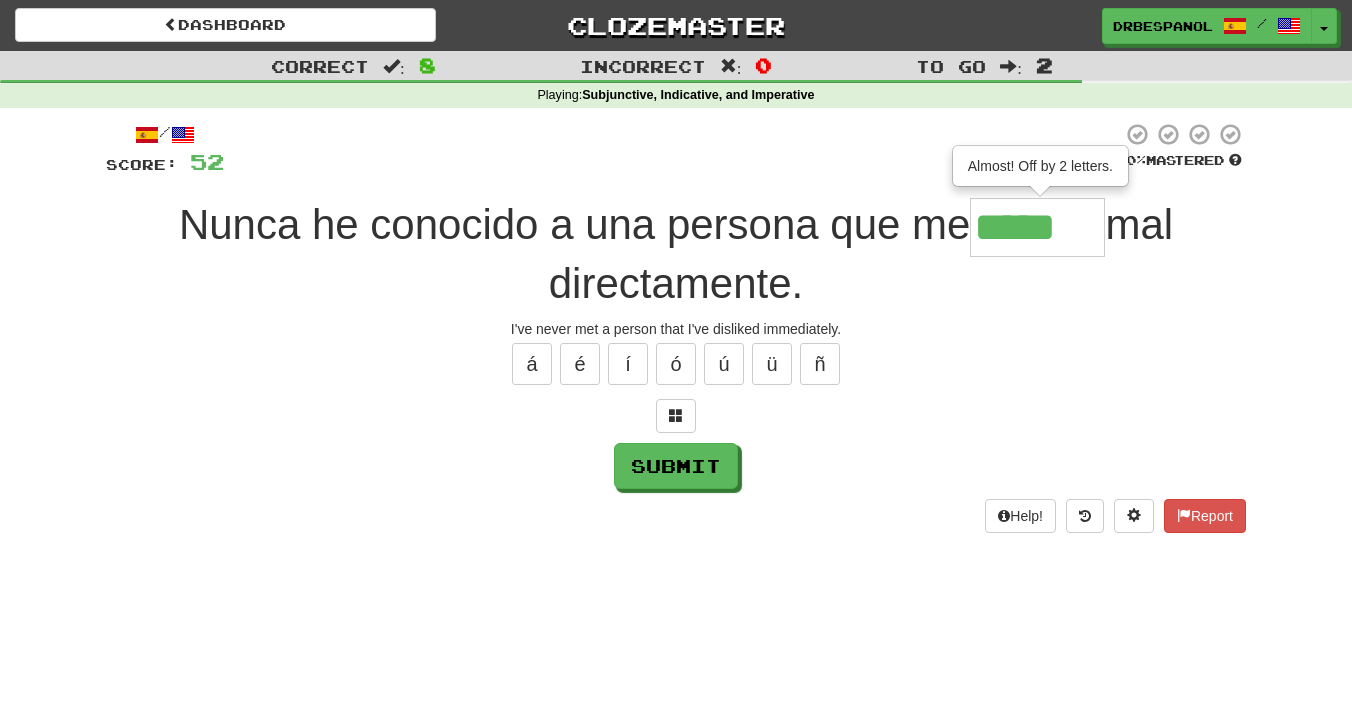 type on "******" 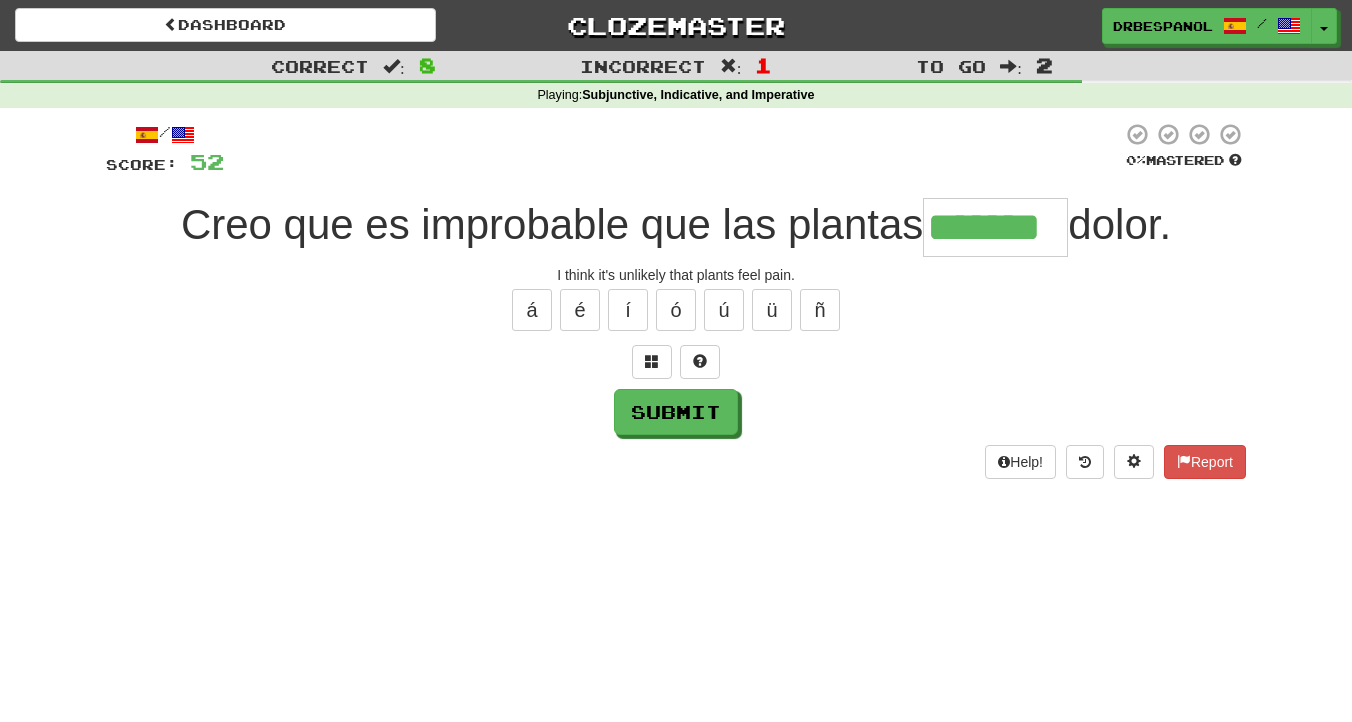 type on "*******" 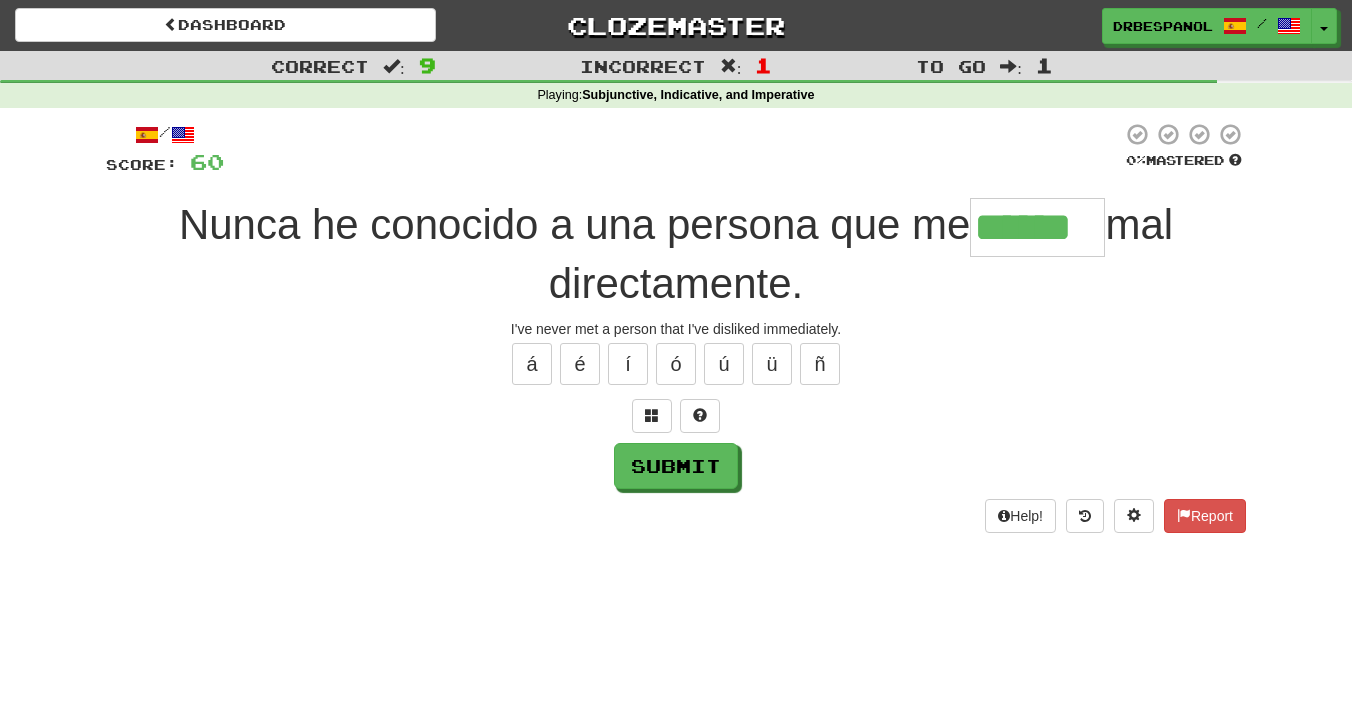 type on "******" 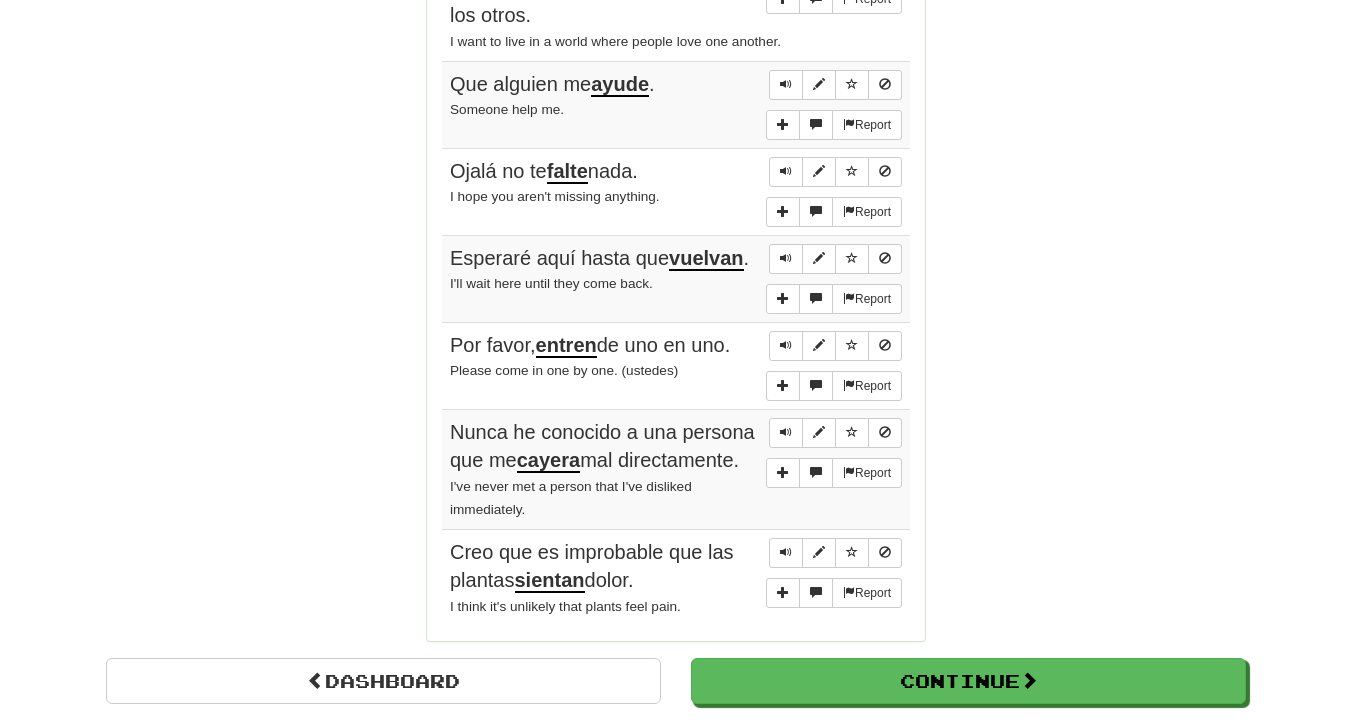 scroll, scrollTop: 1570, scrollLeft: 0, axis: vertical 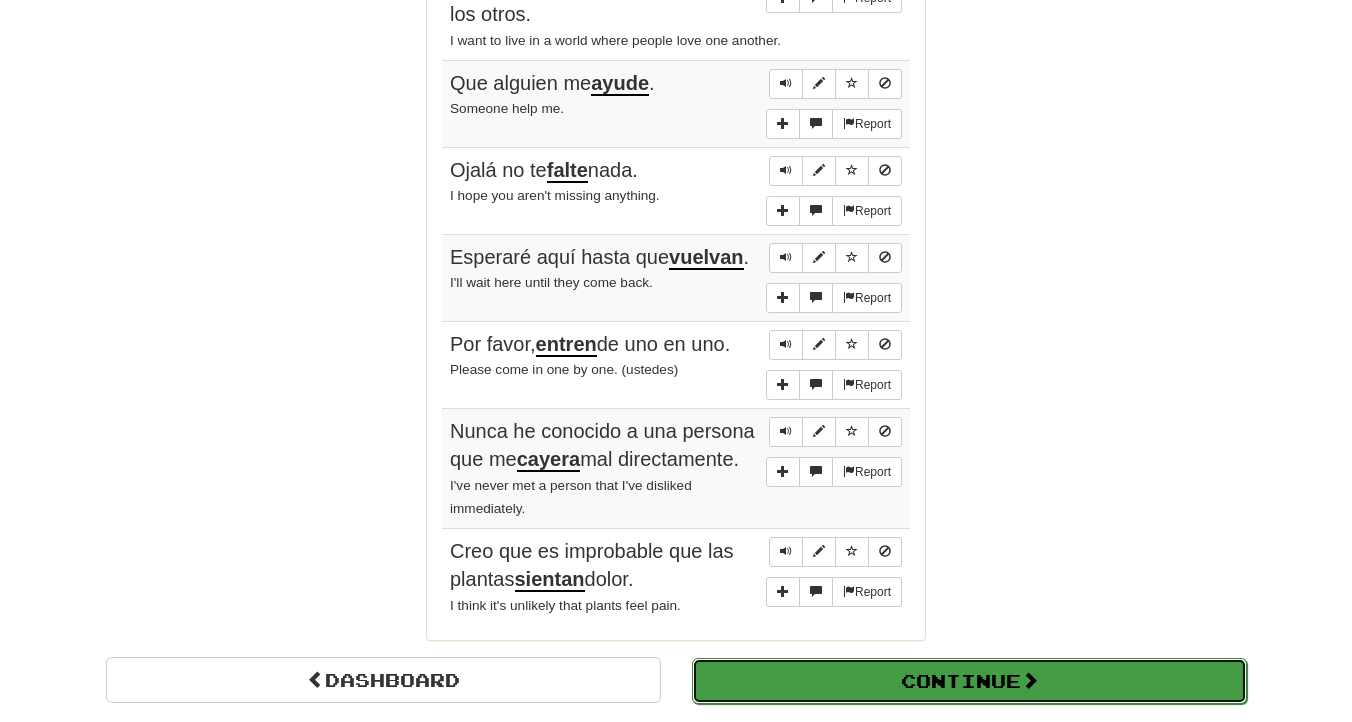 click on "Continue" at bounding box center (969, 681) 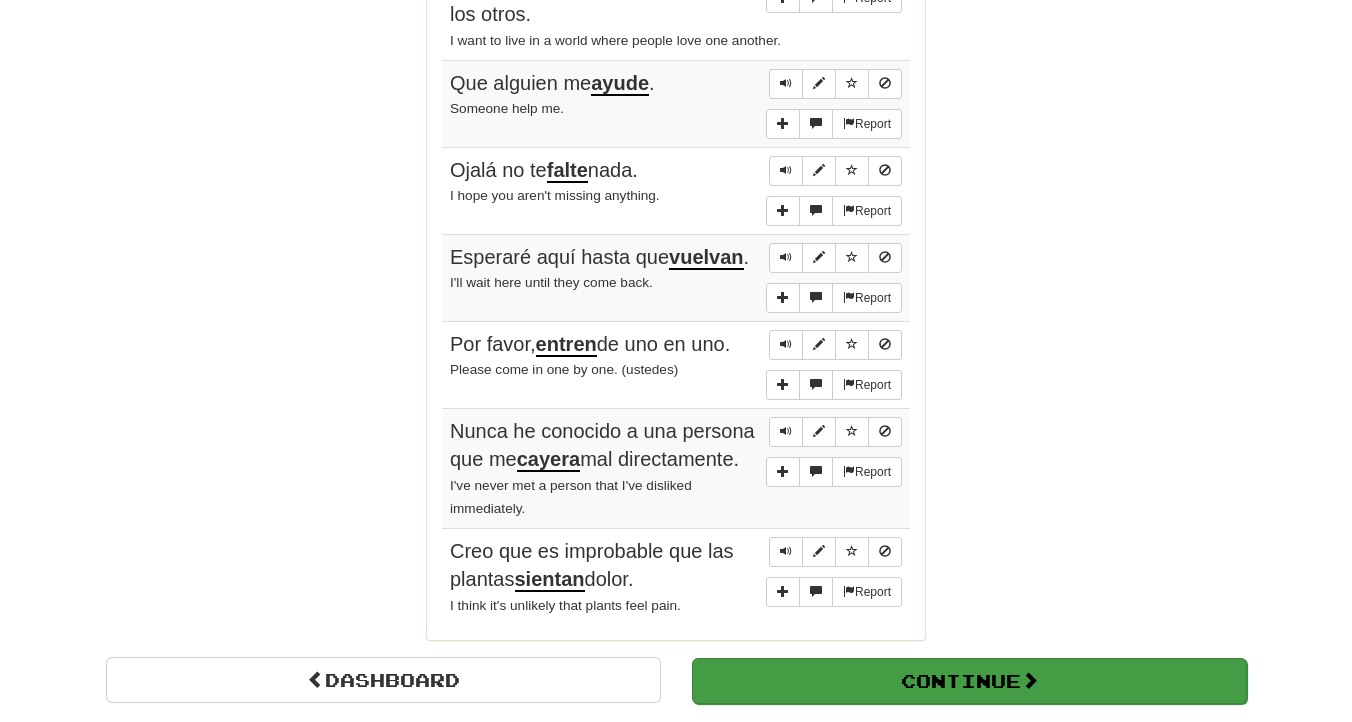 scroll, scrollTop: 710, scrollLeft: 0, axis: vertical 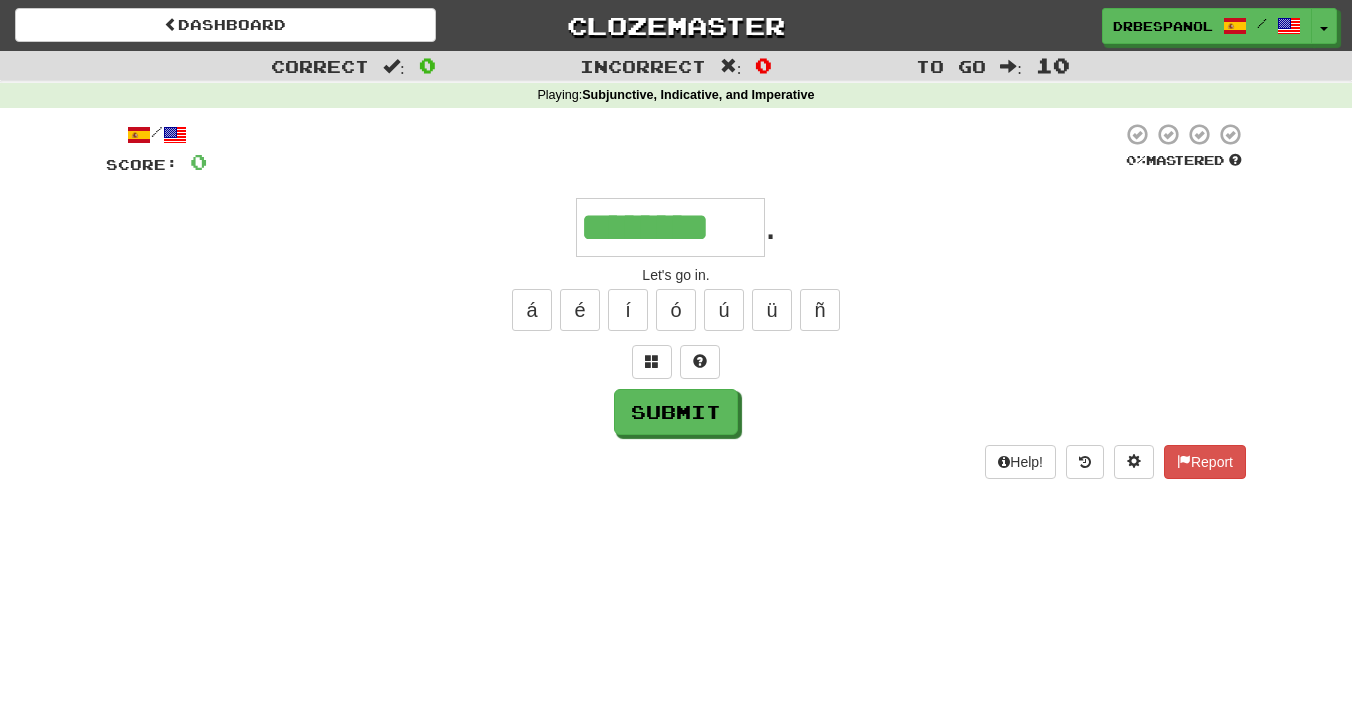 type on "********" 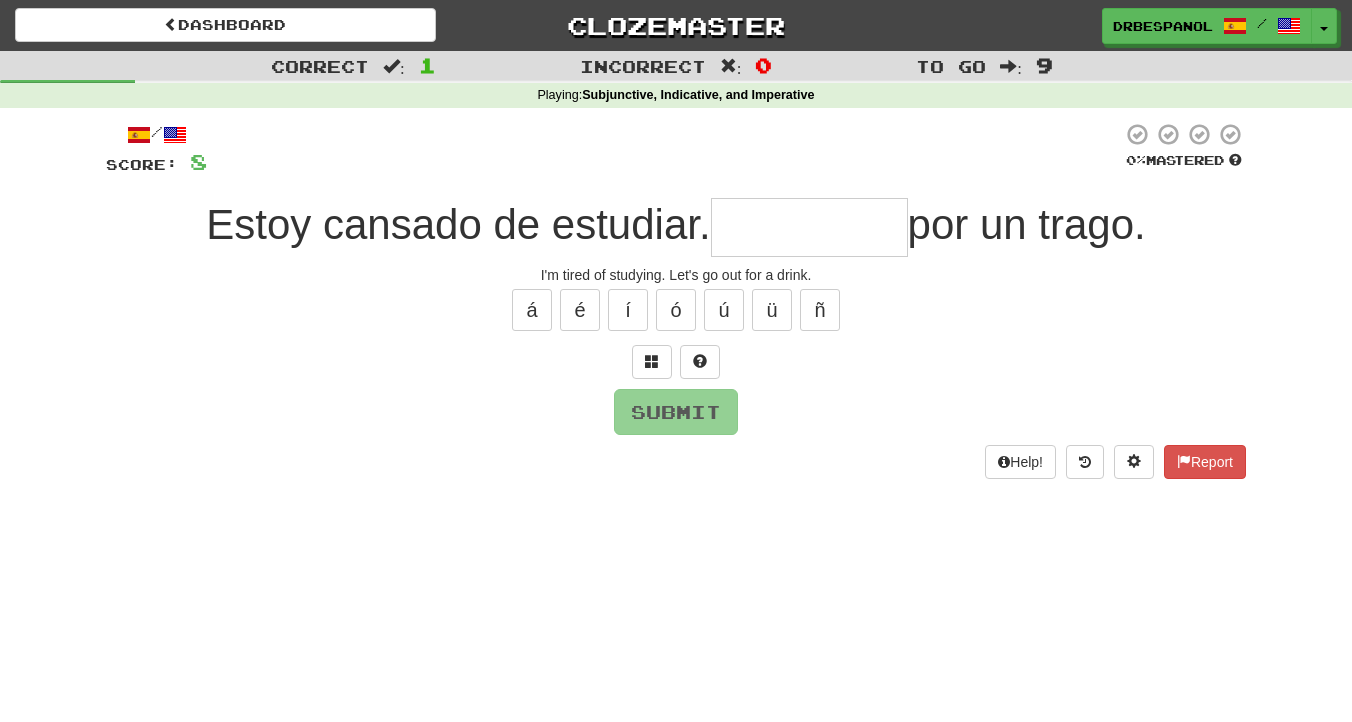 type on "*" 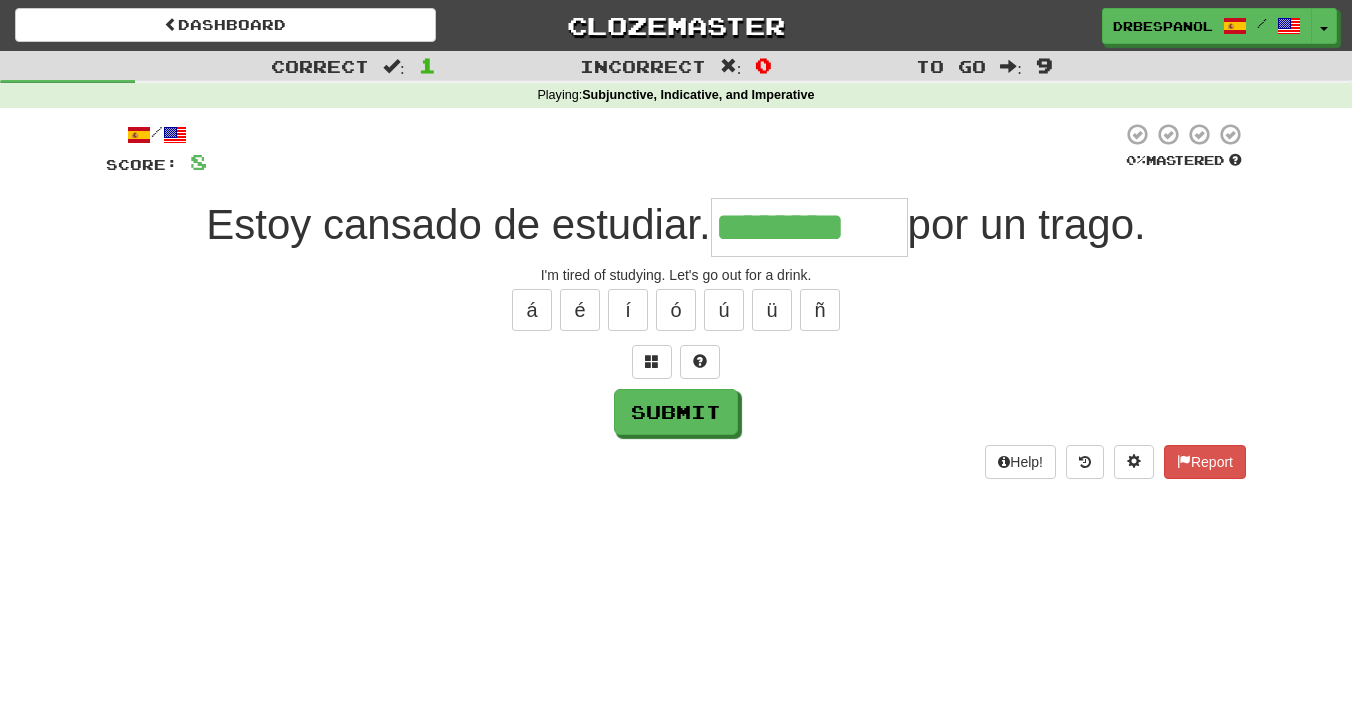 type on "********" 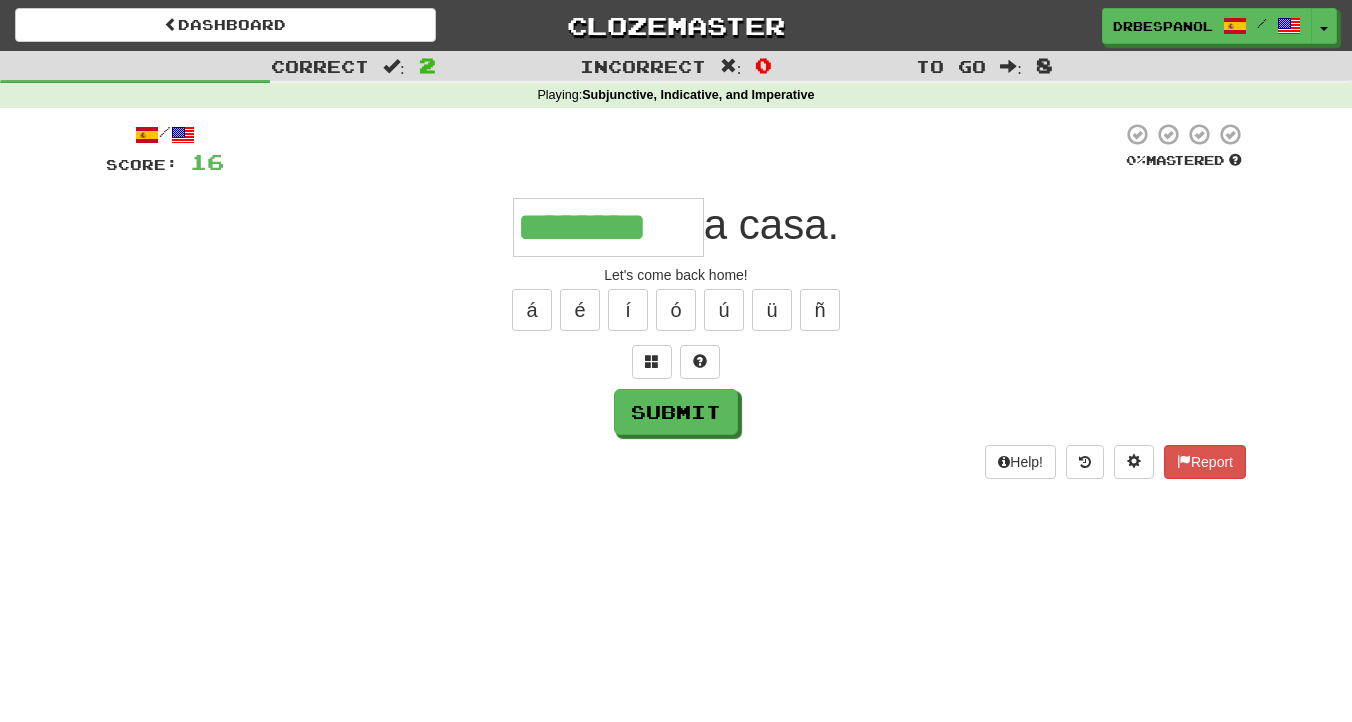 type on "********" 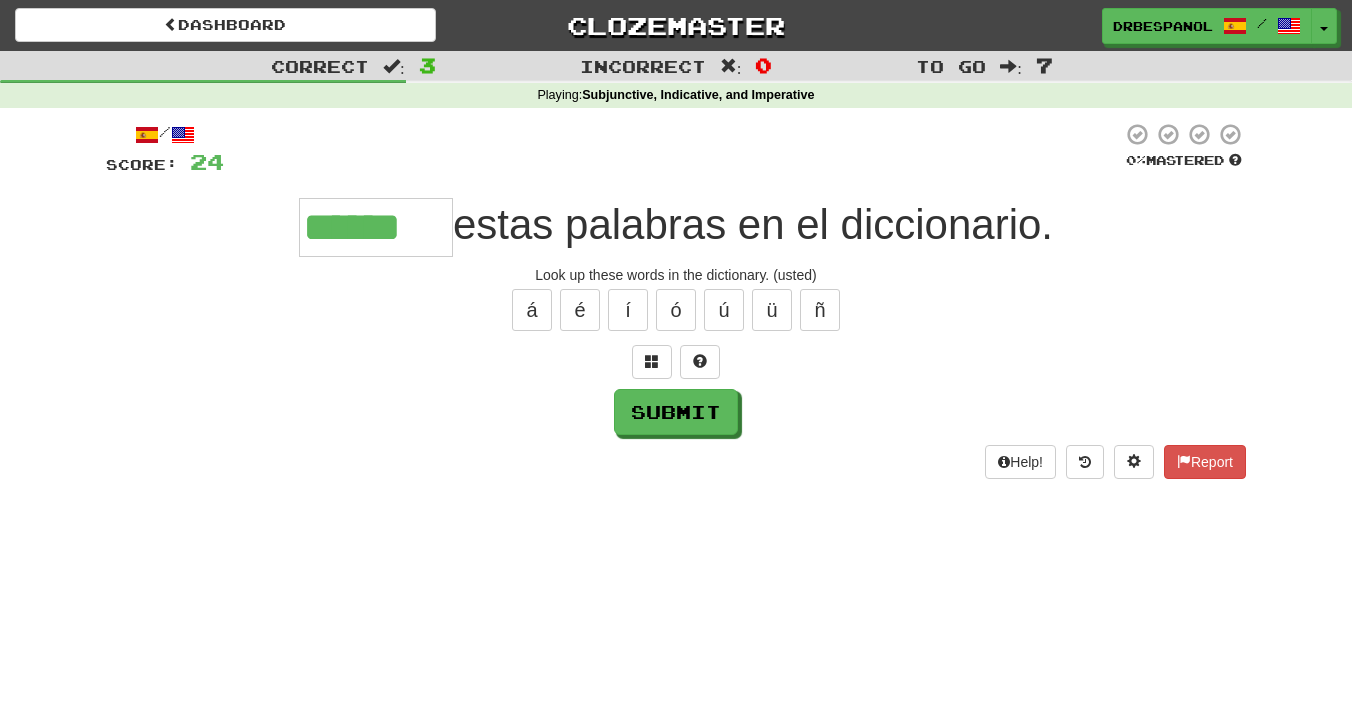 type on "******" 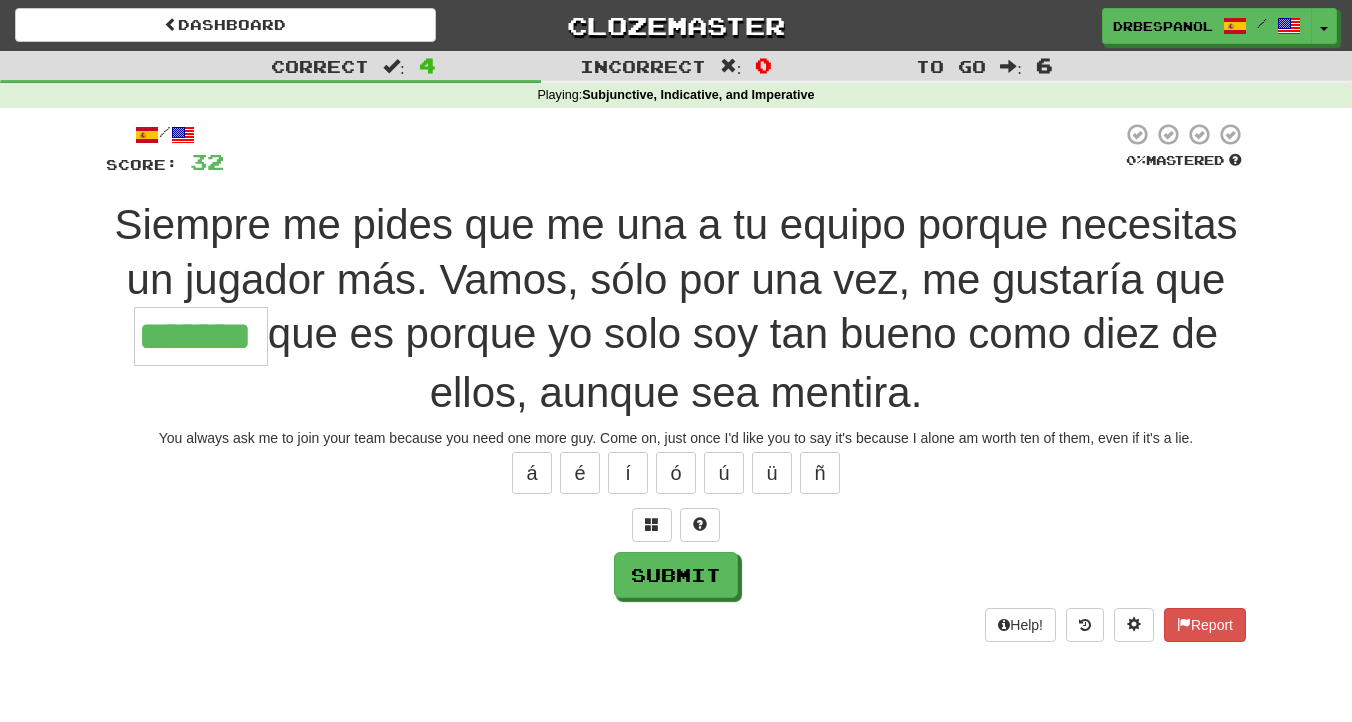 type on "*******" 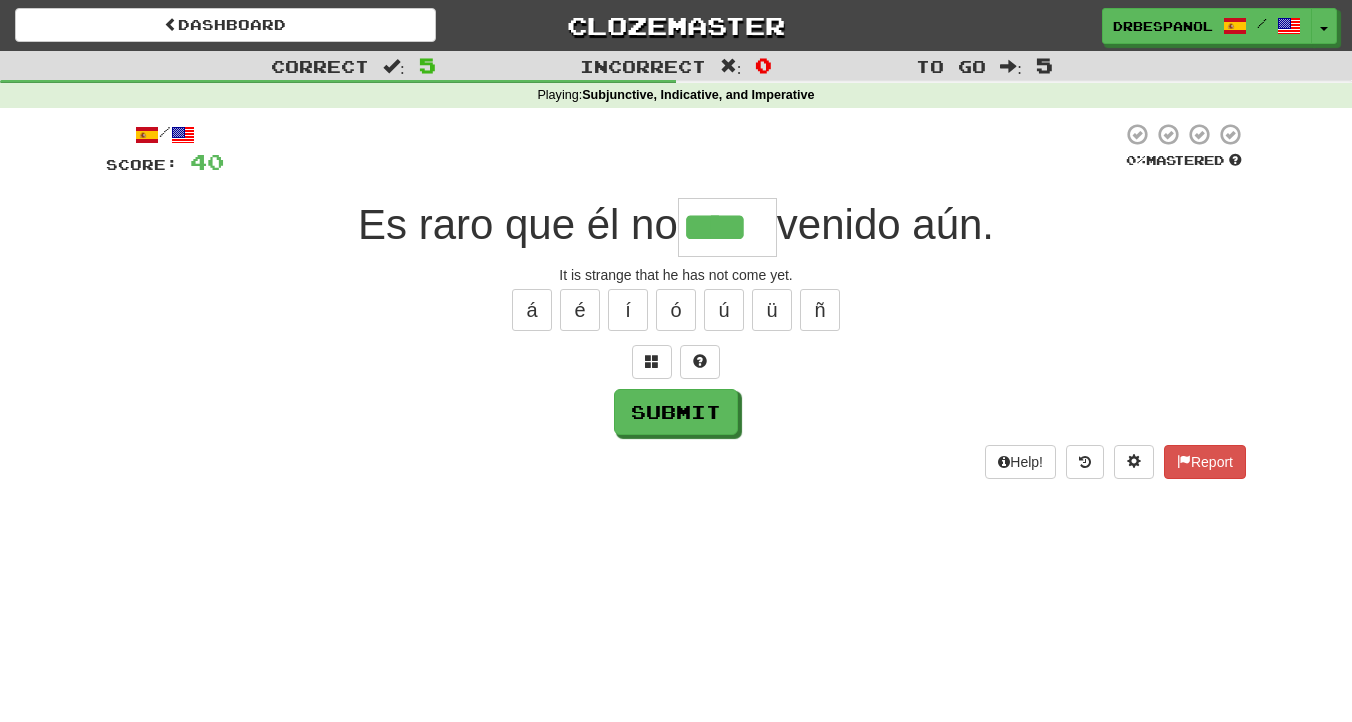 type on "****" 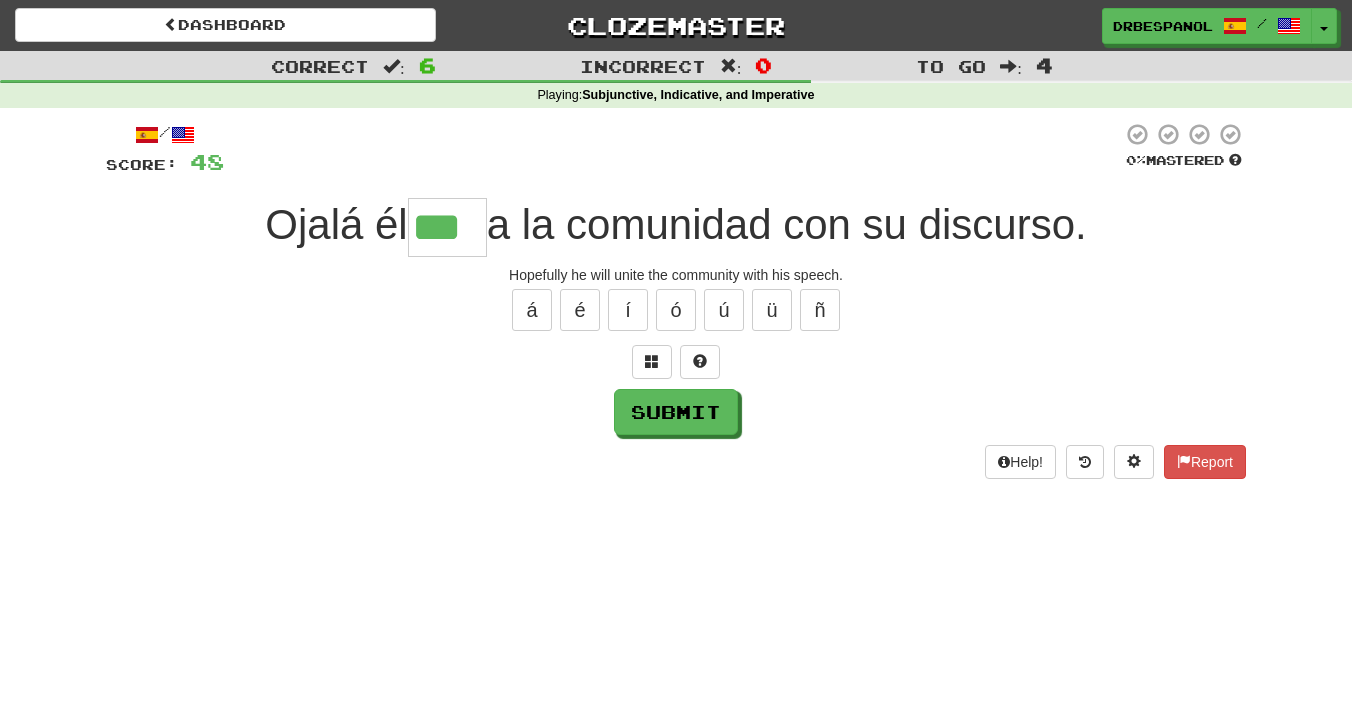 type on "***" 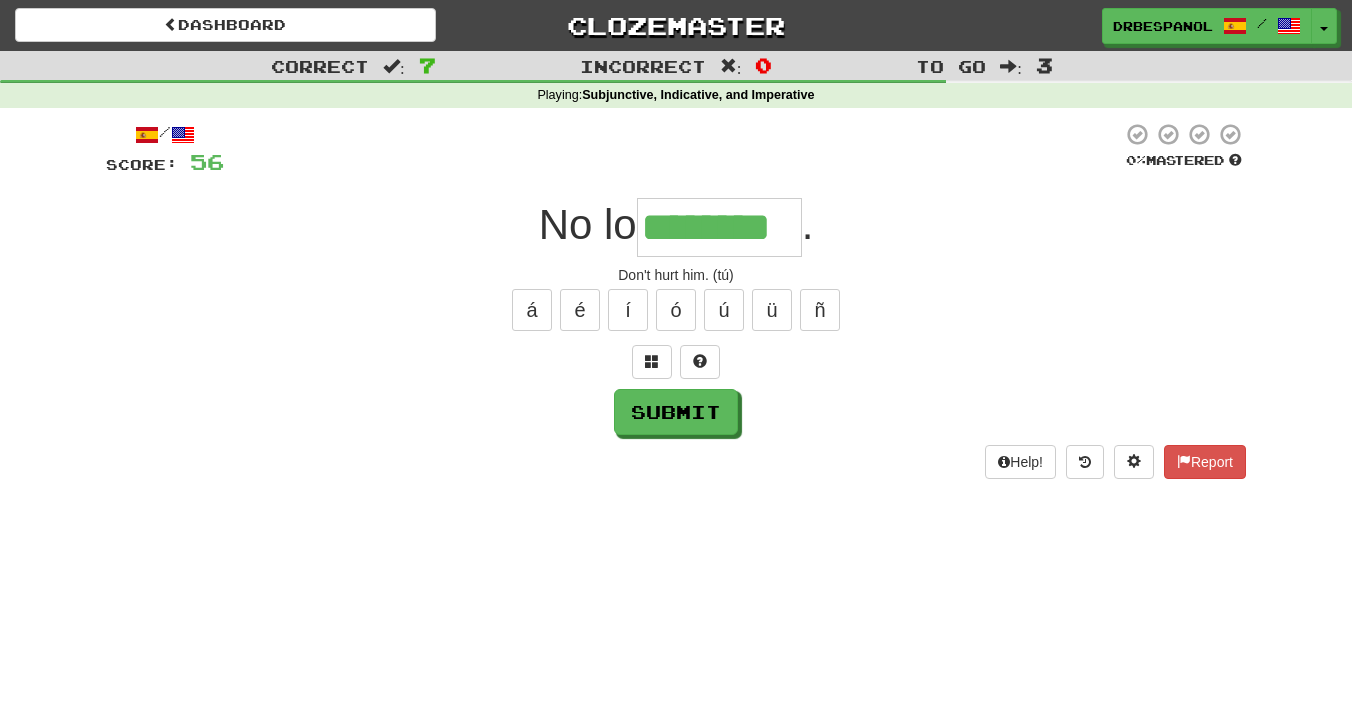 type on "********" 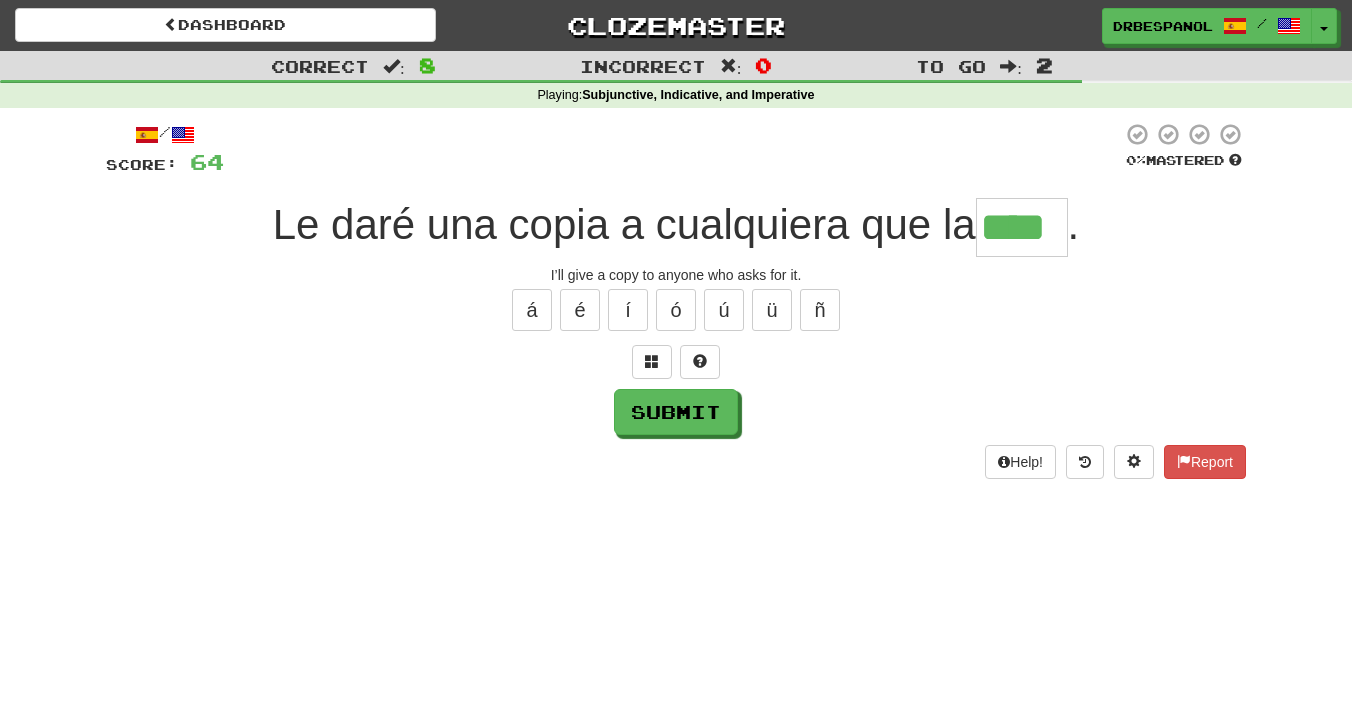 type on "****" 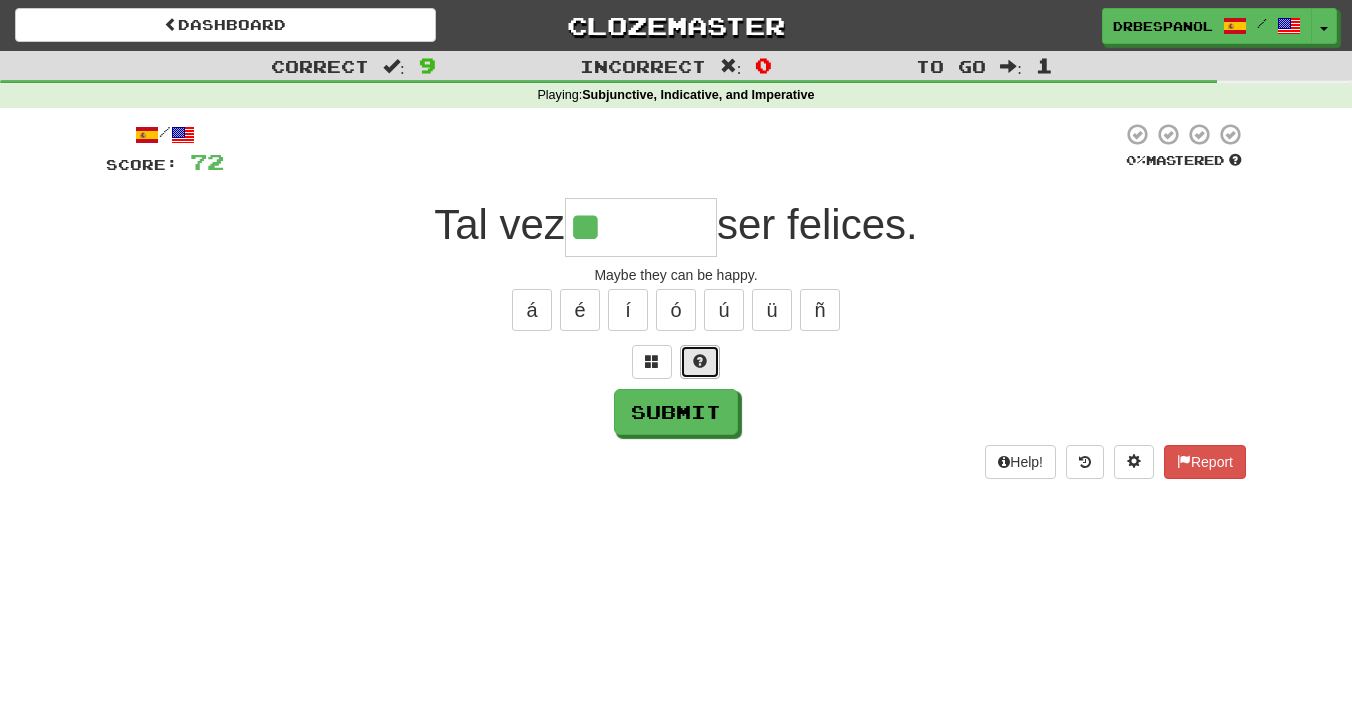 click at bounding box center [700, 362] 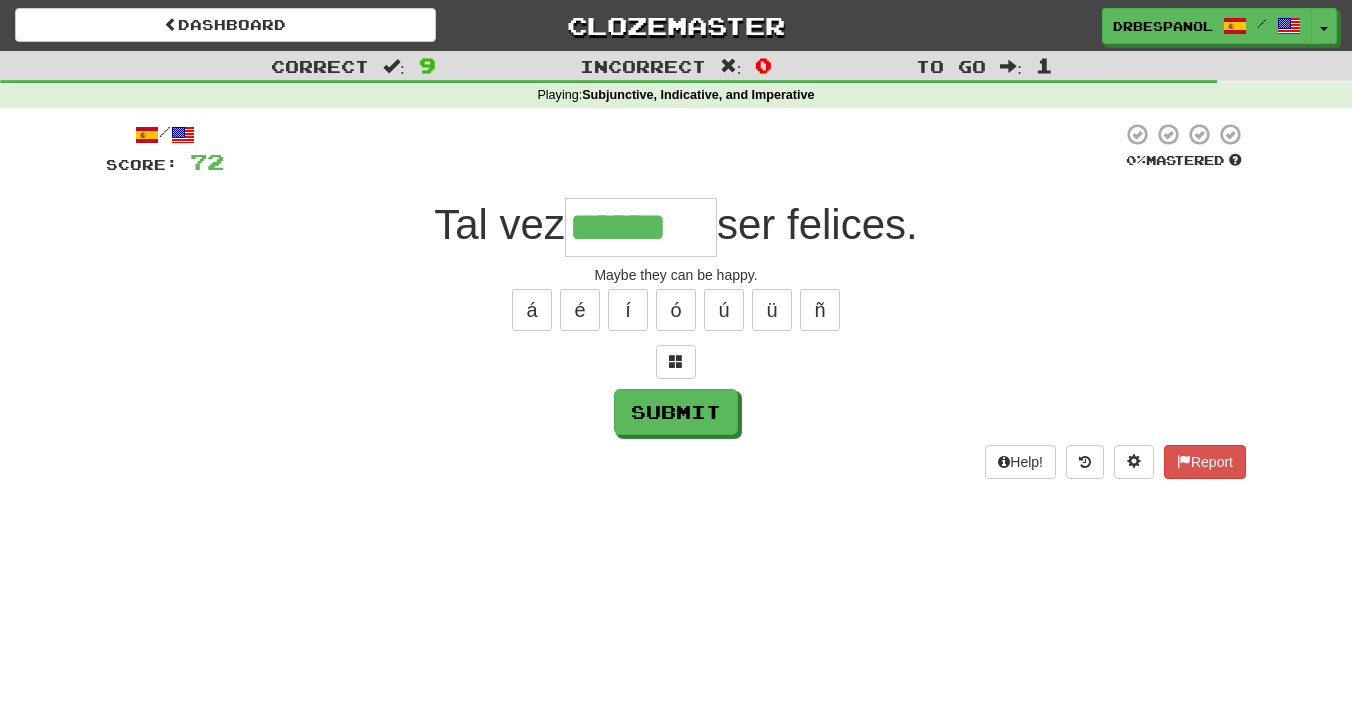 type on "******" 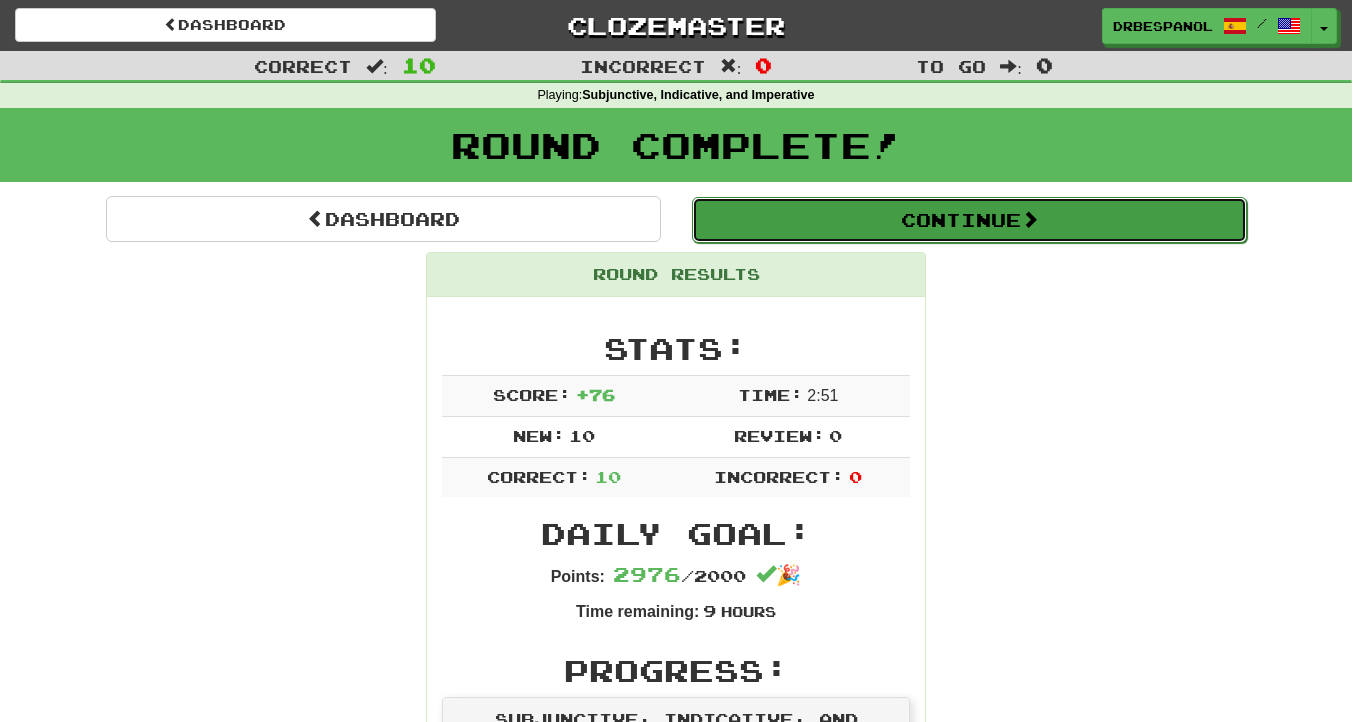 click on "Continue" at bounding box center [969, 220] 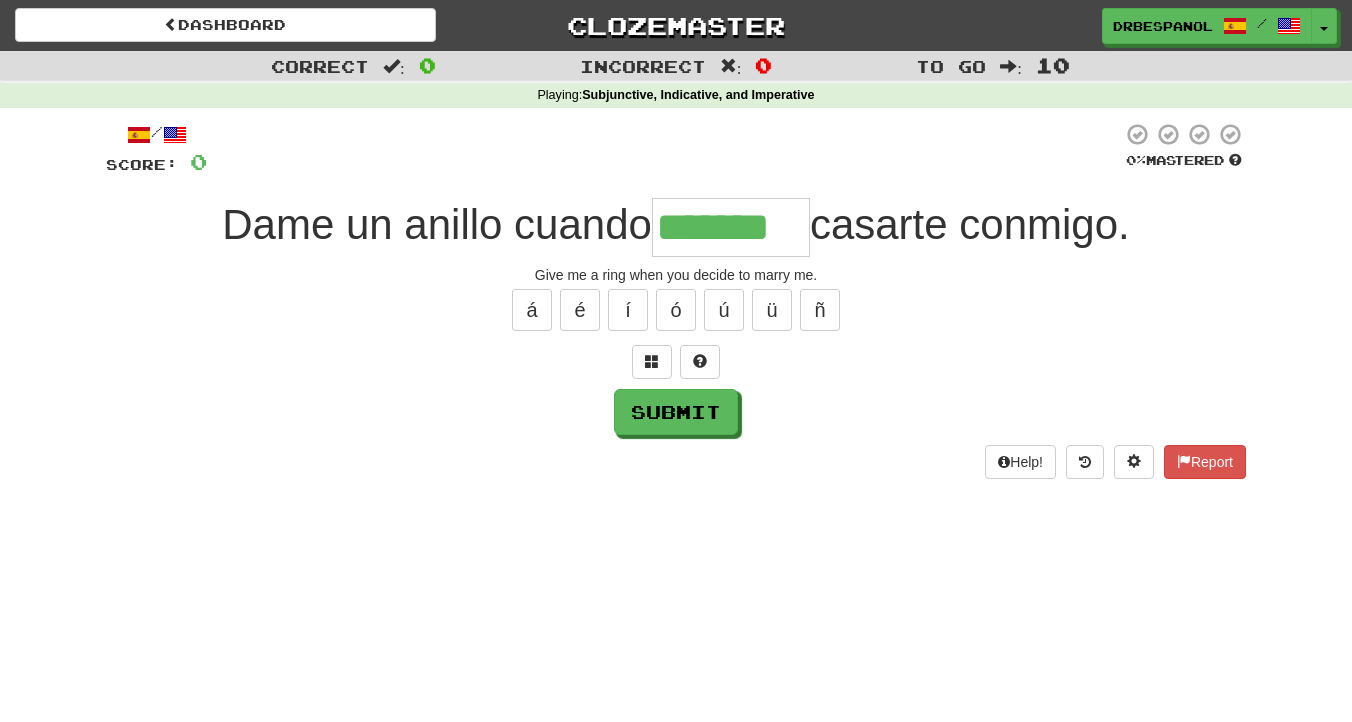 type on "*******" 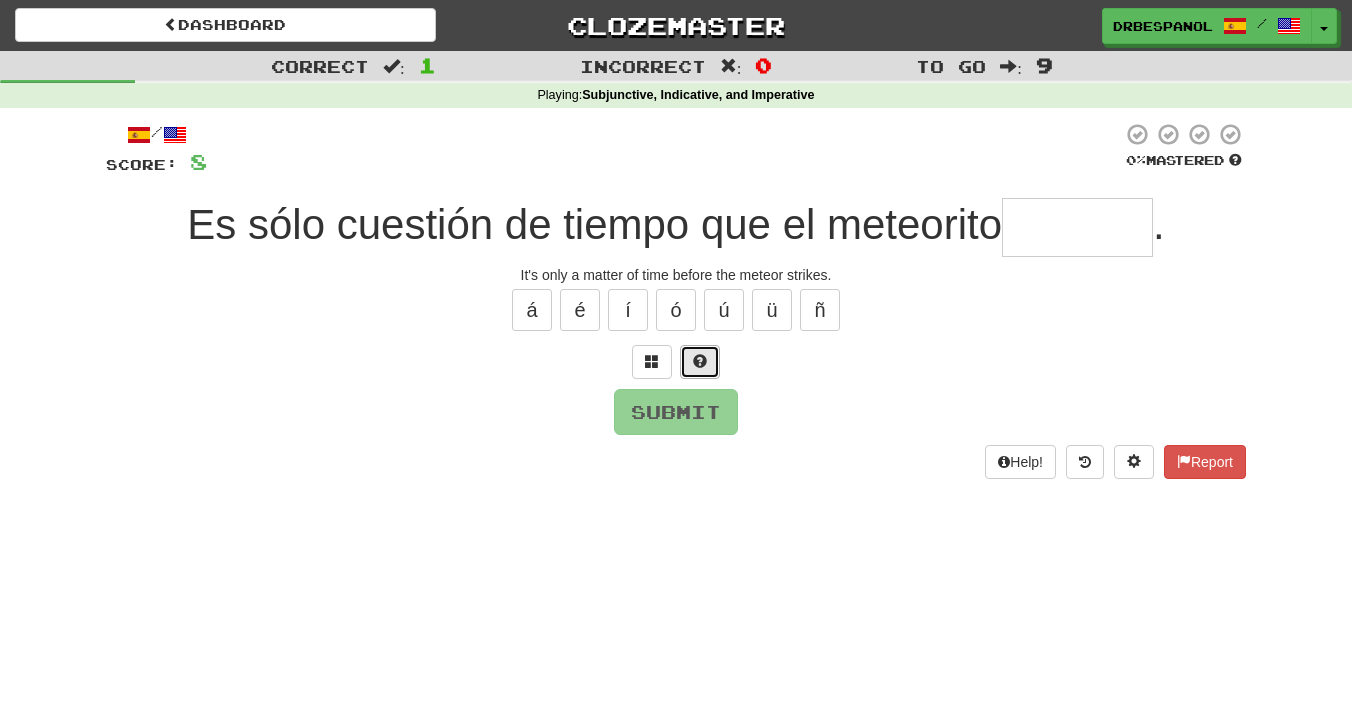 click at bounding box center [700, 361] 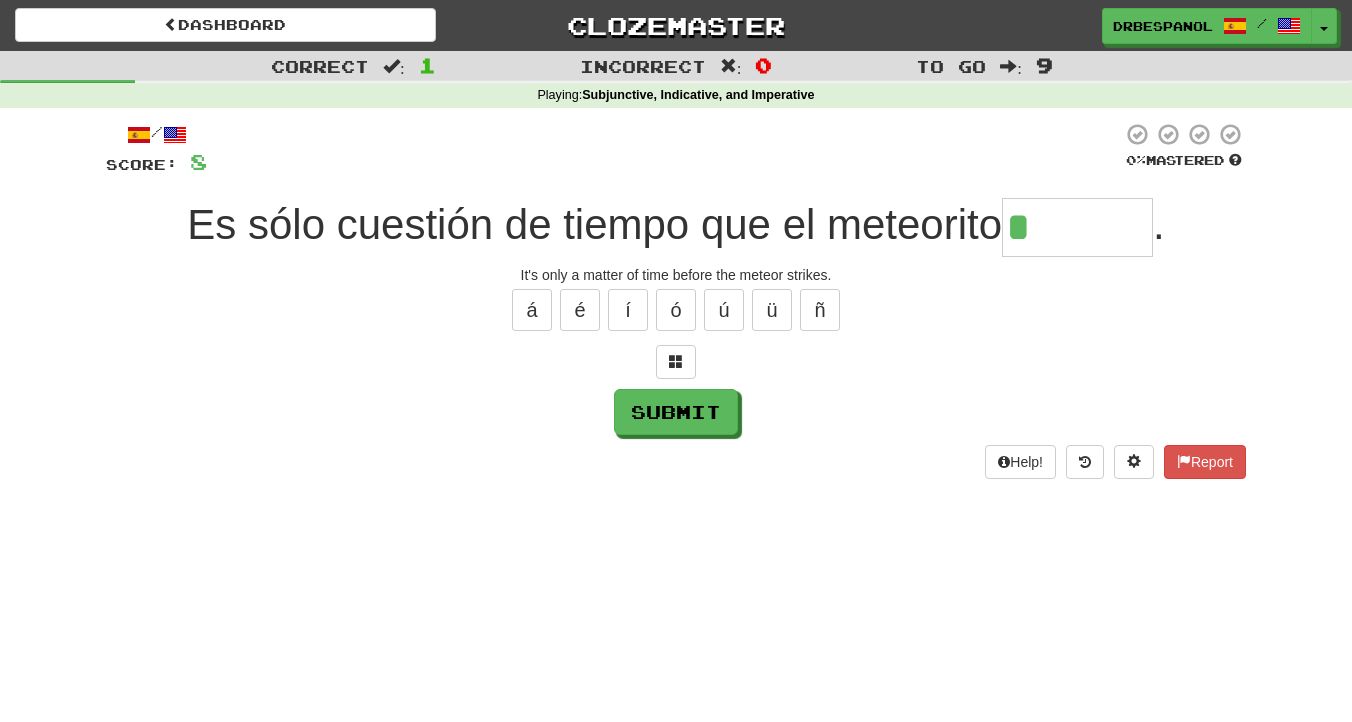type on "******" 